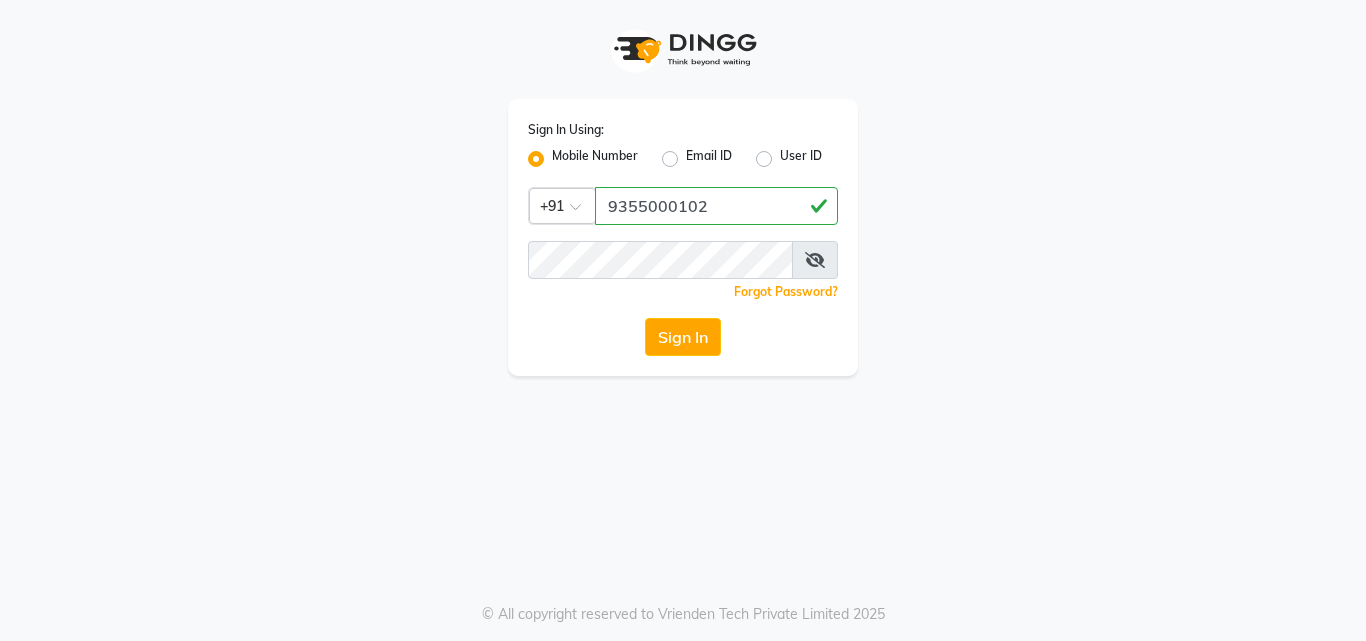 scroll, scrollTop: 0, scrollLeft: 0, axis: both 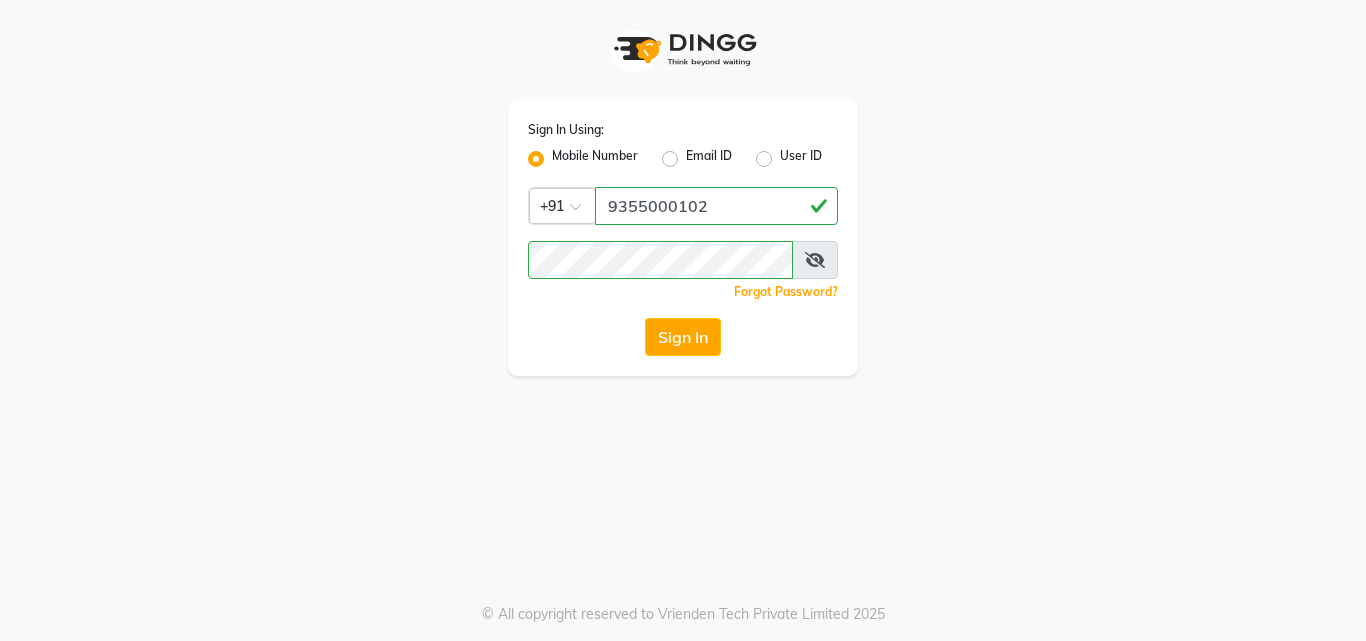 click on "Sign In" 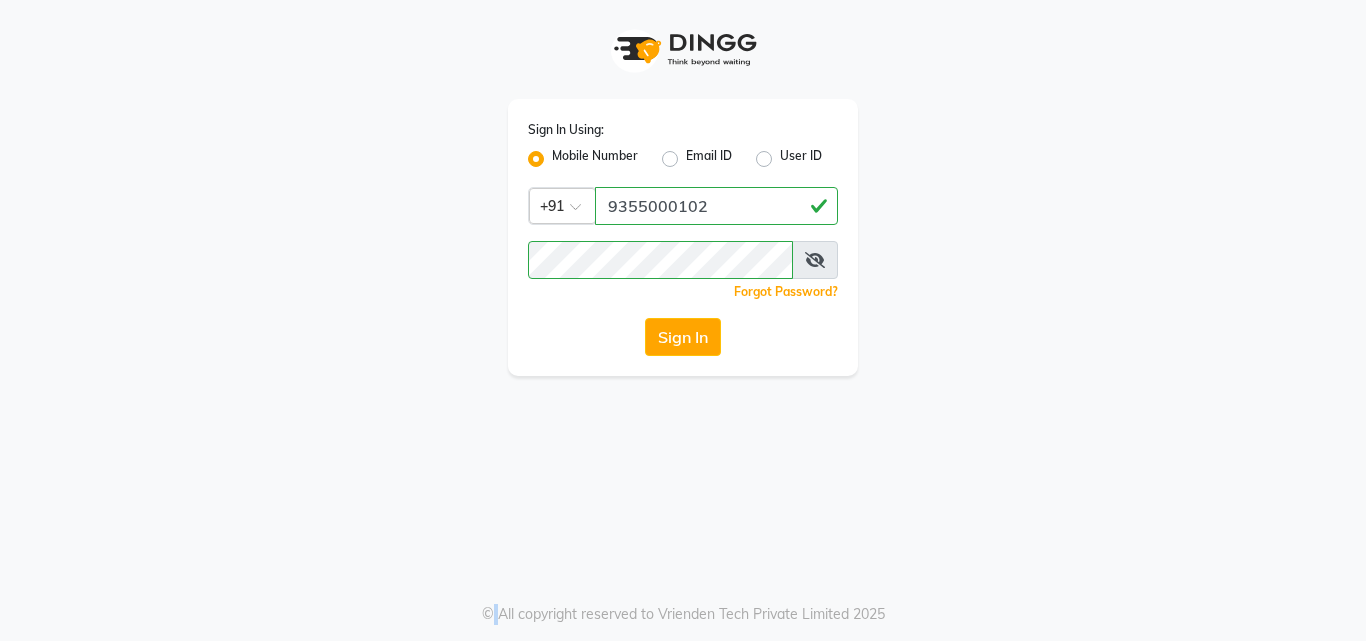click on "Sign In" 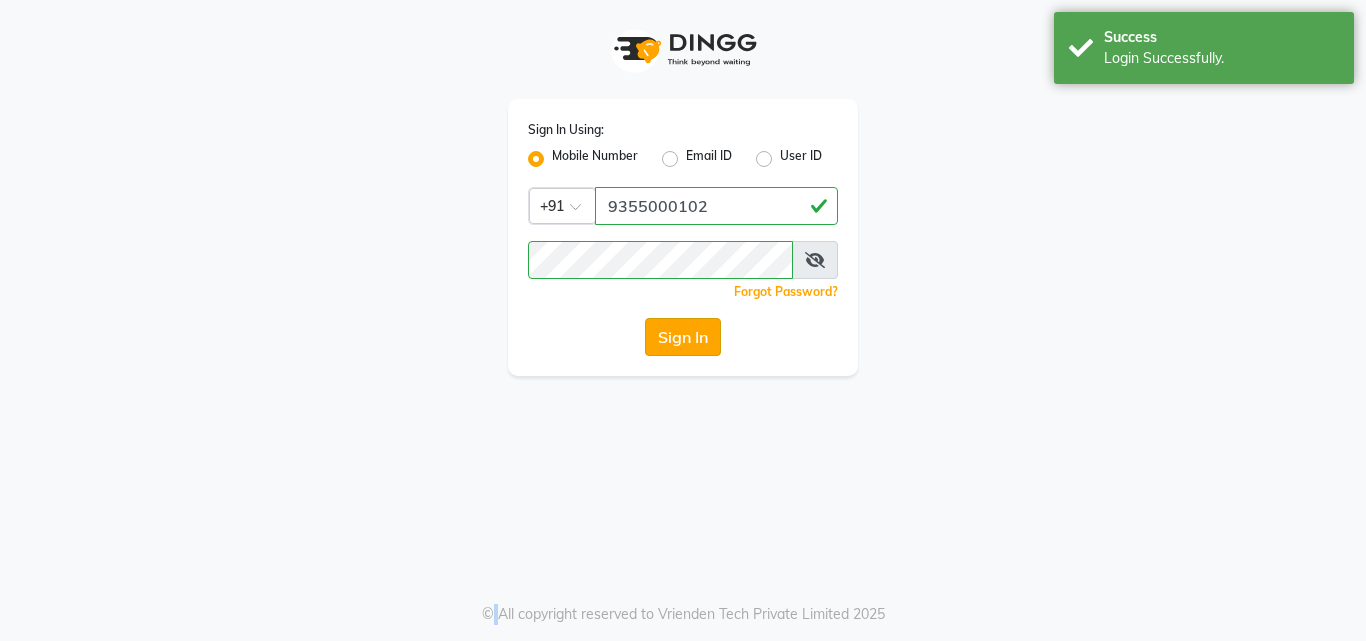select on "service" 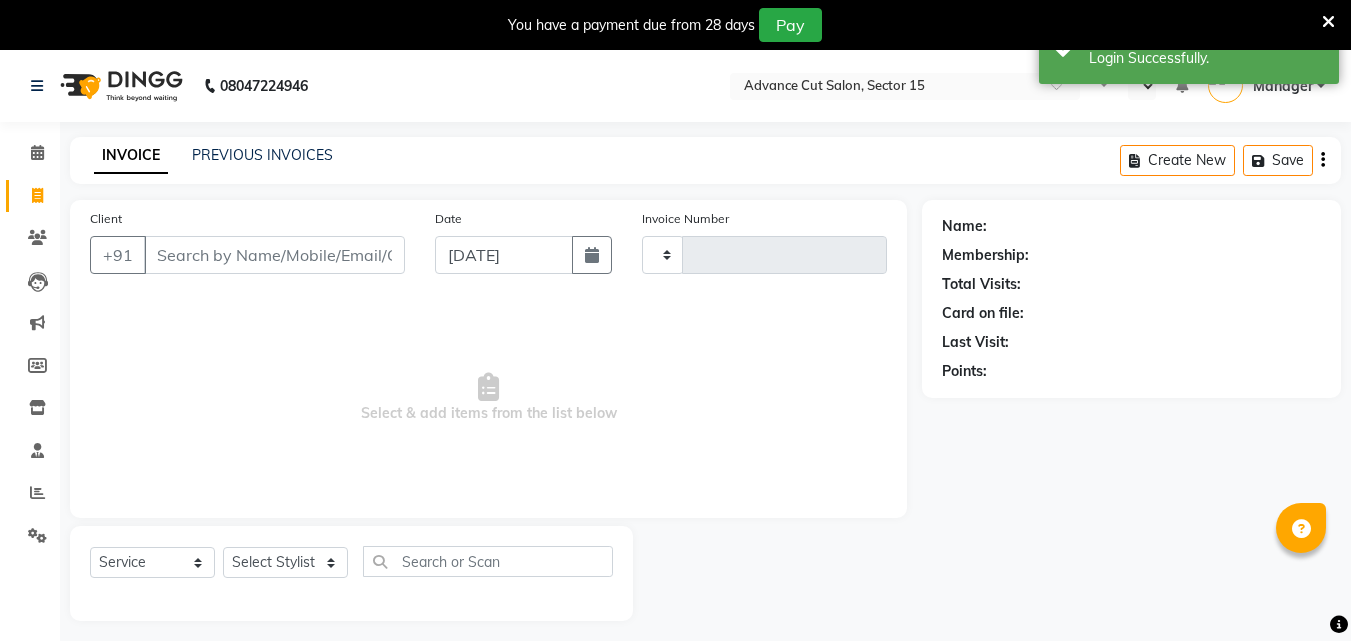 click at bounding box center [1328, 22] 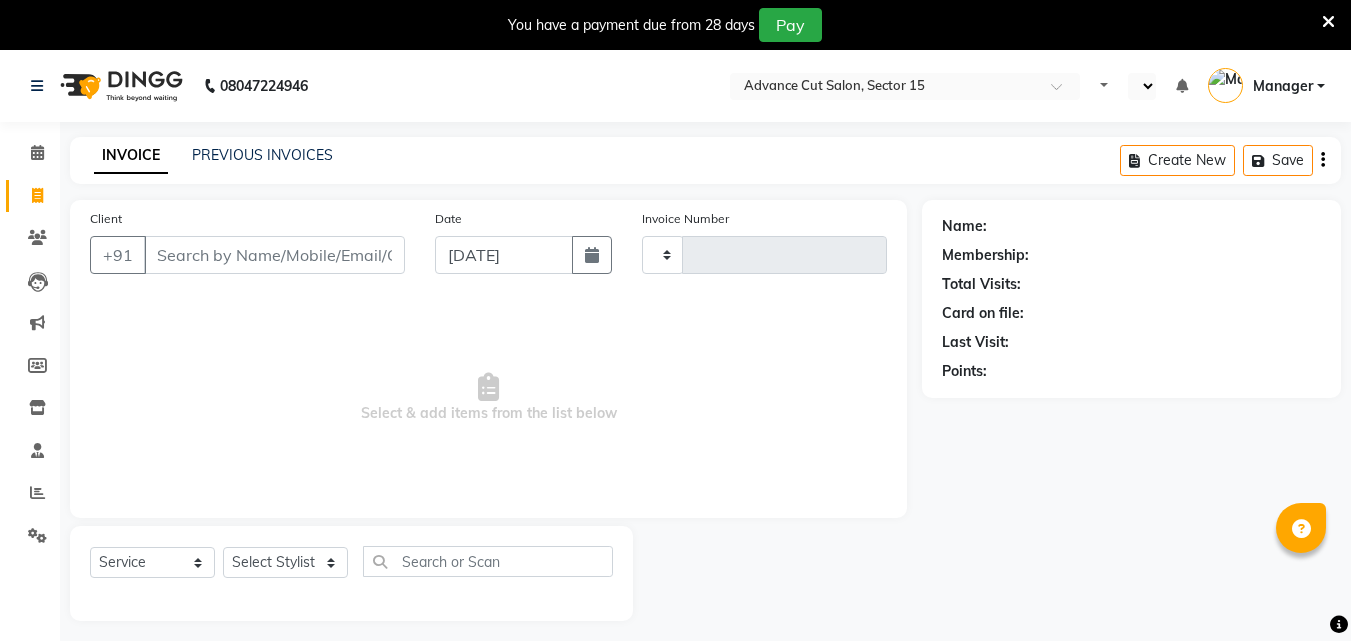 click on "Success   Login Successfully." at bounding box center [1189, 48] 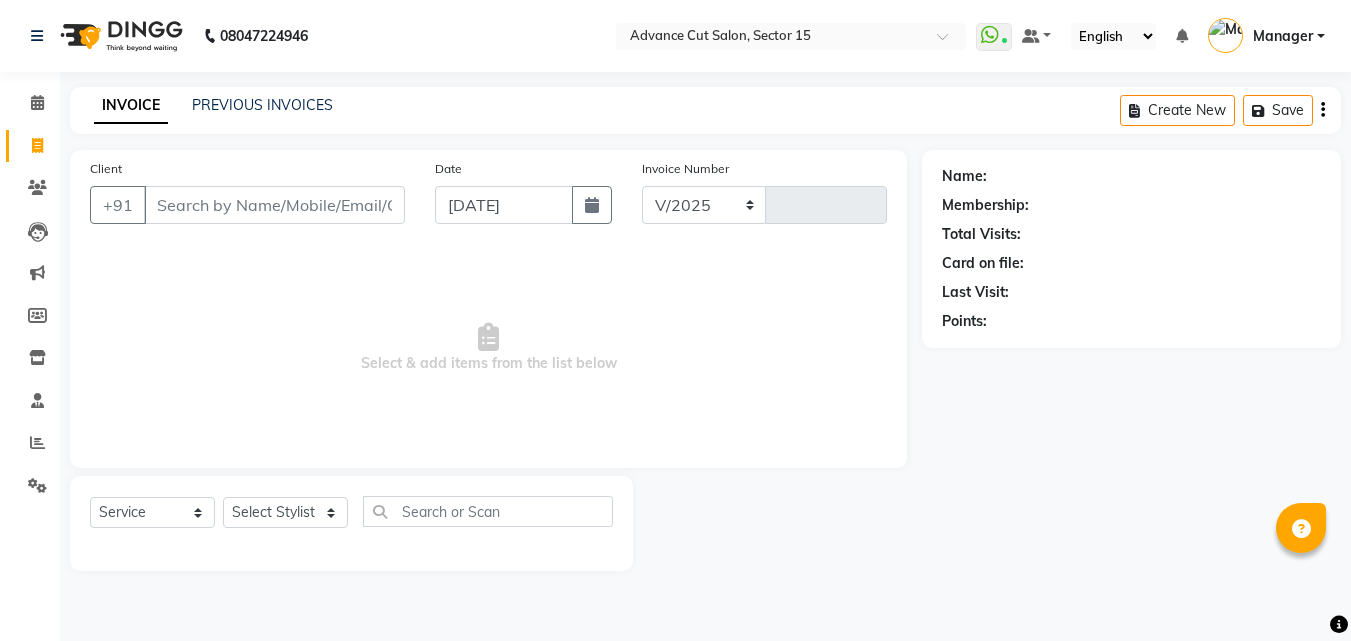 select on "en" 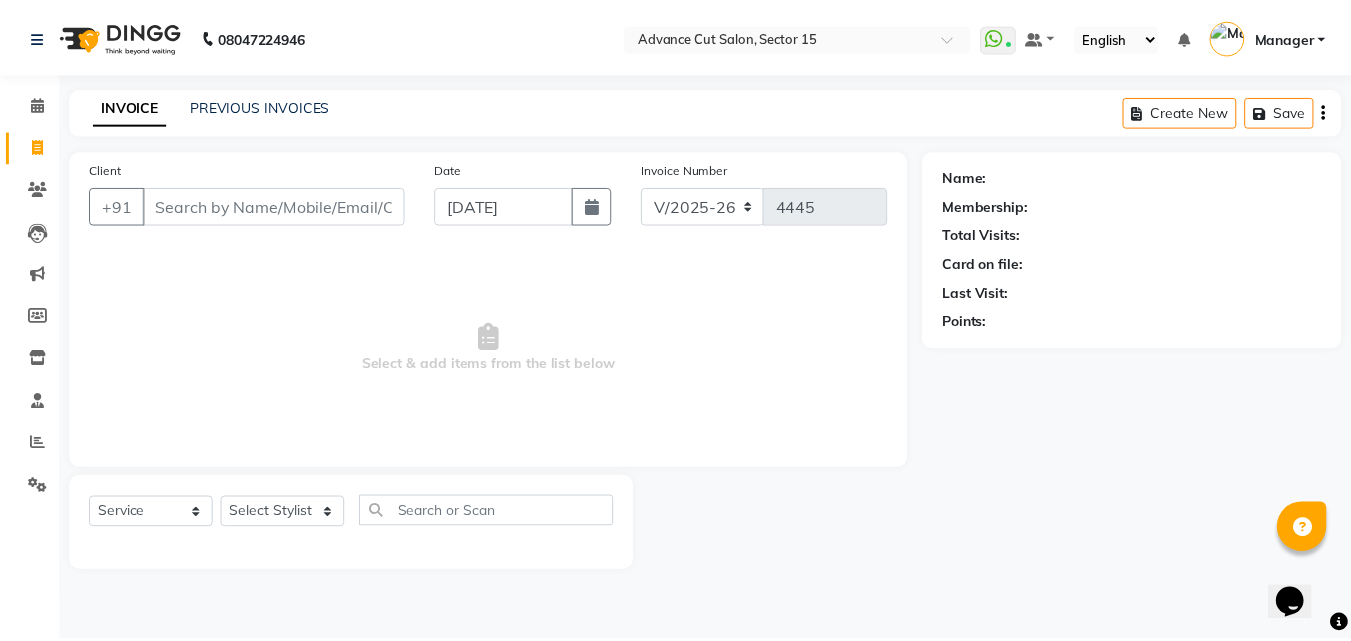 scroll, scrollTop: 0, scrollLeft: 0, axis: both 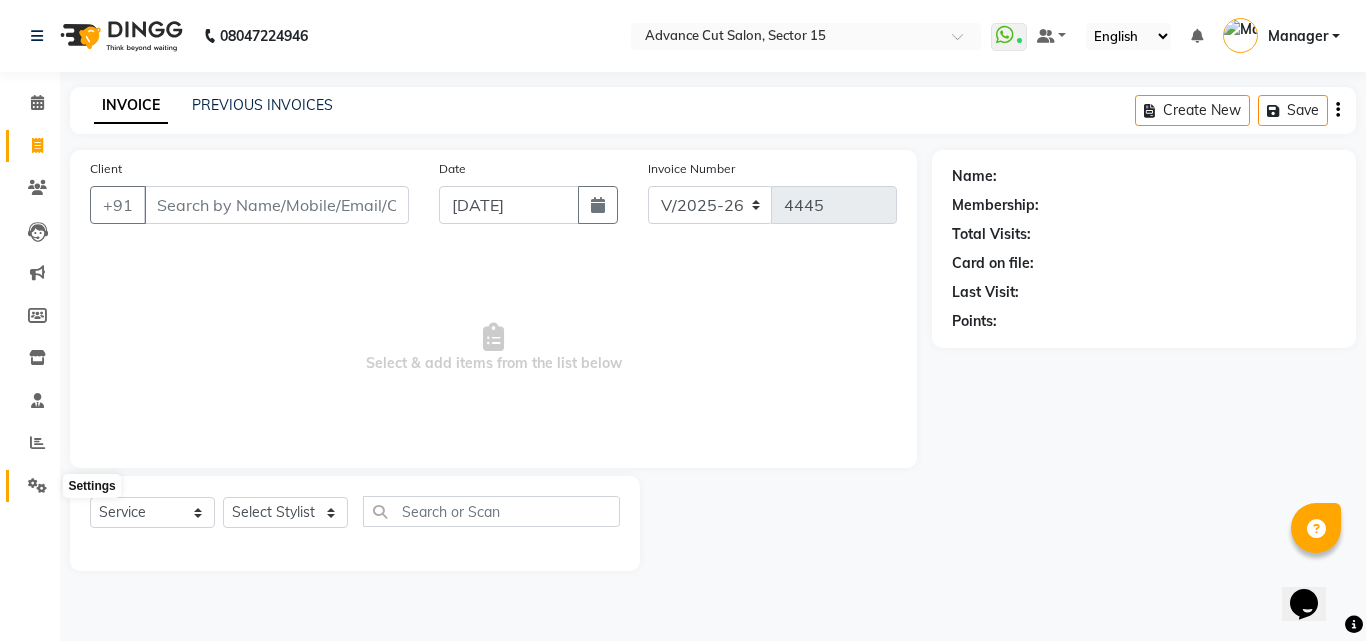 click 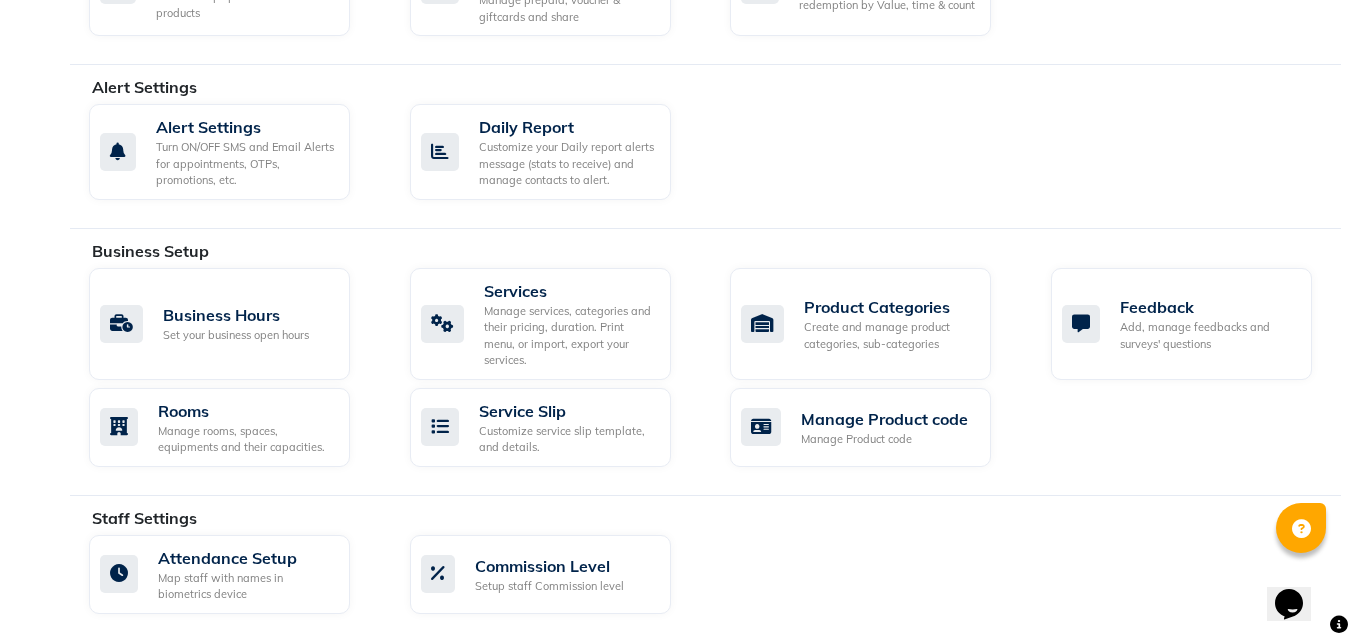 scroll, scrollTop: 554, scrollLeft: 0, axis: vertical 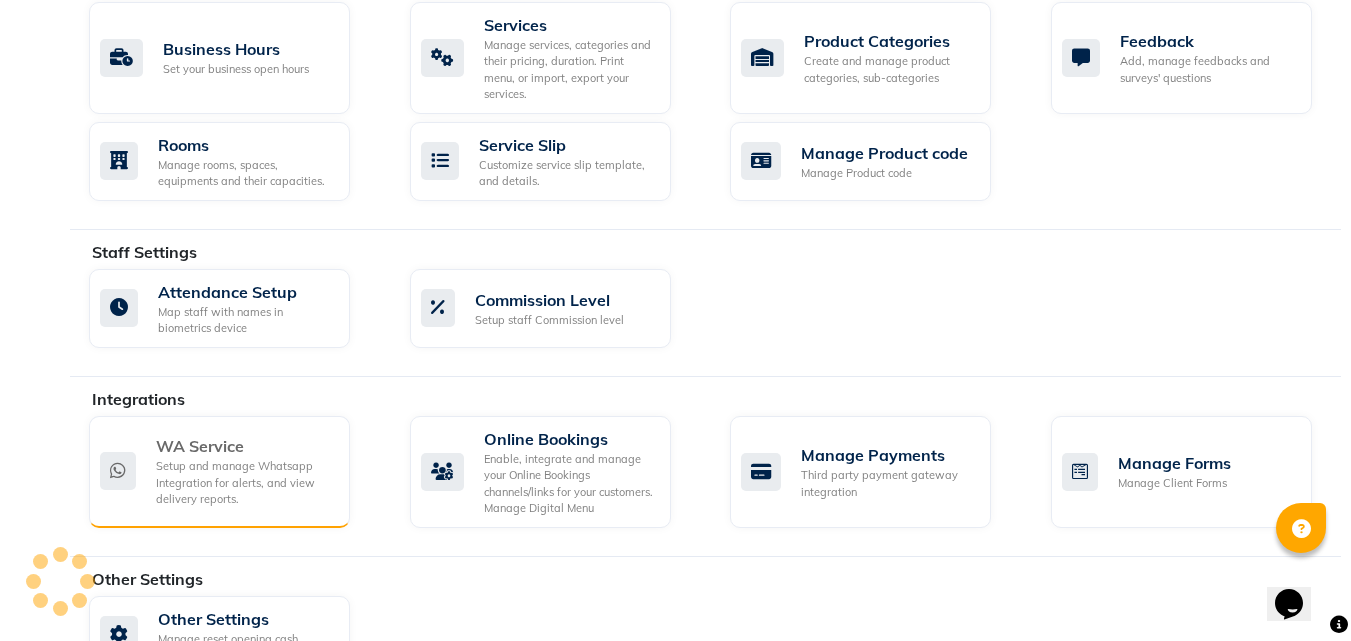 click on "Setup and manage Whatsapp Integration for alerts, and view delivery reports." 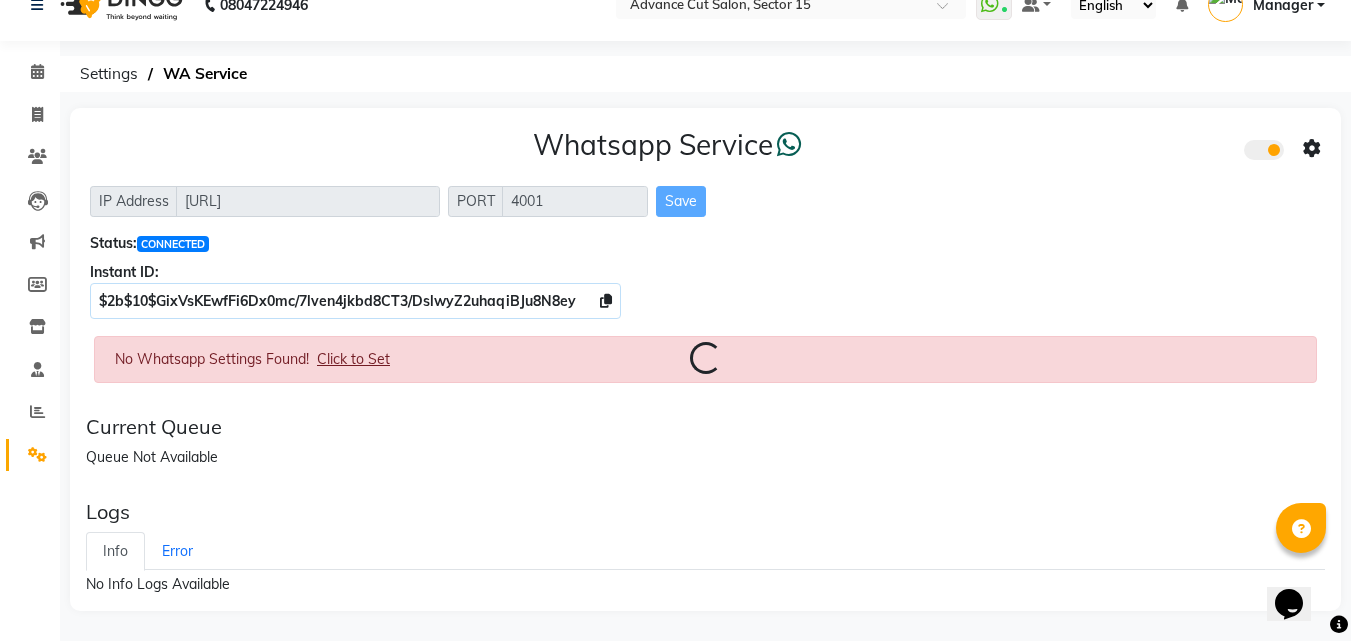 scroll, scrollTop: 0, scrollLeft: 0, axis: both 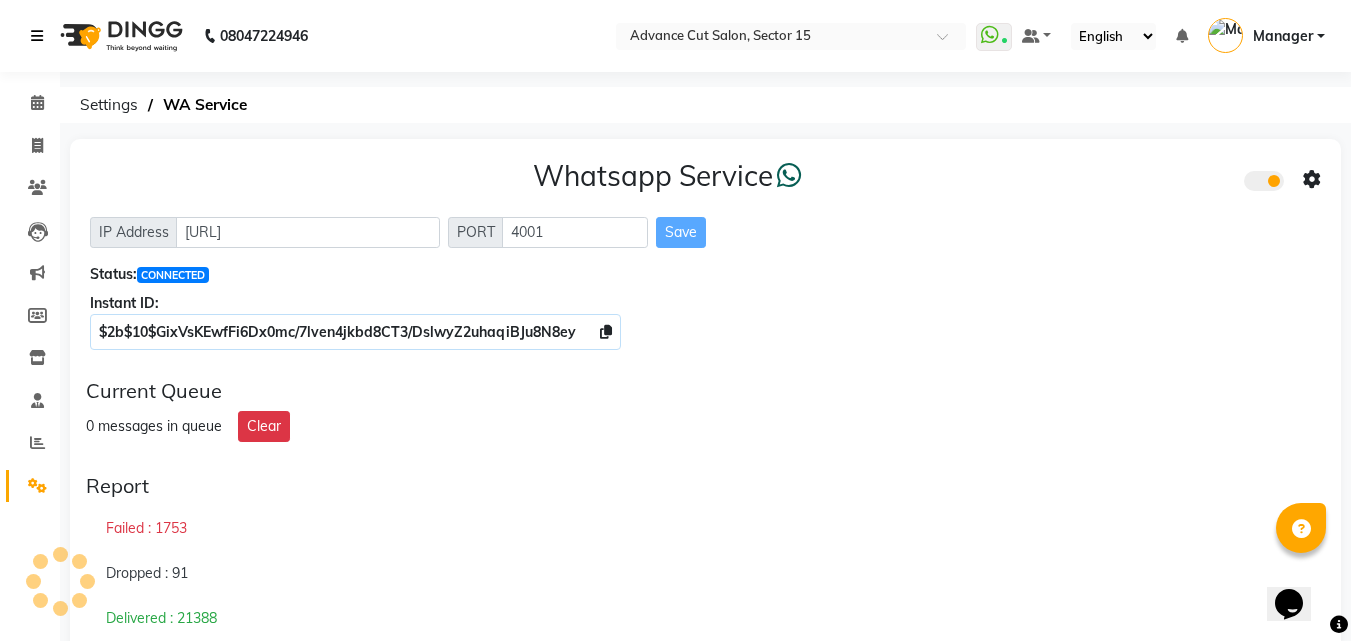 click at bounding box center (37, 36) 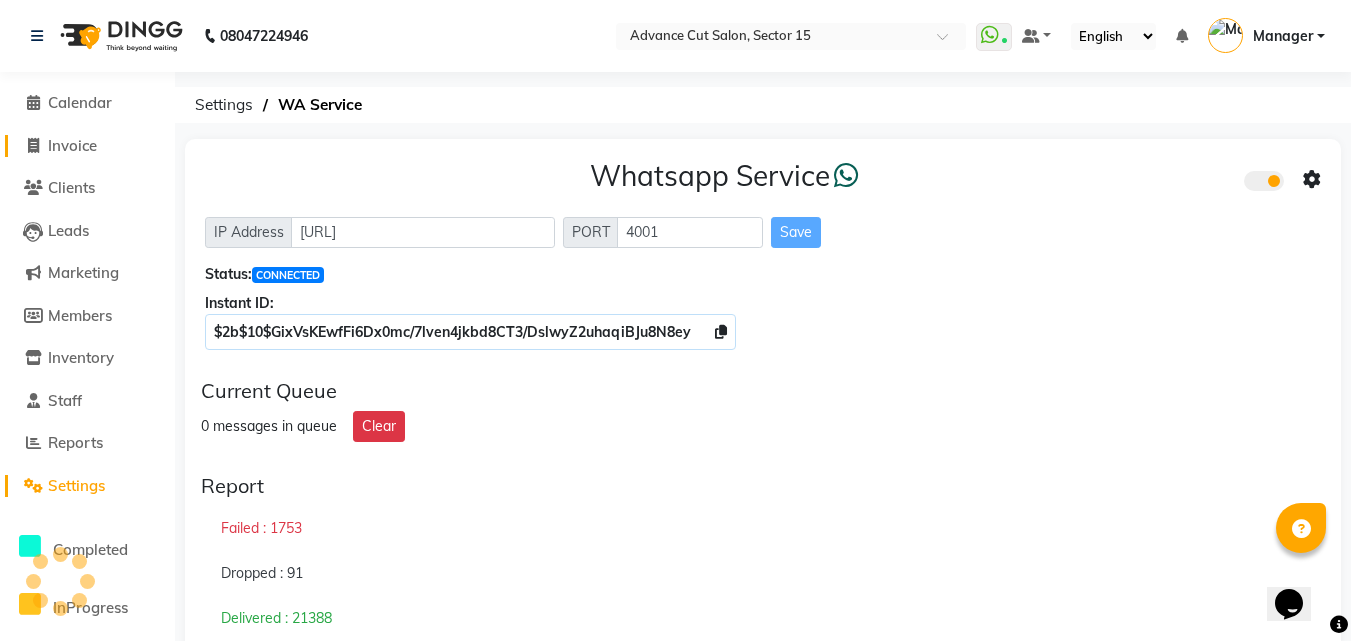 click on "Invoice" 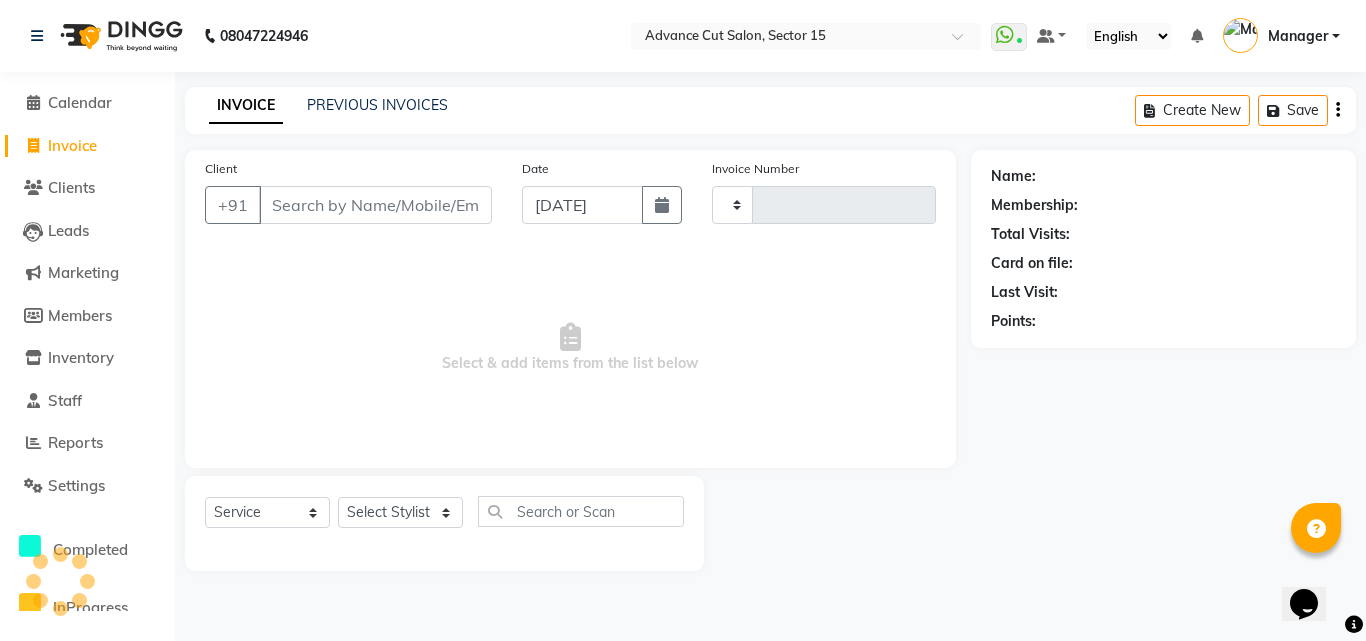 type on "4445" 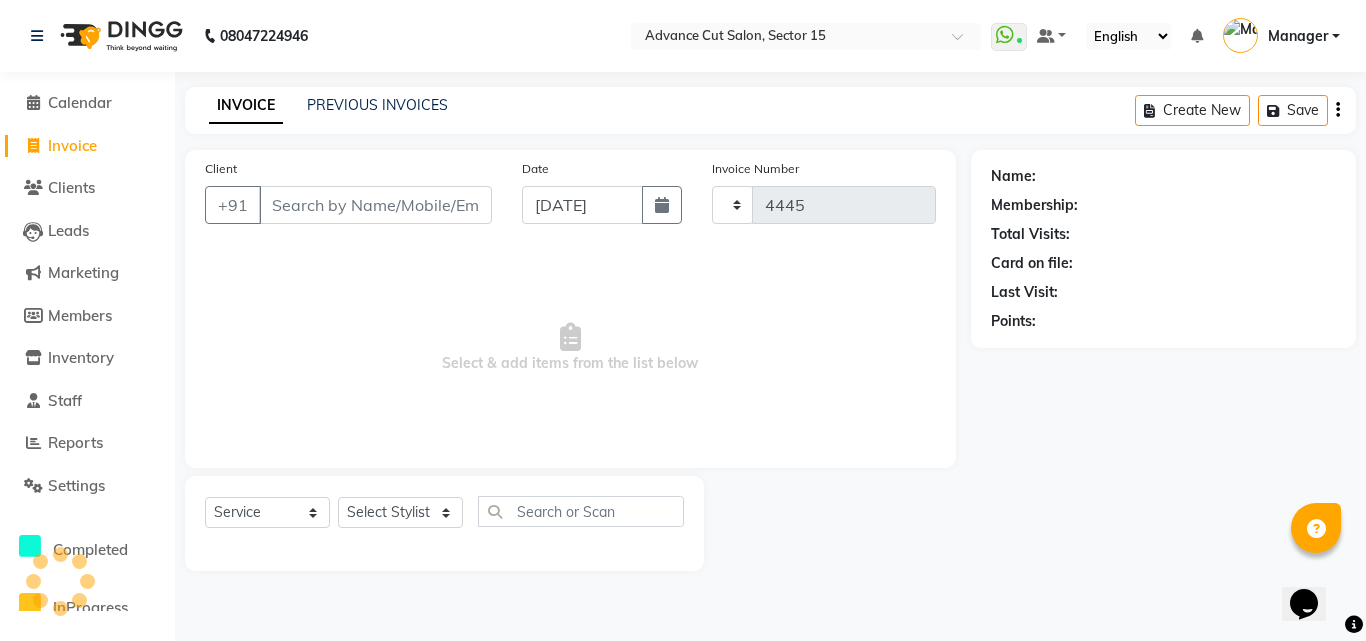 select on "6255" 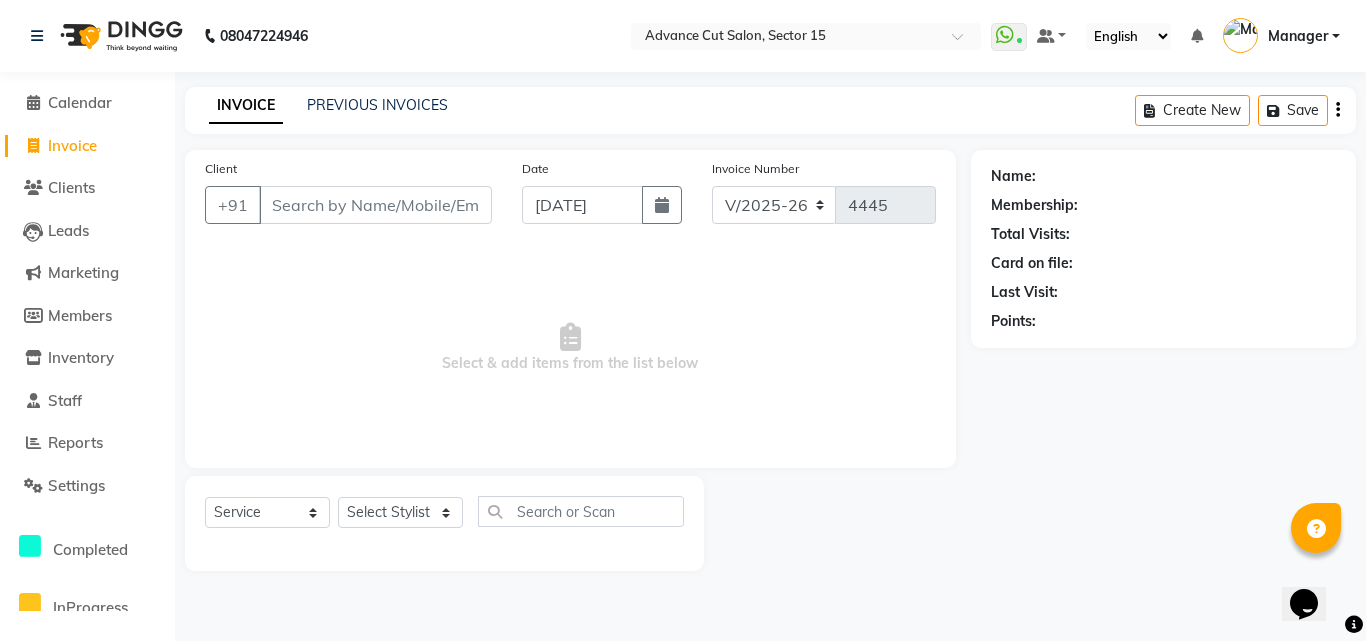 click on "Opens Chat This icon Opens the chat window." at bounding box center (1314, 569) 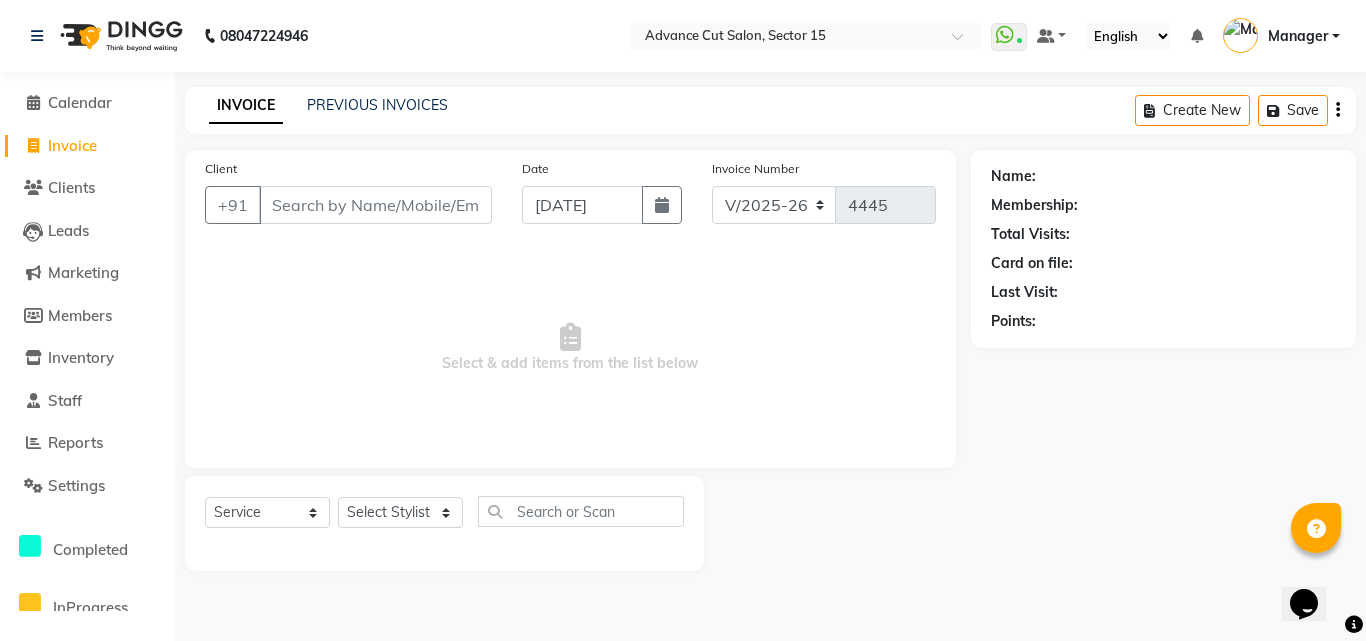 click at bounding box center (1354, 625) 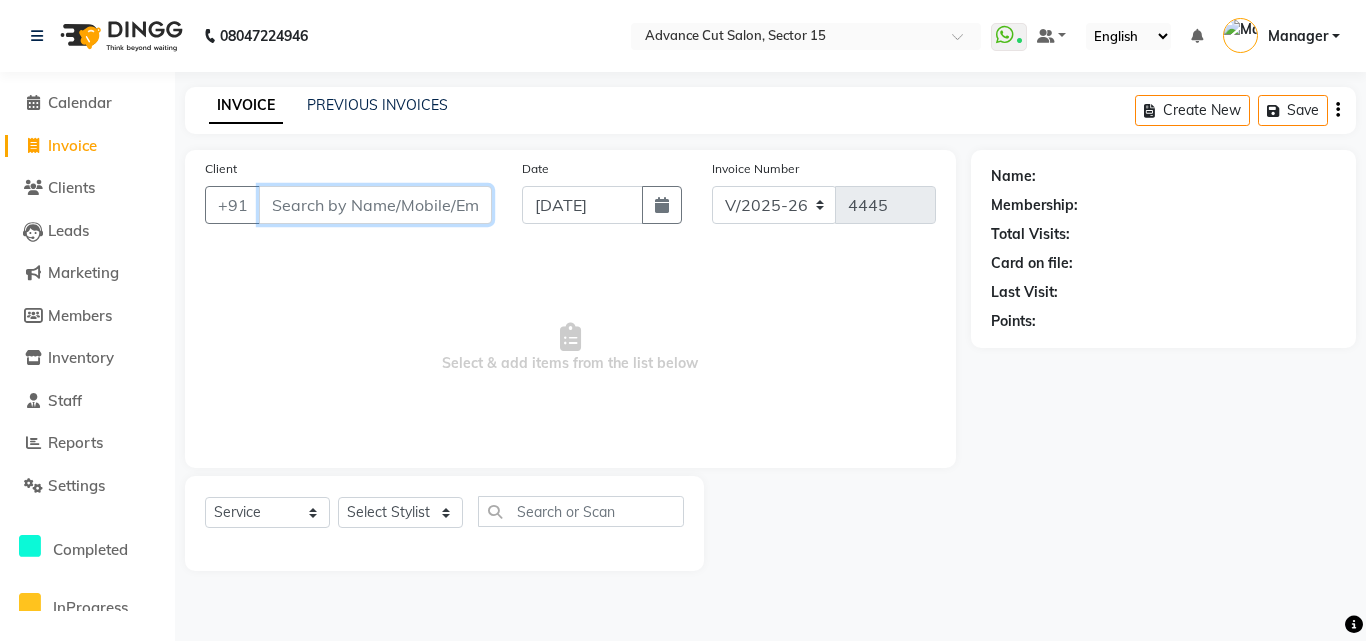click on "Client" at bounding box center [375, 205] 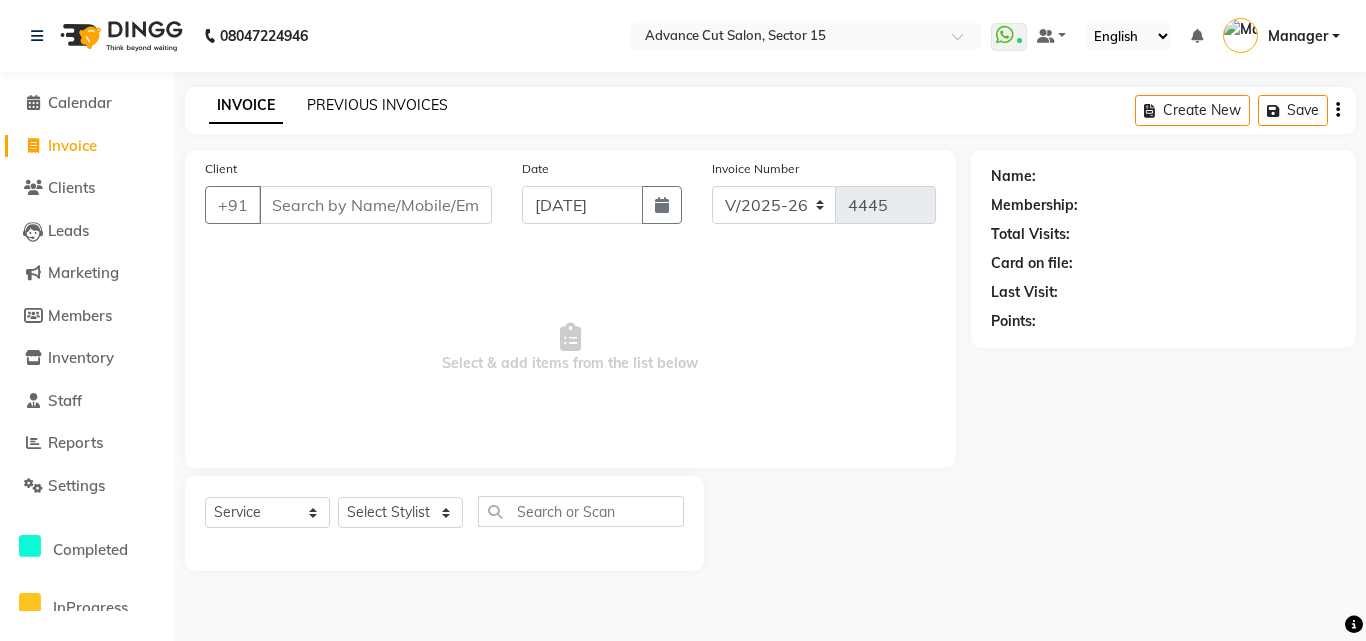 click on "PREVIOUS INVOICES" 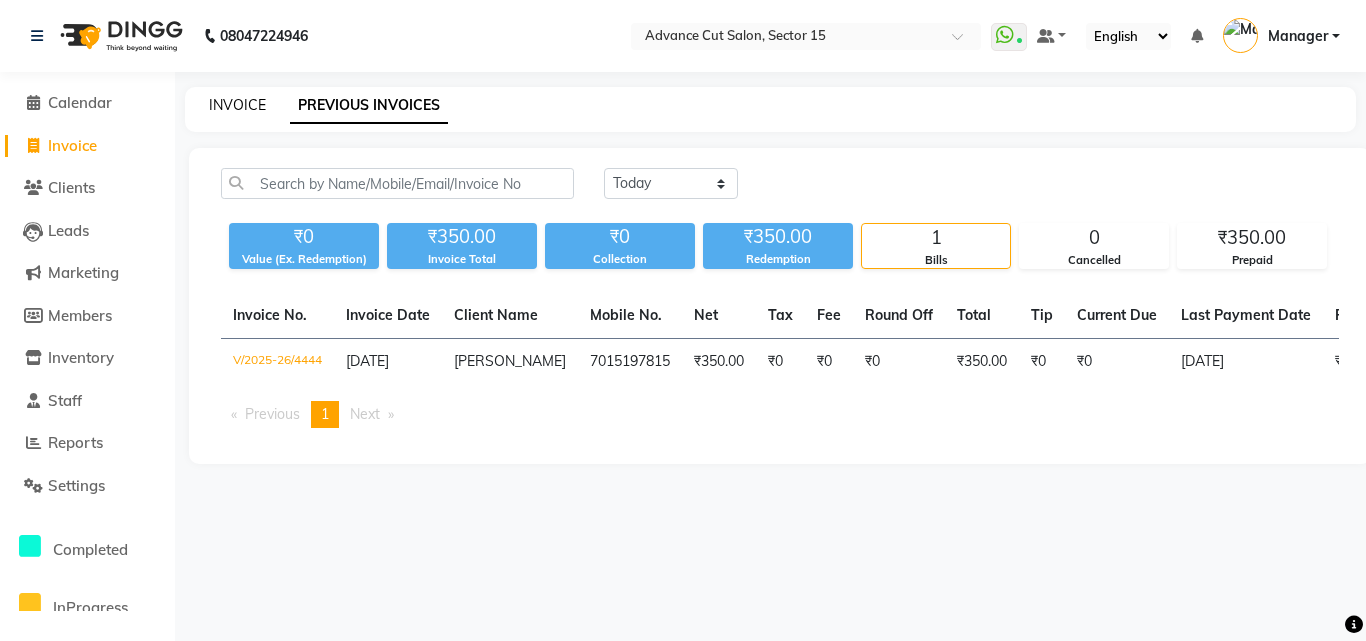 click on "INVOICE" 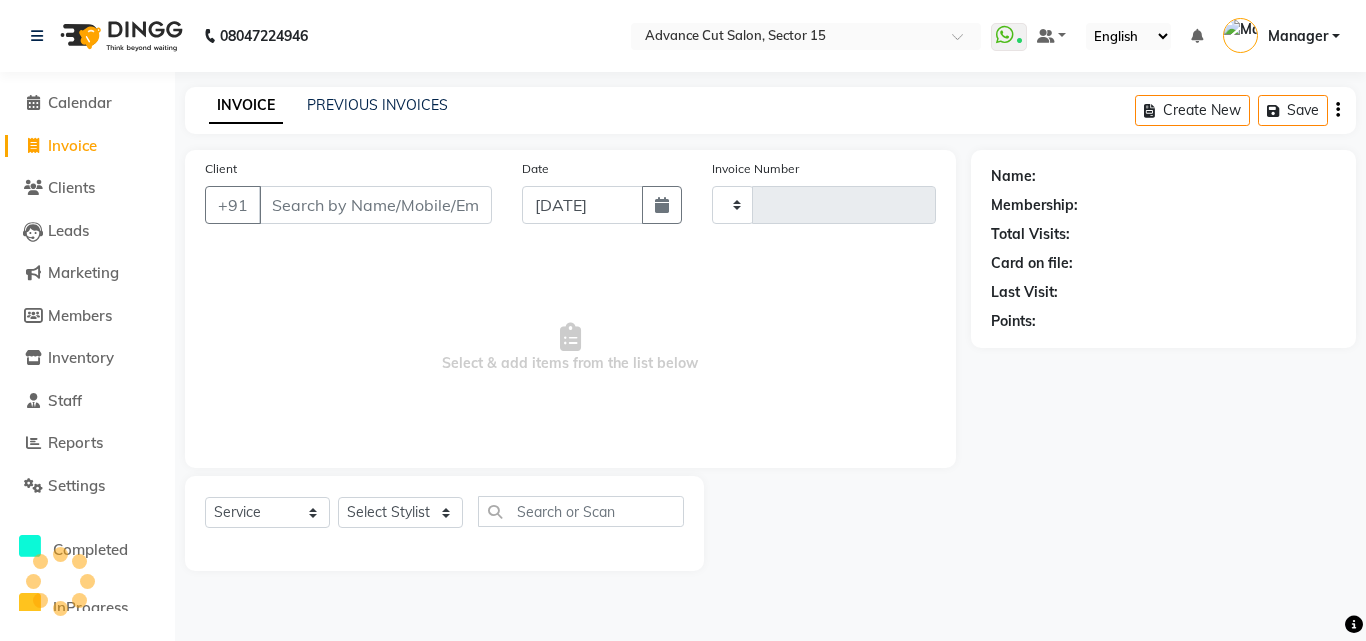 type on "4445" 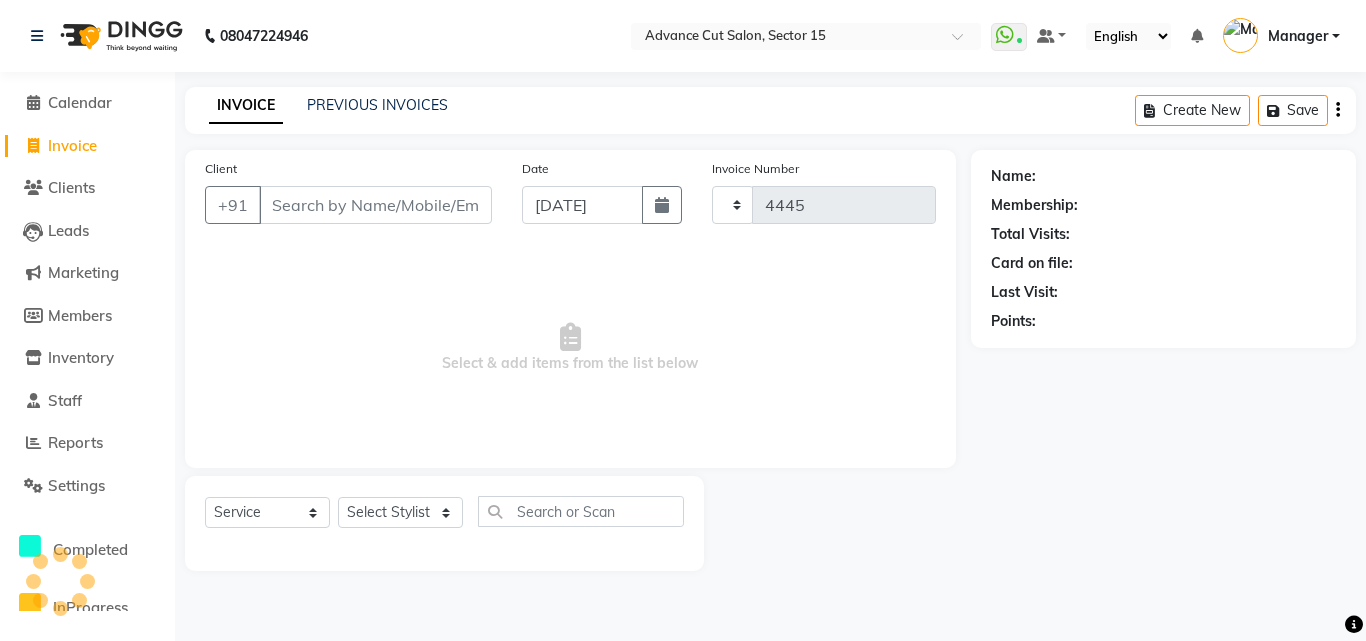click on "Client" at bounding box center (375, 205) 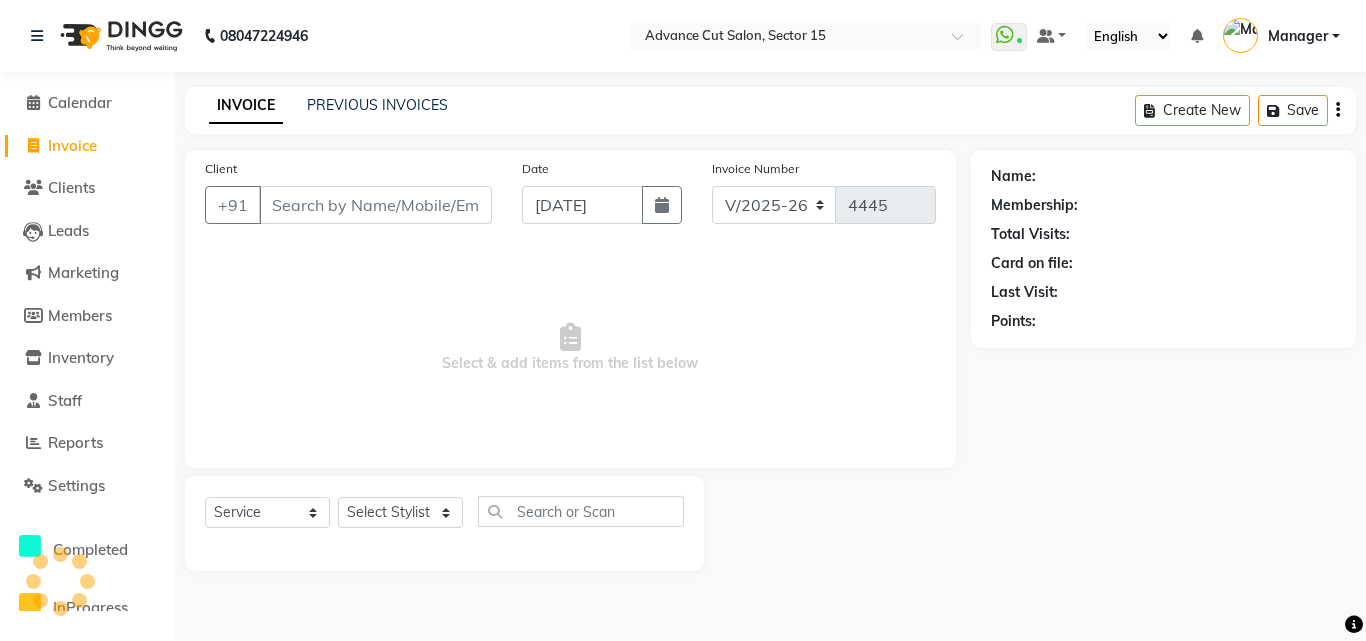 click on "Client" at bounding box center [375, 205] 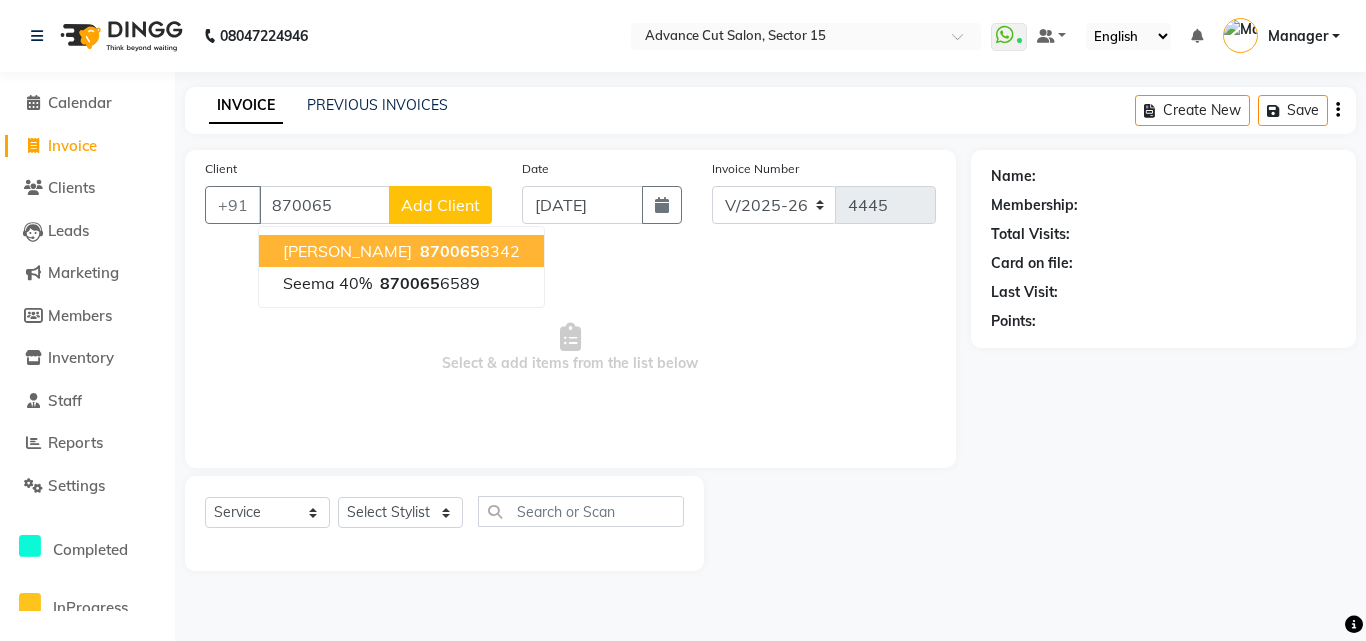 click on "870065 8342" at bounding box center (468, 251) 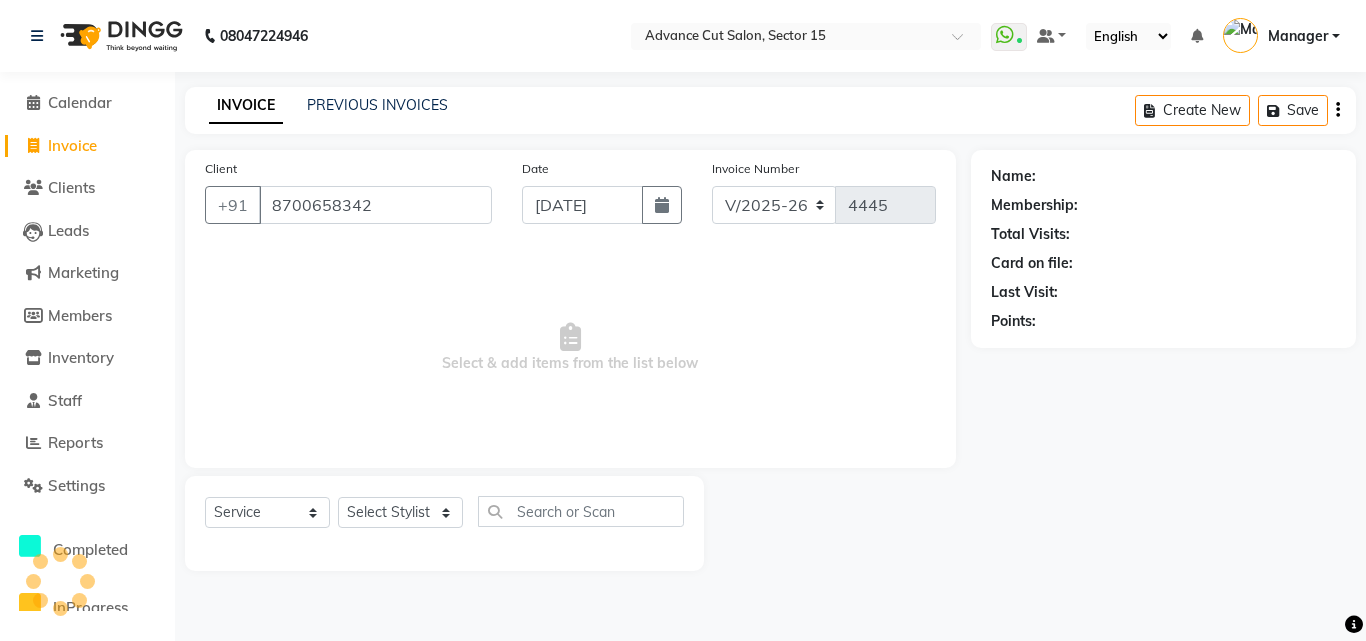 type on "8700658342" 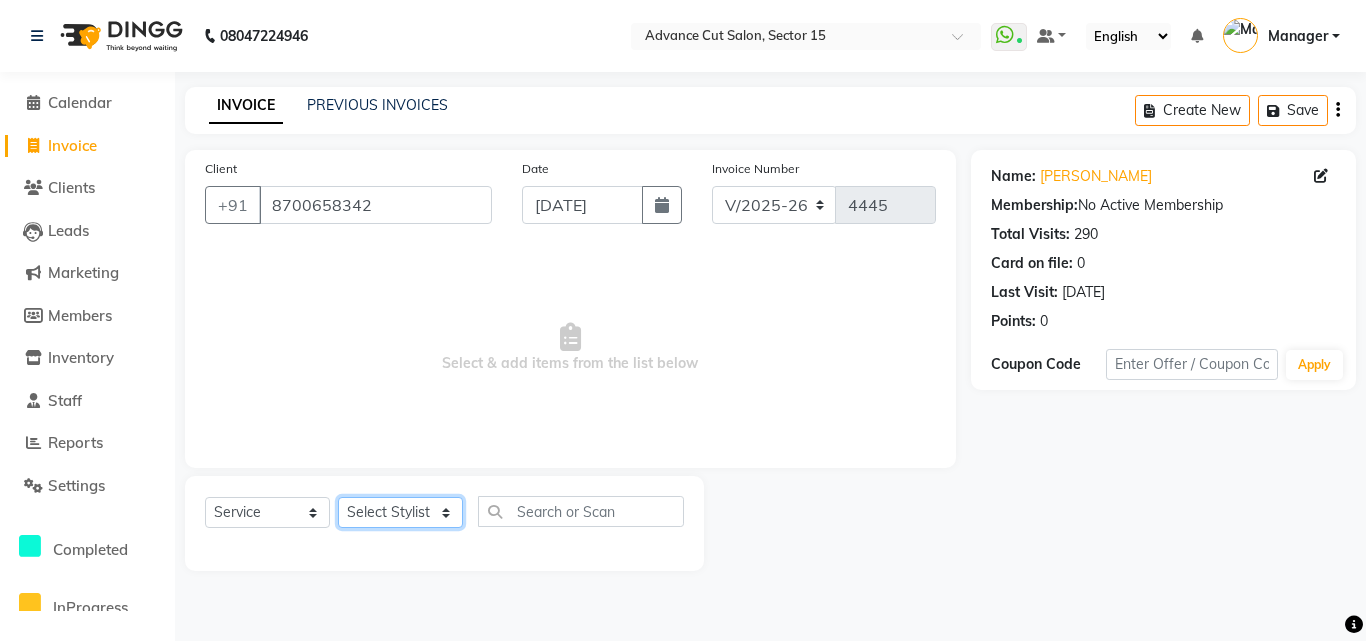 click on "Select Stylist Advance Cut  ASIF FARMAN HAIDER Iqbal KASHISH LUCKY Manager MANOJ NASEEM NASIR Nidhi Pooja  PRIYA RAEES RANI RASHID RIZWAN SACHIN SALMAN SANJAY Shahjad shuaib SONI" 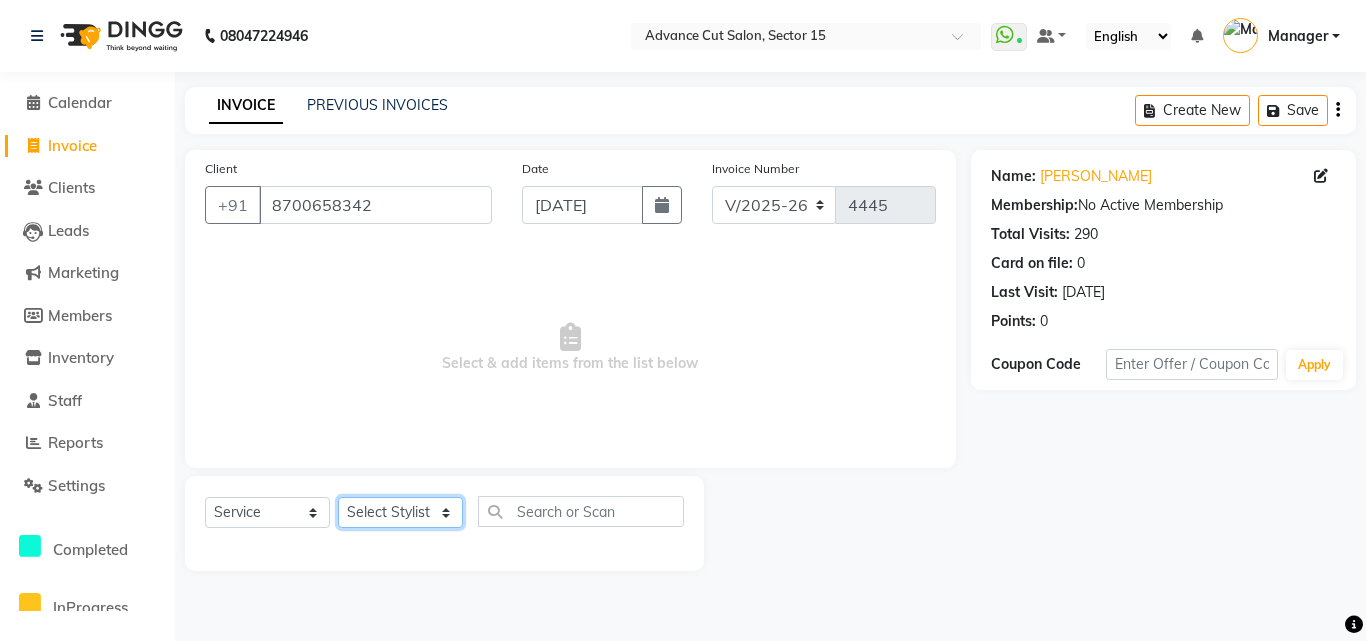 select on "46519" 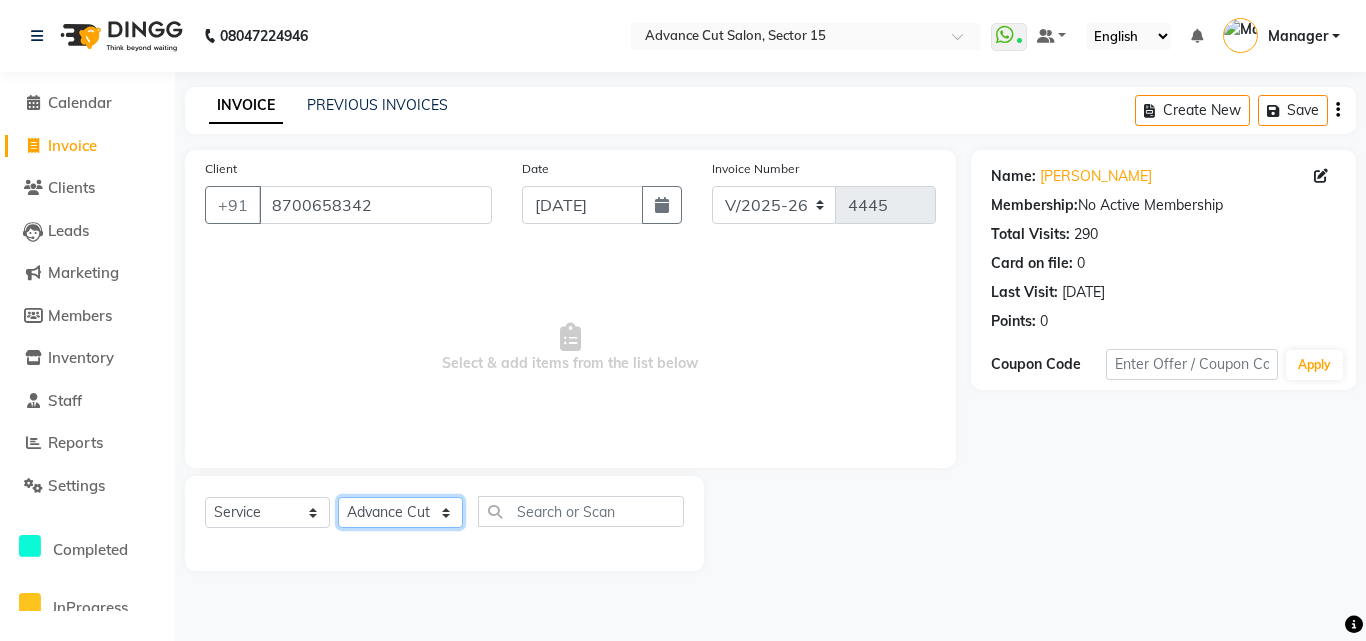 click on "Select Stylist Advance Cut  ASIF FARMAN HAIDER Iqbal KASHISH LUCKY Manager MANOJ NASEEM NASIR Nidhi Pooja  PRIYA RAEES RANI RASHID RIZWAN SACHIN SALMAN SANJAY Shahjad shuaib SONI" 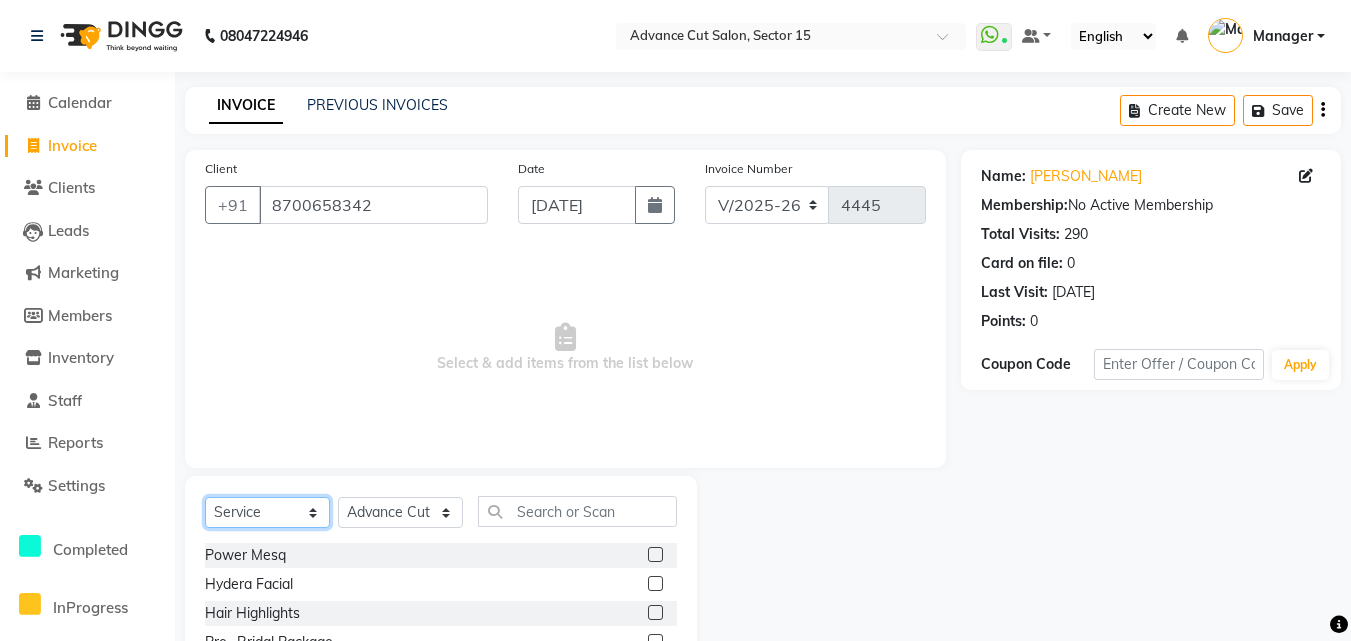 click on "Select  Service  Product  Membership  Package Voucher Prepaid Gift Card" 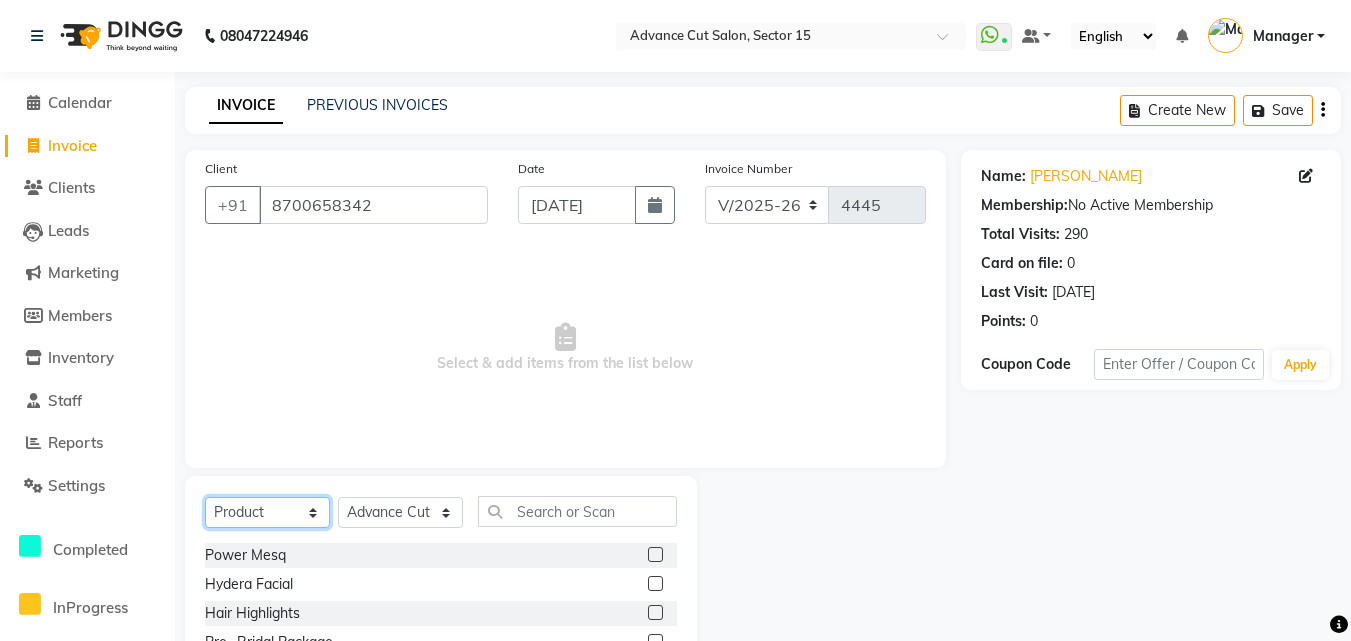 click on "Select  Service  Product  Membership  Package Voucher Prepaid Gift Card" 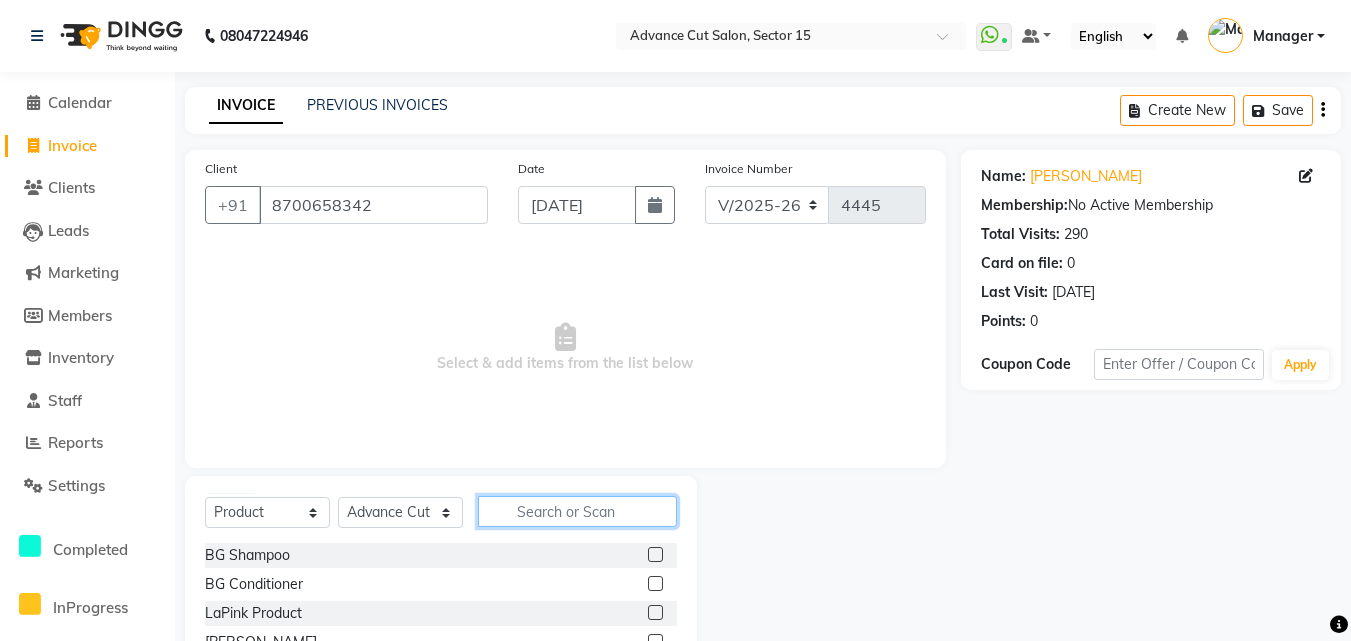 click 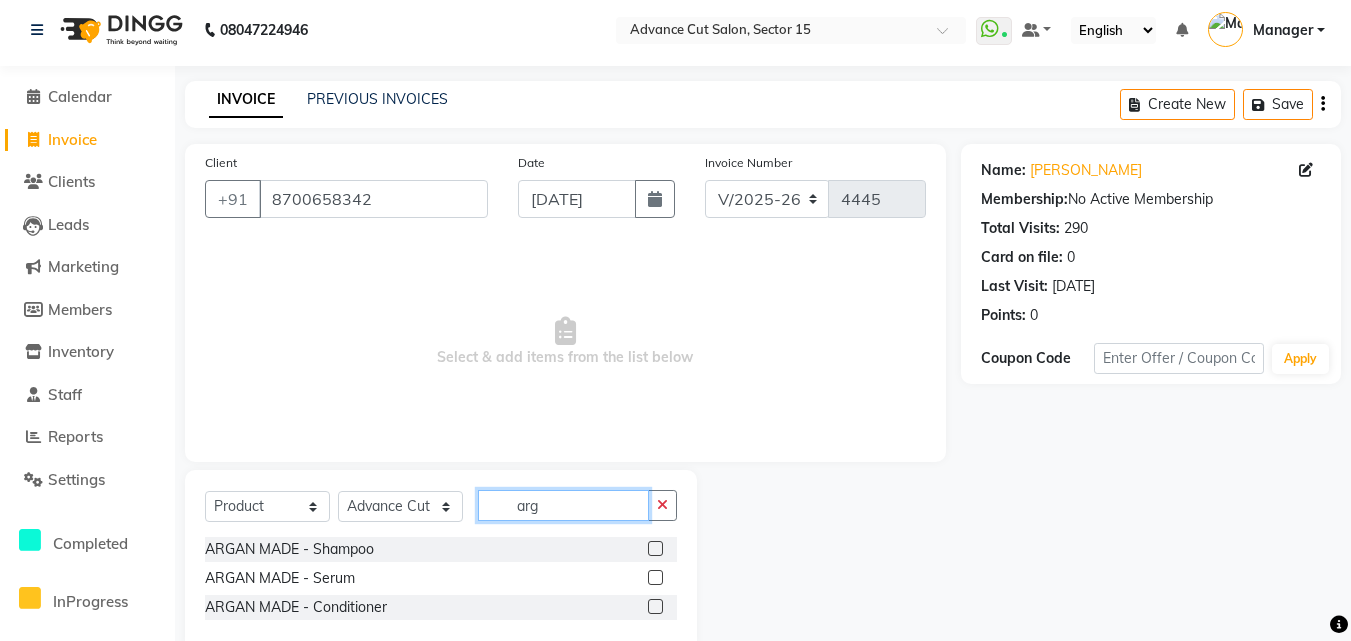 scroll, scrollTop: 47, scrollLeft: 0, axis: vertical 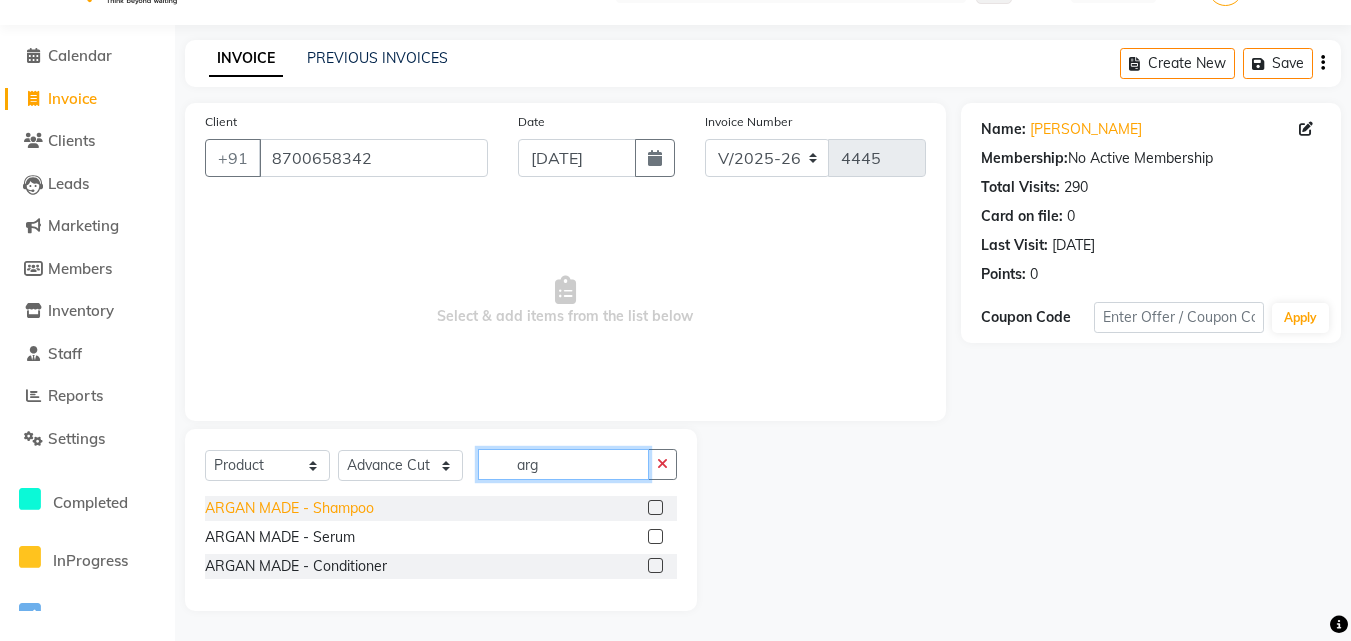 type on "arg" 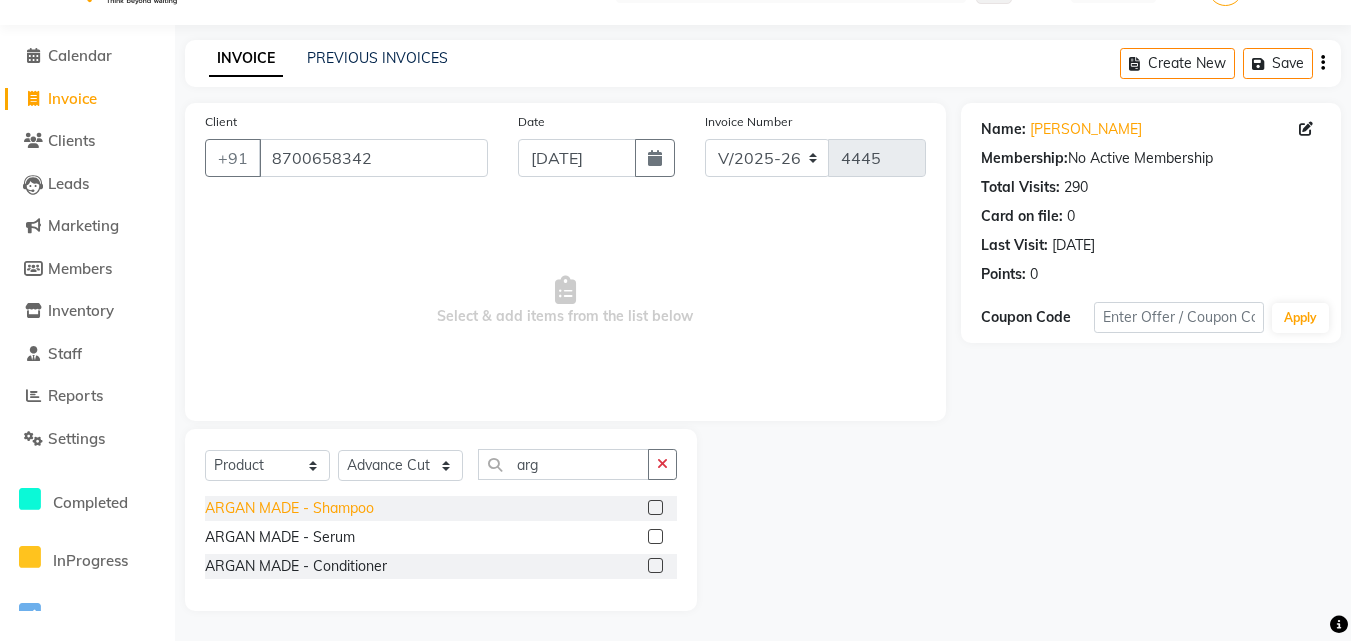 click on "ARGAN MADE - Shampoo" 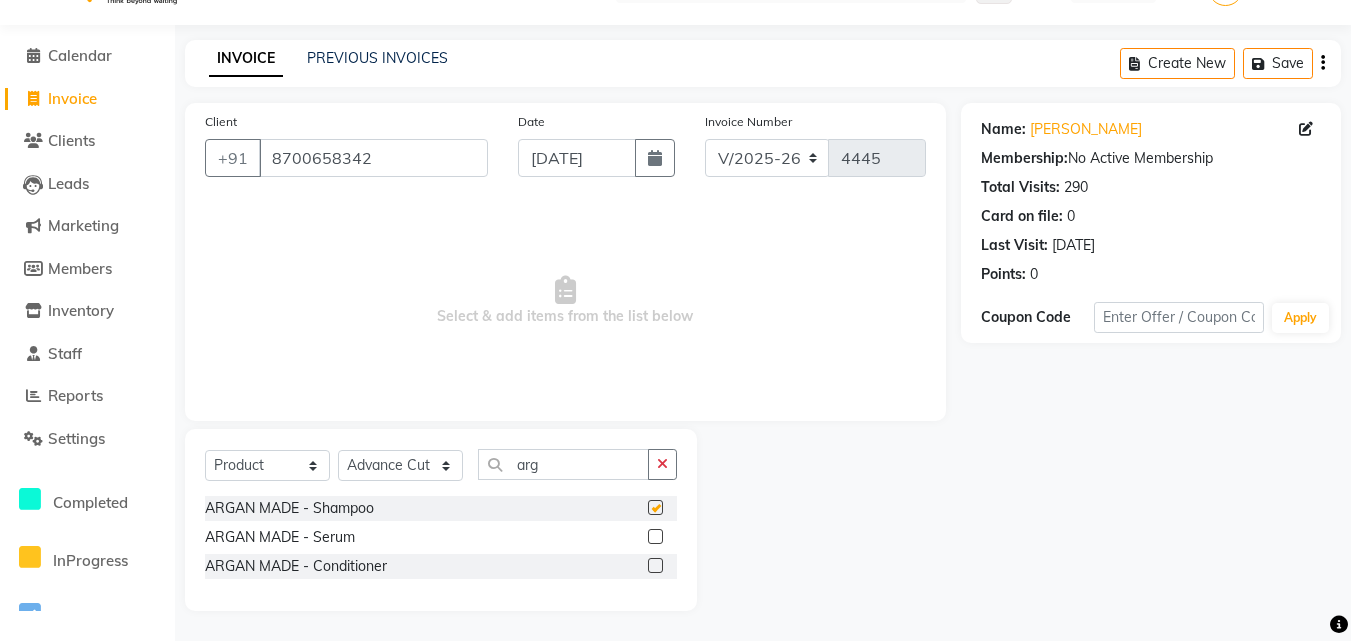 checkbox on "false" 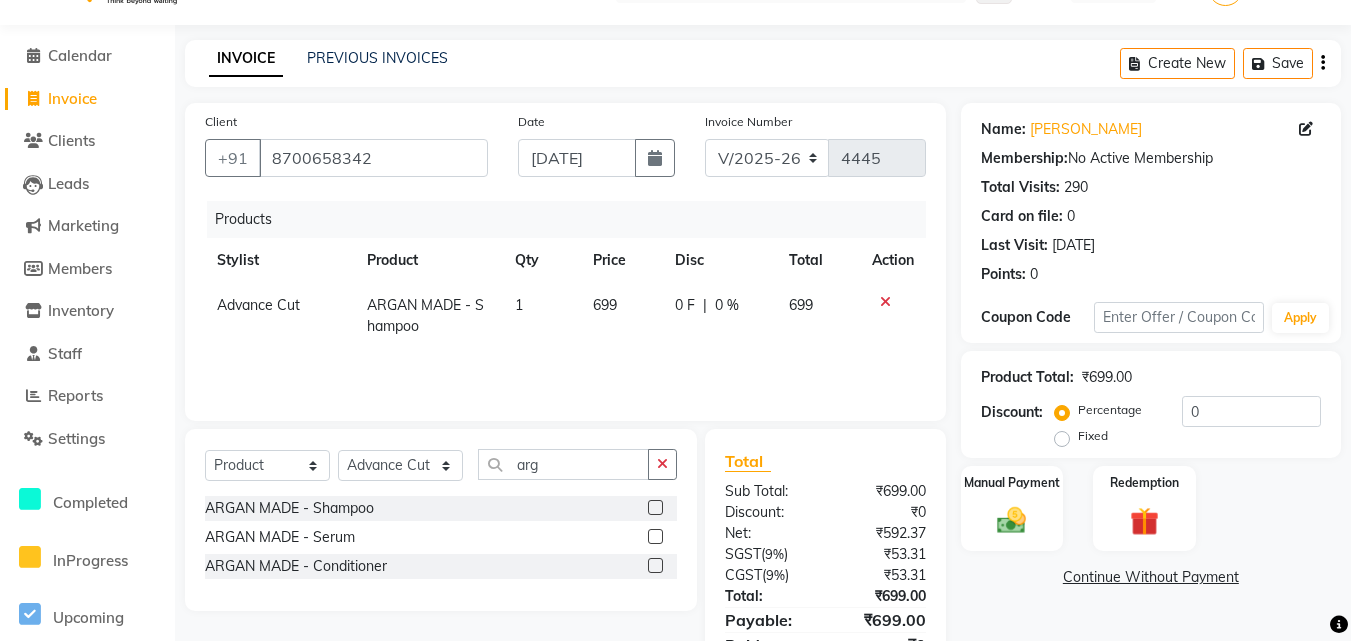 click on "699" 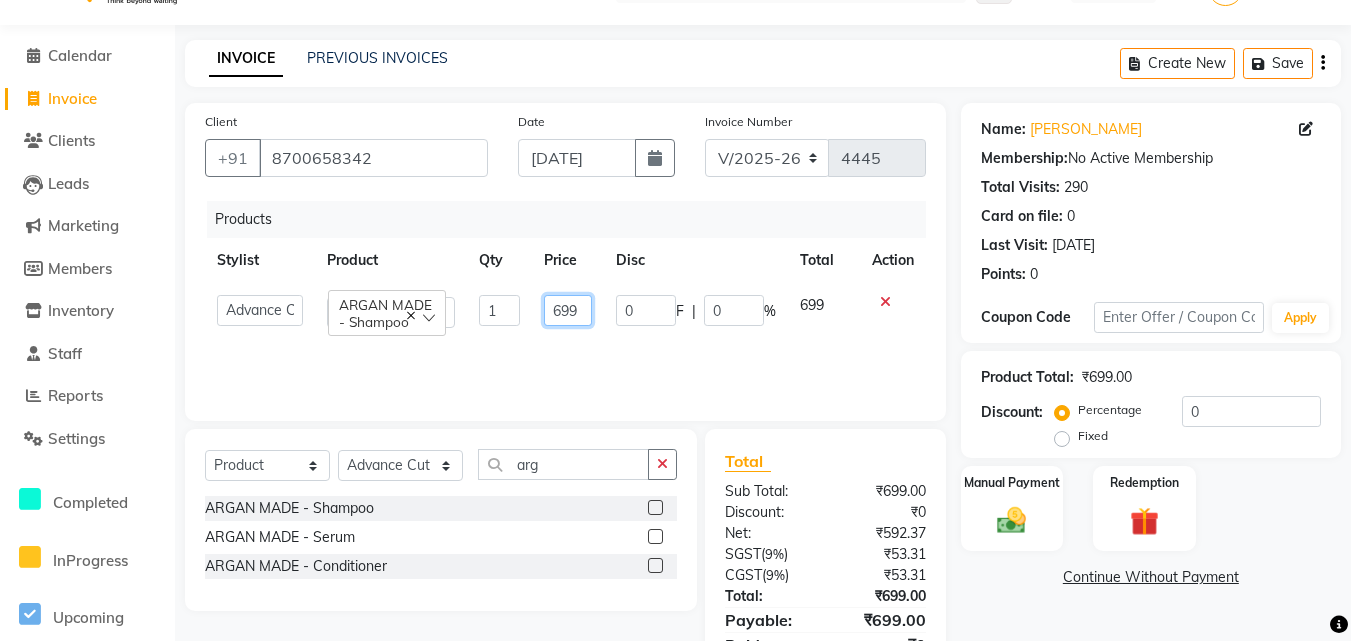 click on "699" 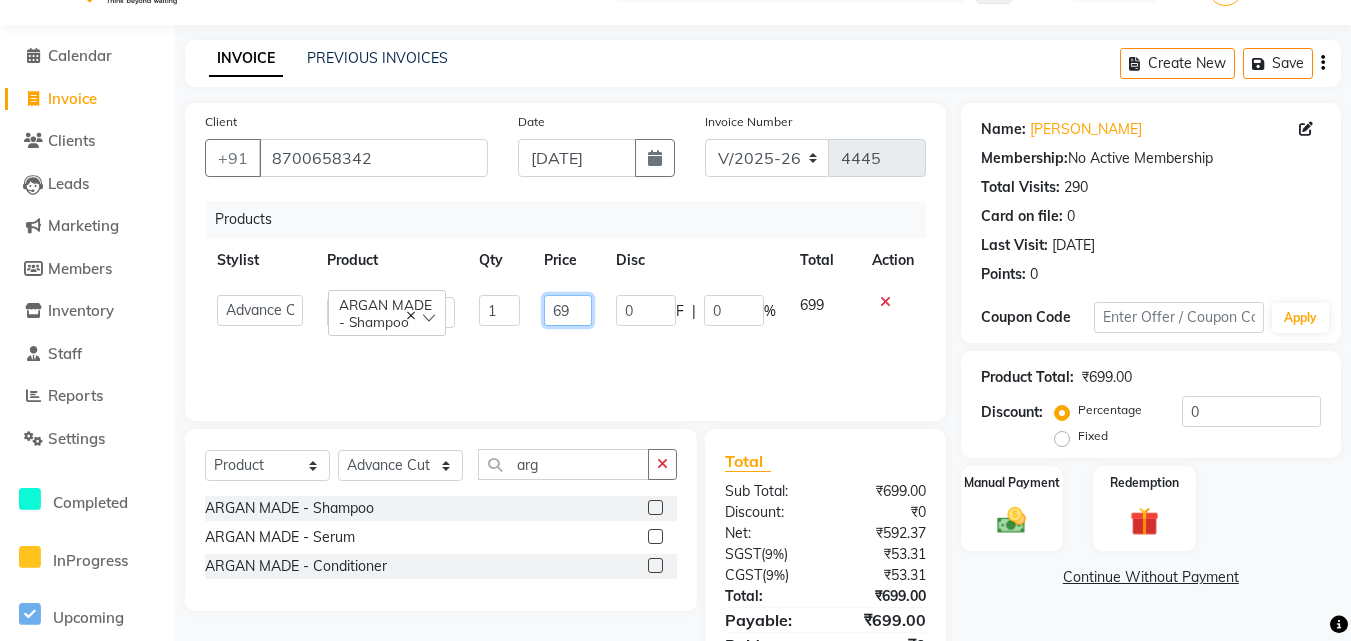 type on "6" 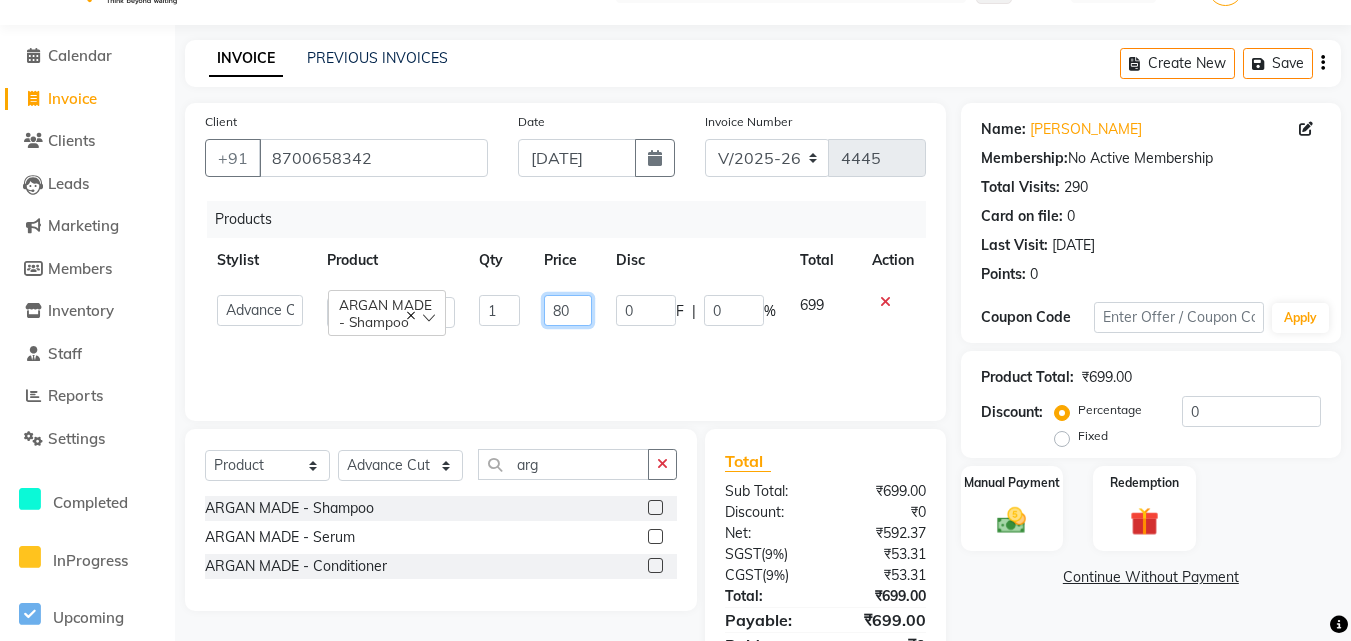 type on "800" 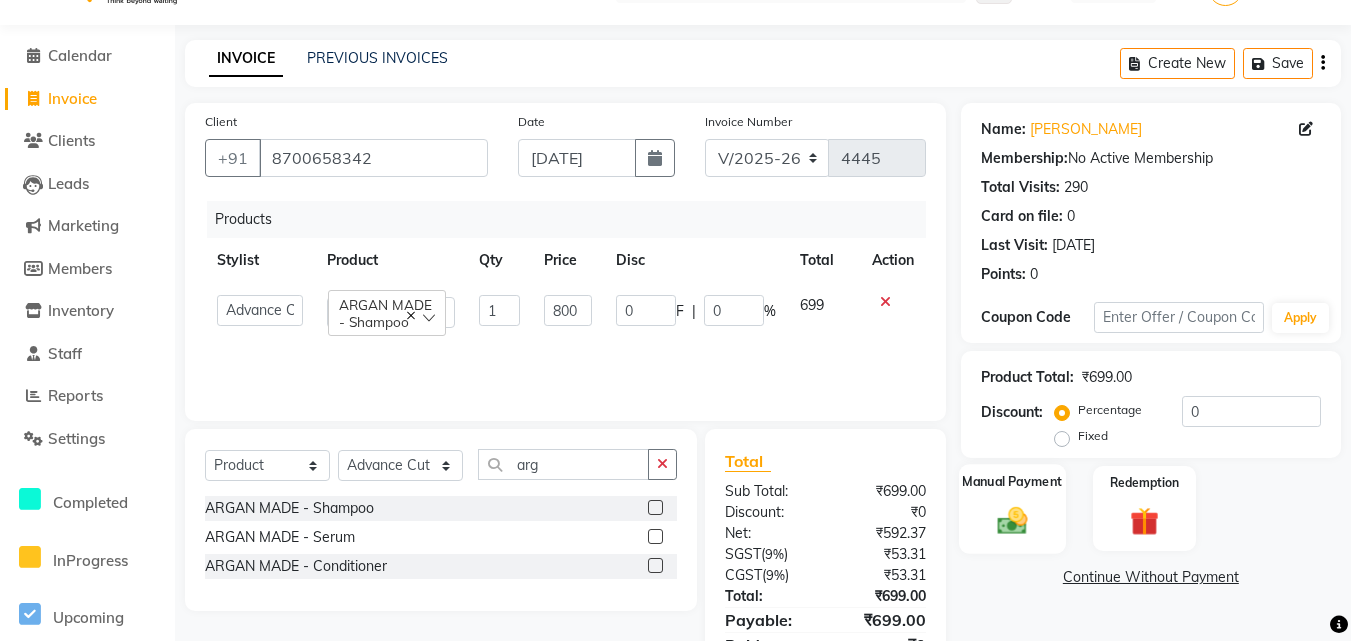 click on "Manual Payment" 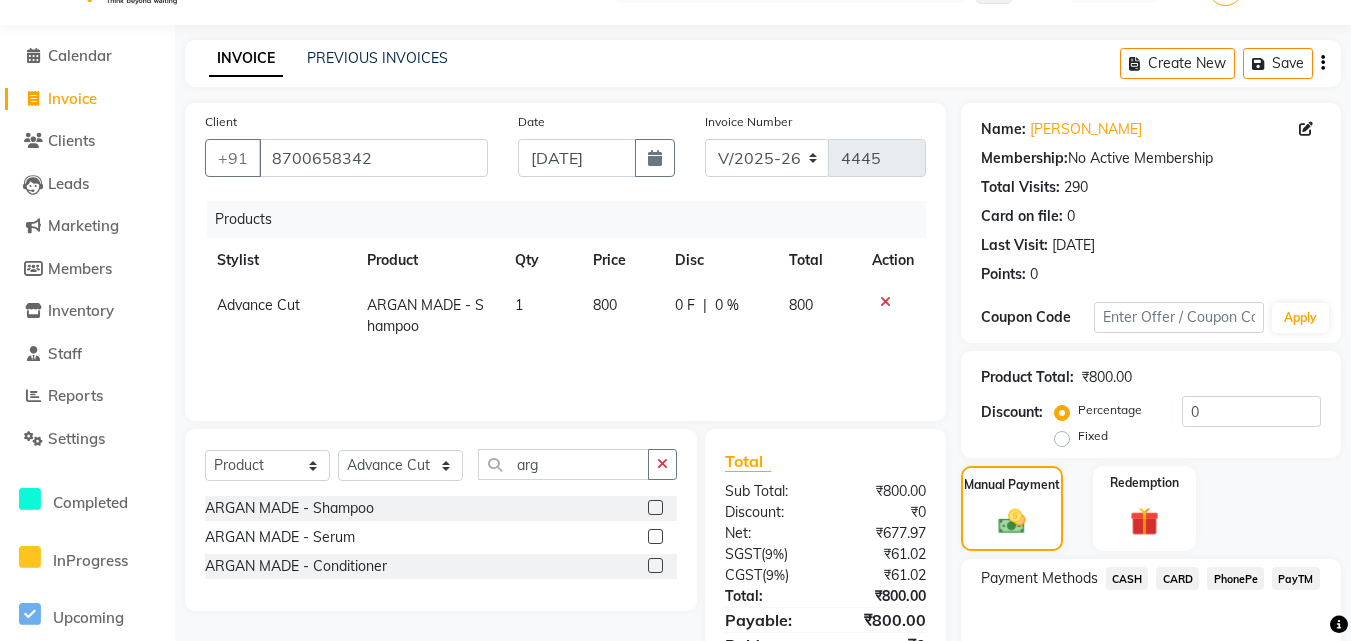 scroll, scrollTop: 156, scrollLeft: 0, axis: vertical 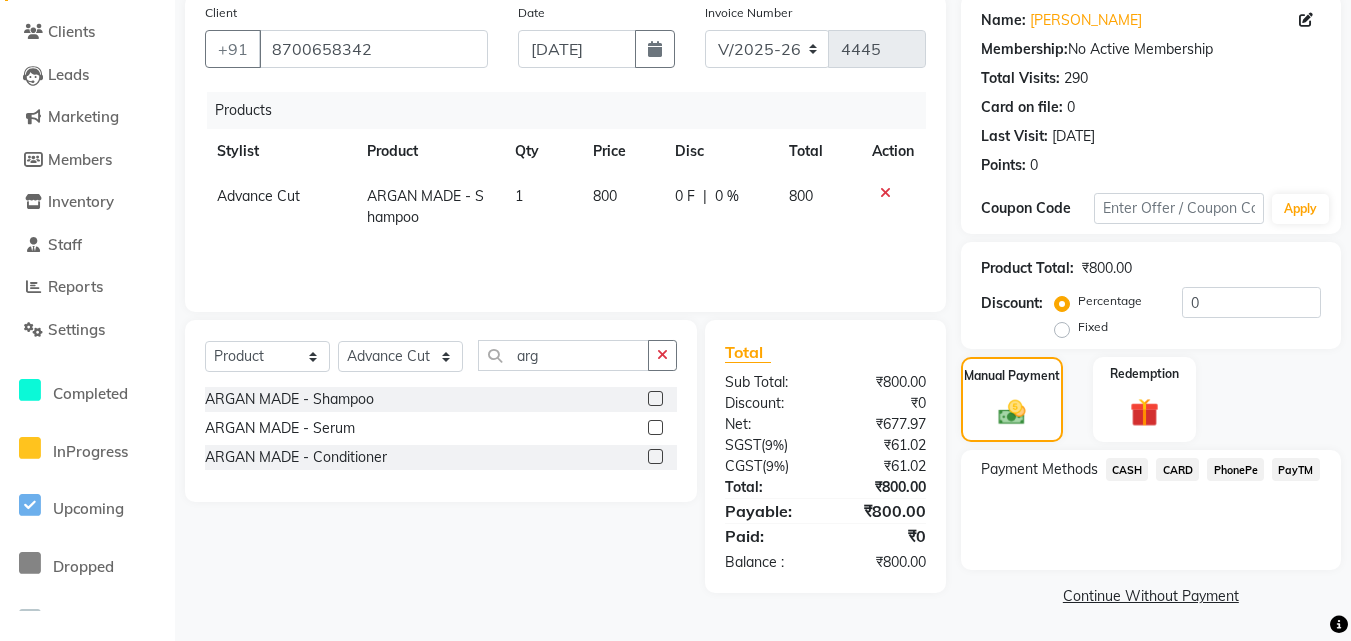 click on "PayTM" 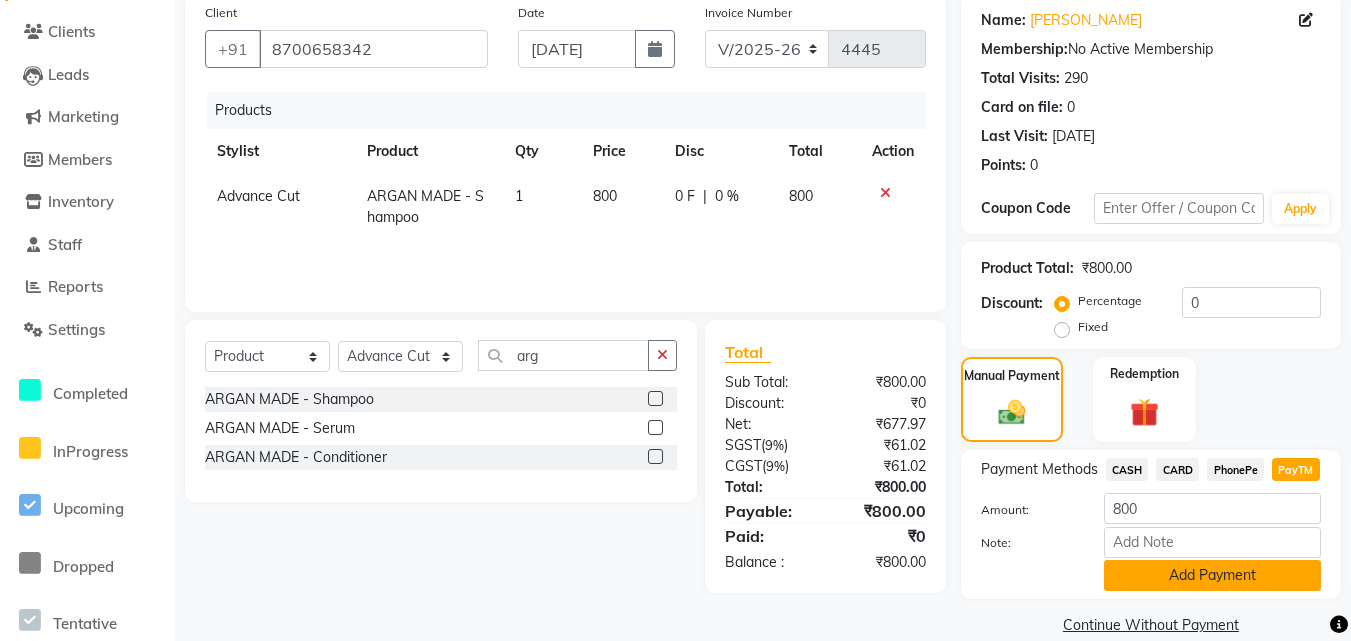 click on "Add Payment" 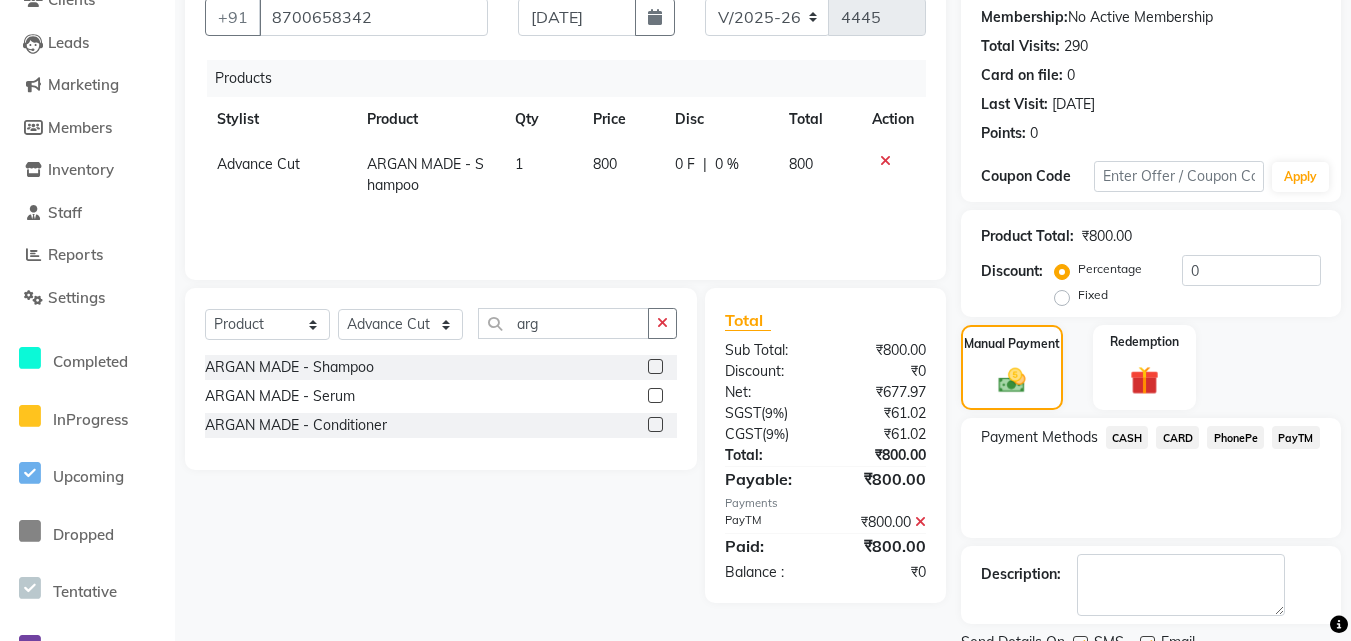scroll, scrollTop: 240, scrollLeft: 0, axis: vertical 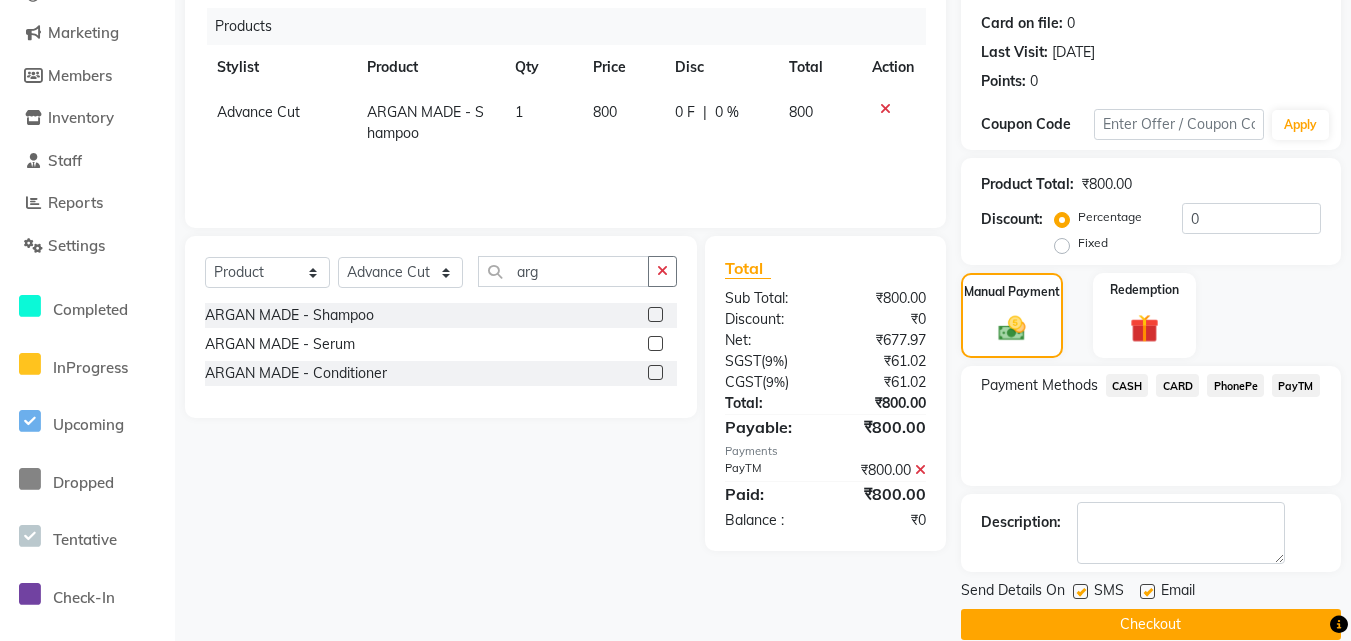 click on "Checkout" 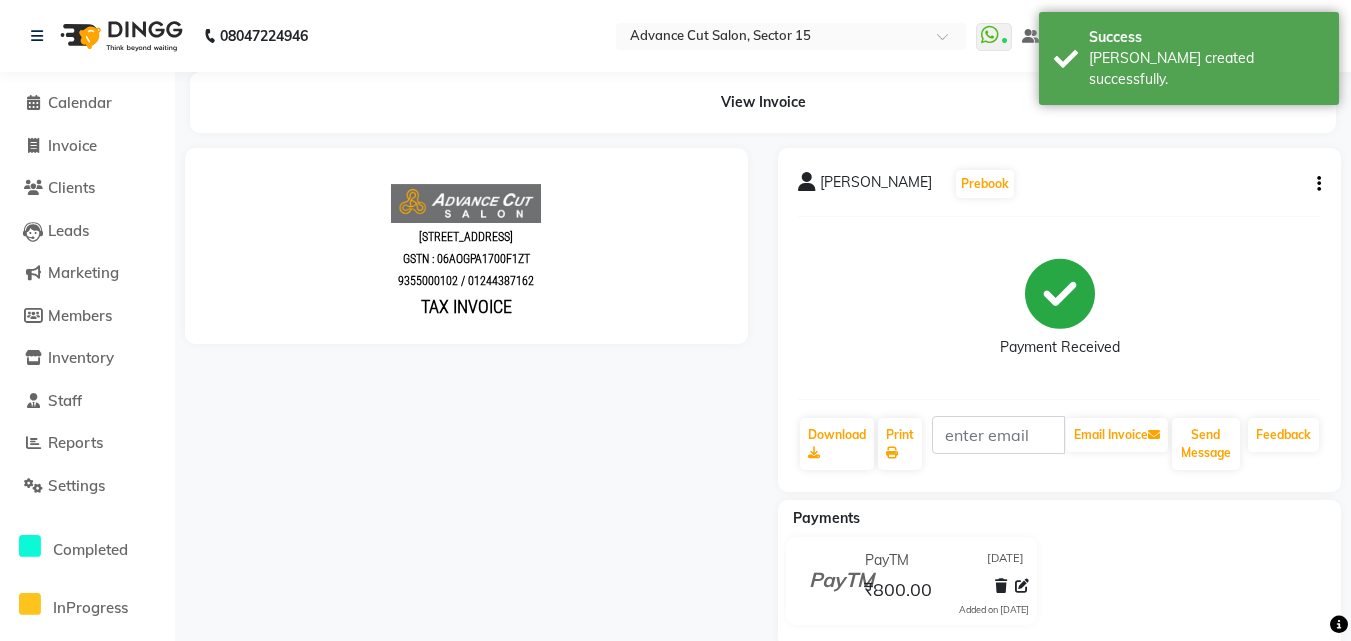 scroll, scrollTop: 0, scrollLeft: 0, axis: both 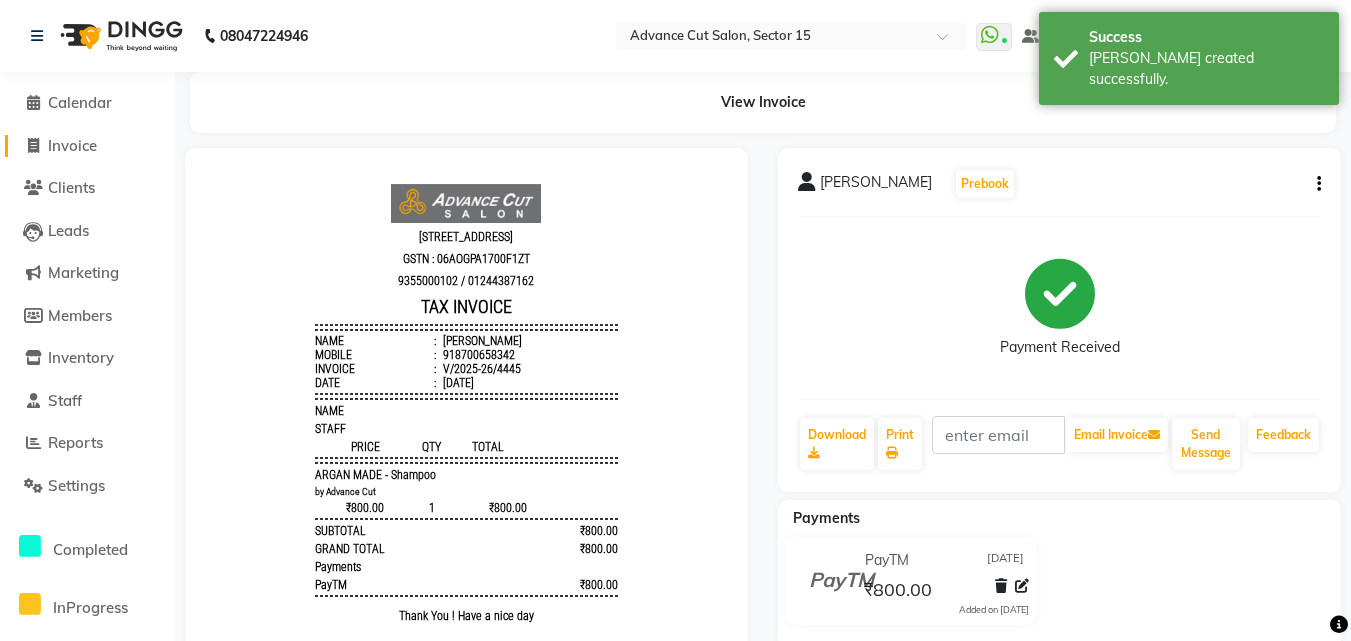 click on "Invoice" 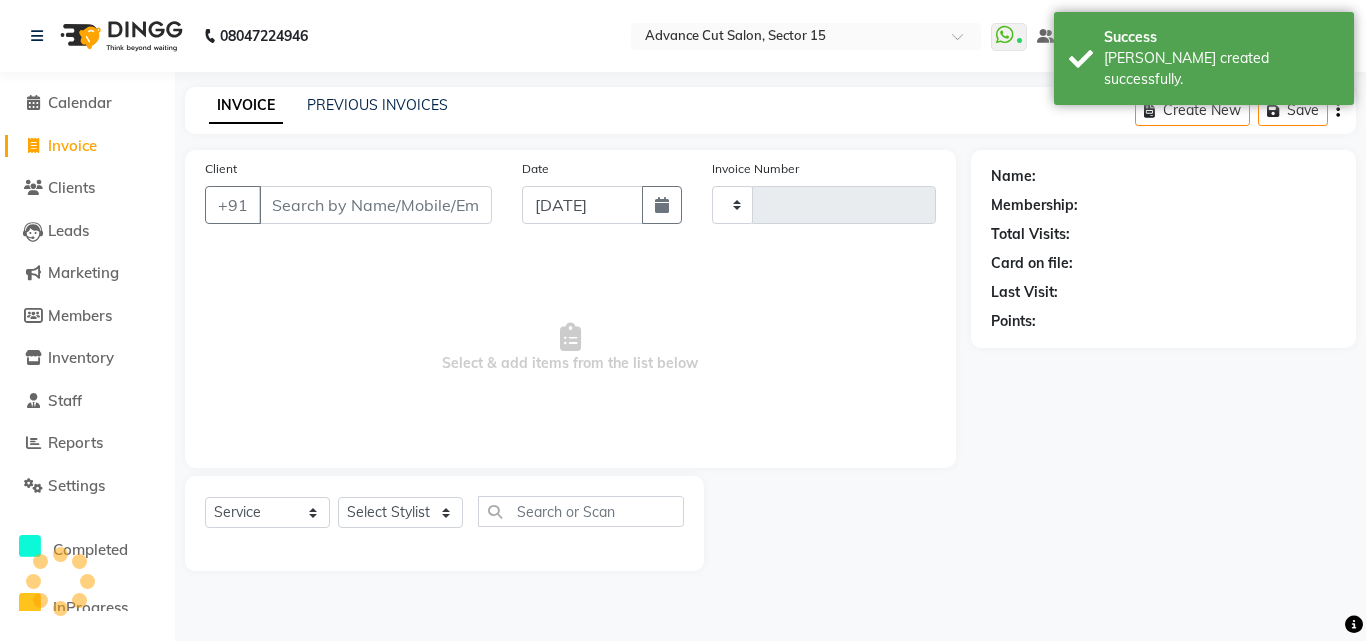 type on "4446" 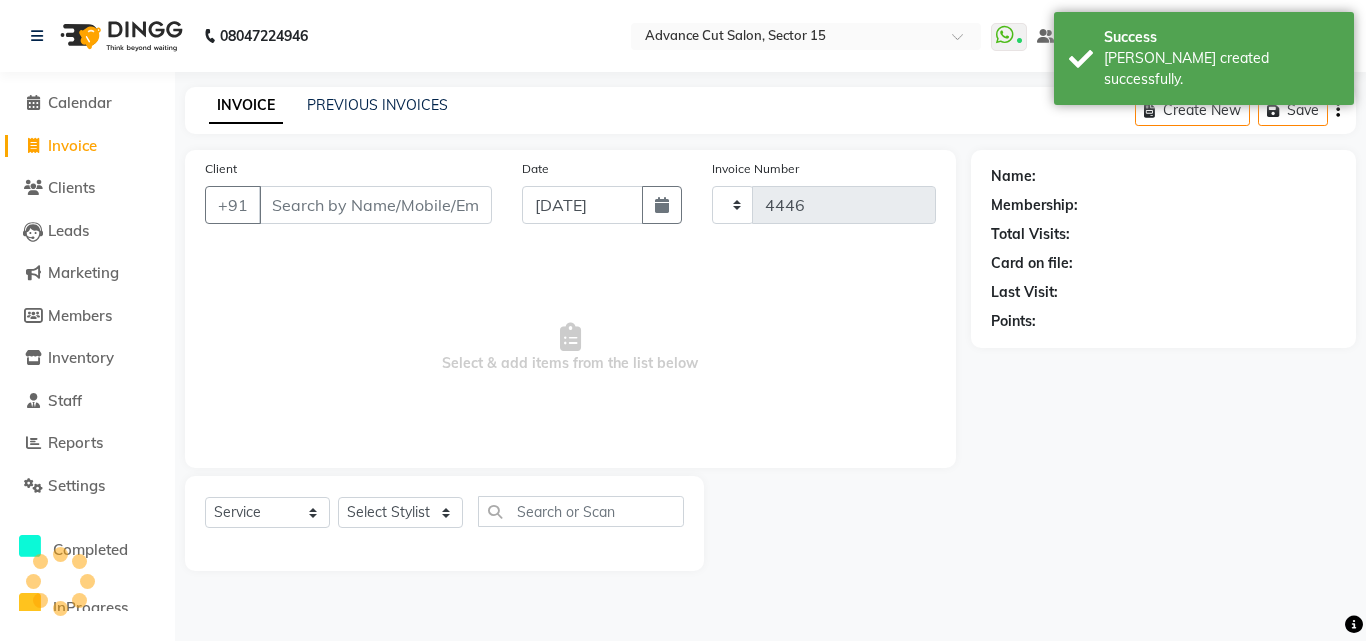 select on "6255" 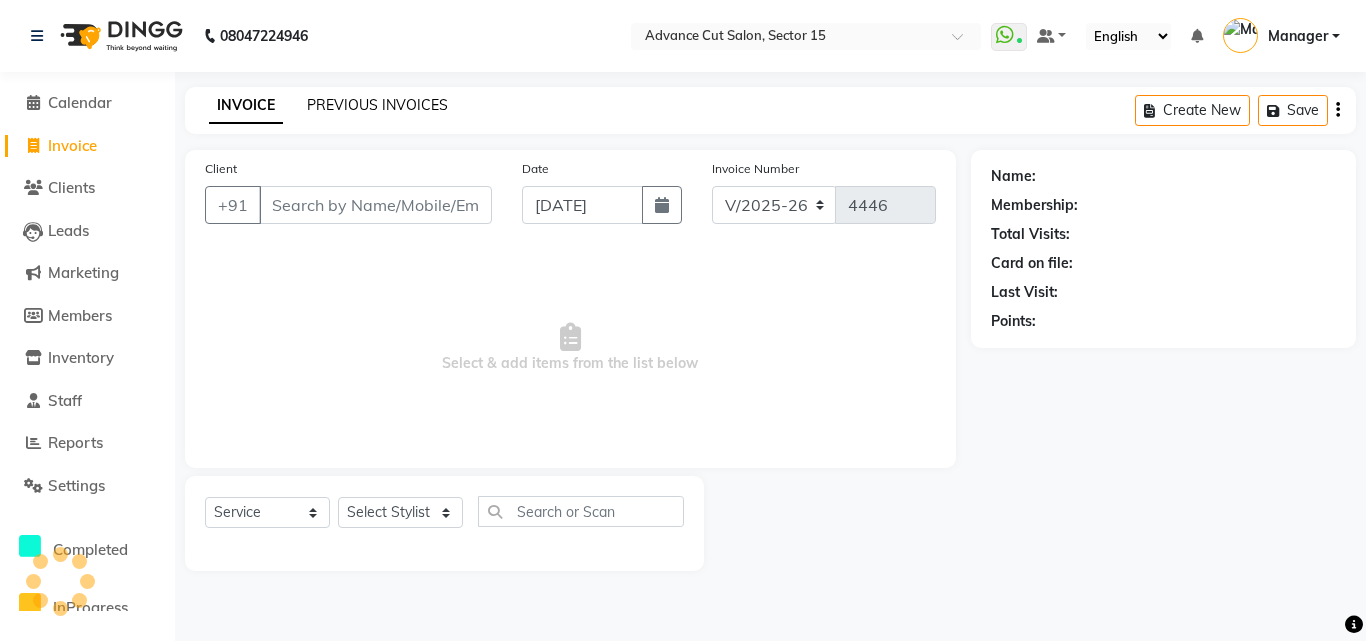 click on "PREVIOUS INVOICES" 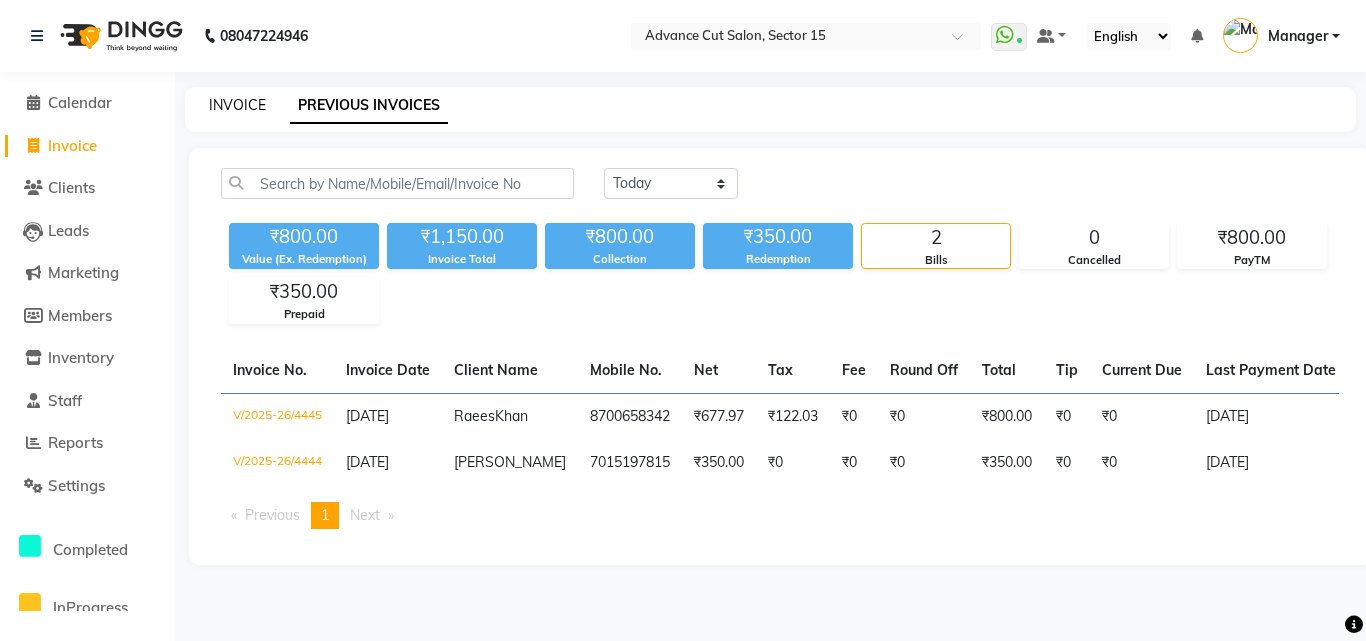 click on "INVOICE" 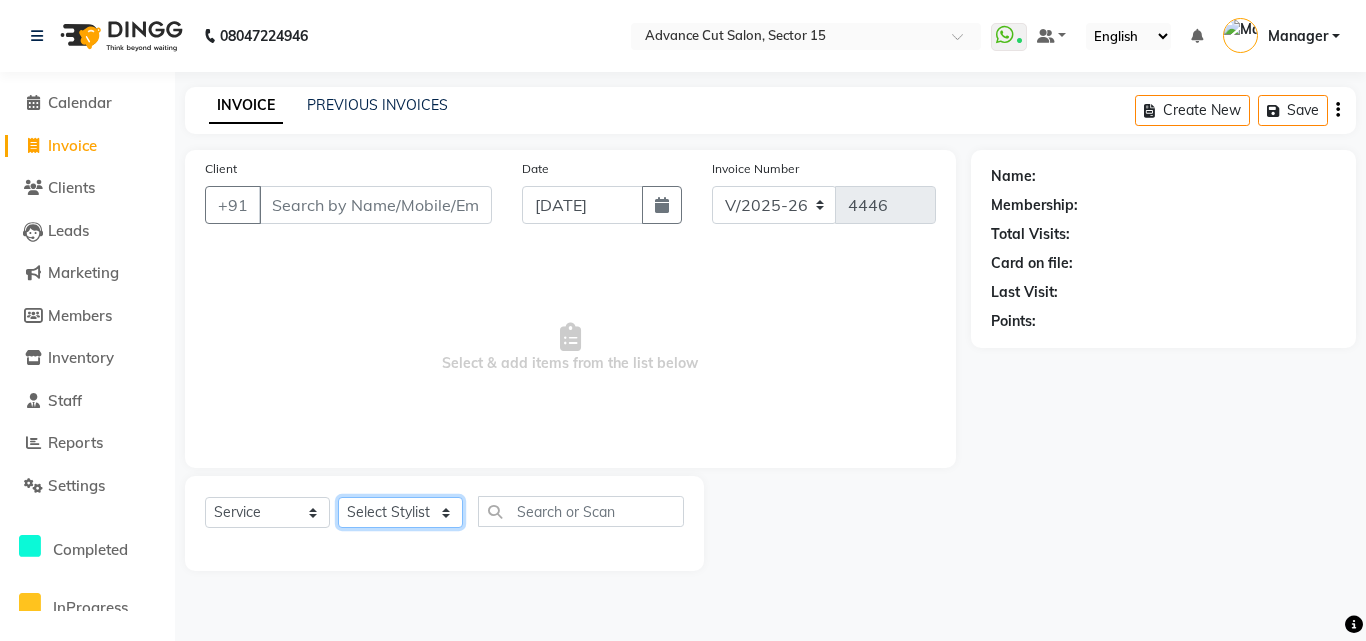 click on "Select Stylist Advance Cut  ASIF FARMAN HAIDER Iqbal KASHISH LUCKY Manager MANOJ NASEEM NASIR Nidhi Pooja  PRIYA RAEES RANI RASHID RIZWAN SACHIN SALMAN SANJAY Shahjad shuaib SONI" 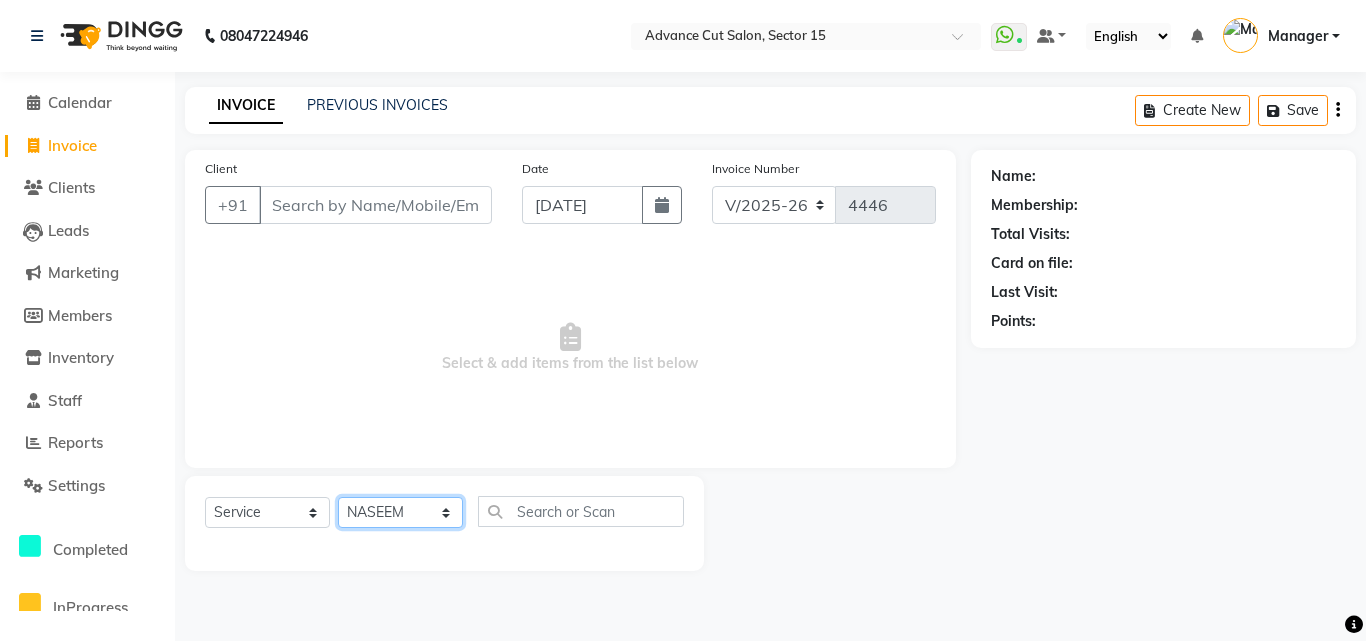 click on "Select Stylist Advance Cut  ASIF FARMAN HAIDER Iqbal KASHISH LUCKY Manager MANOJ NASEEM NASIR Nidhi Pooja  PRIYA RAEES RANI RASHID RIZWAN SACHIN SALMAN SANJAY Shahjad shuaib SONI" 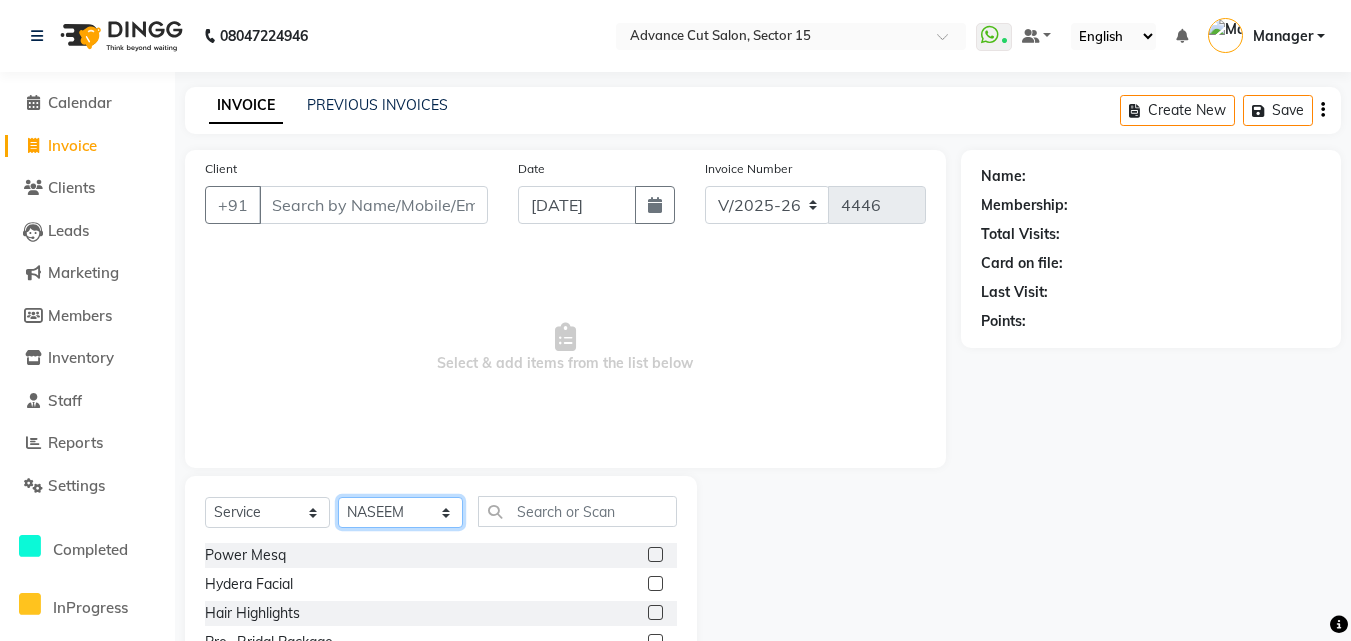 select on "46509" 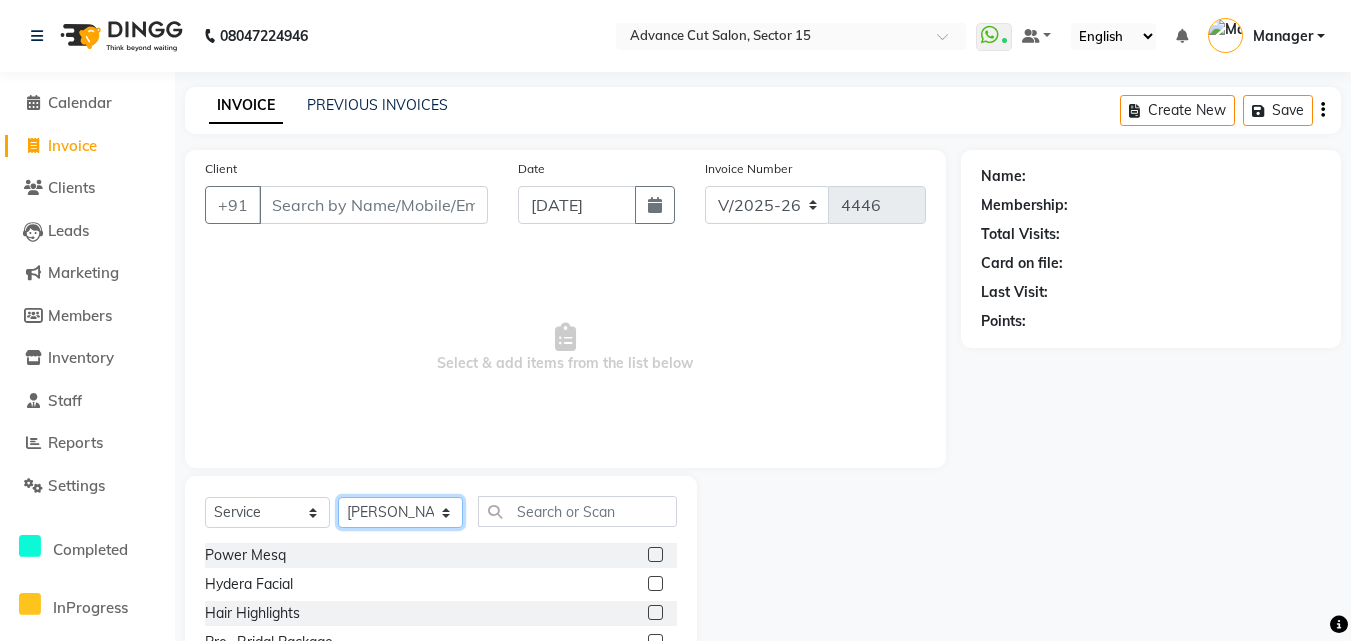 click on "Select Stylist Advance Cut  ASIF FARMAN HAIDER Iqbal KASHISH LUCKY Manager MANOJ NASEEM NASIR Nidhi Pooja  PRIYA RAEES RANI RASHID RIZWAN SACHIN SALMAN SANJAY Shahjad shuaib SONI" 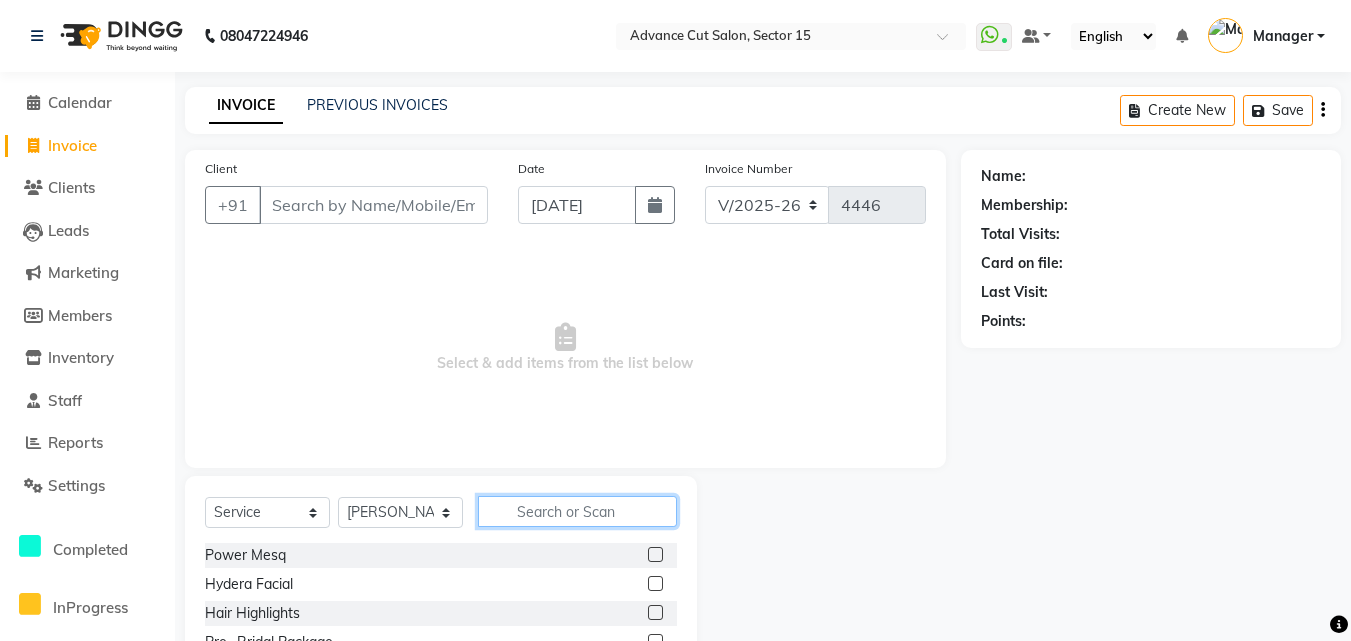 click 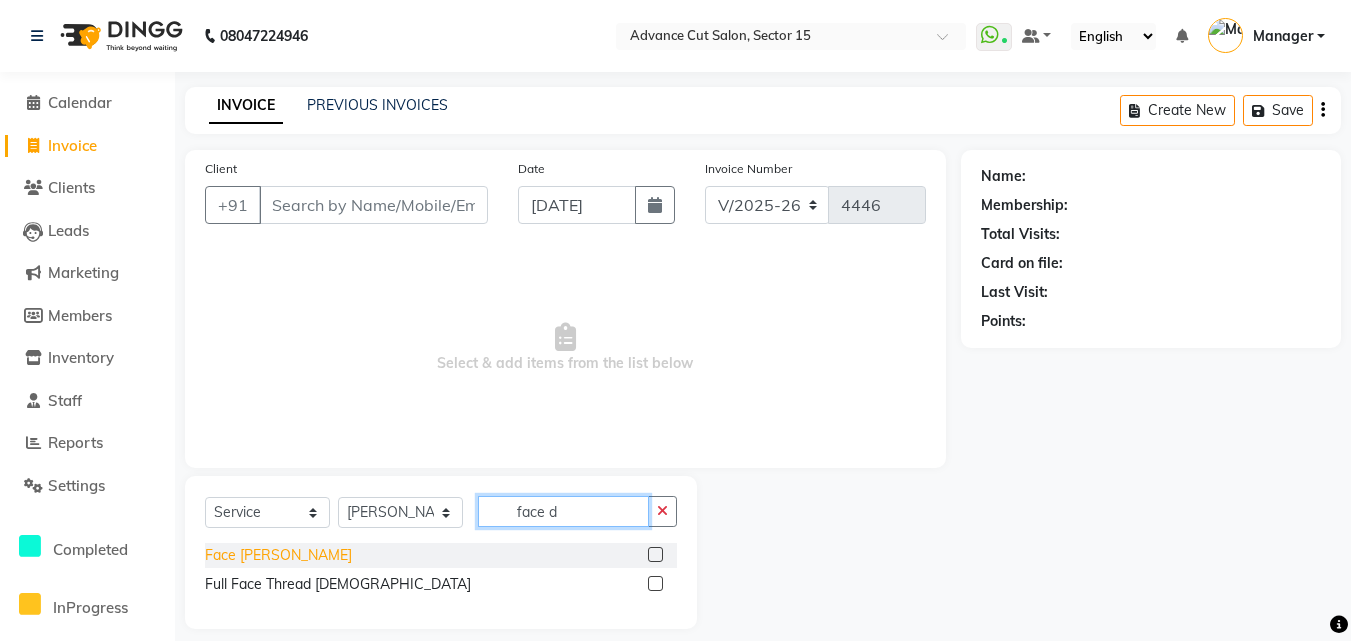 type on "face d" 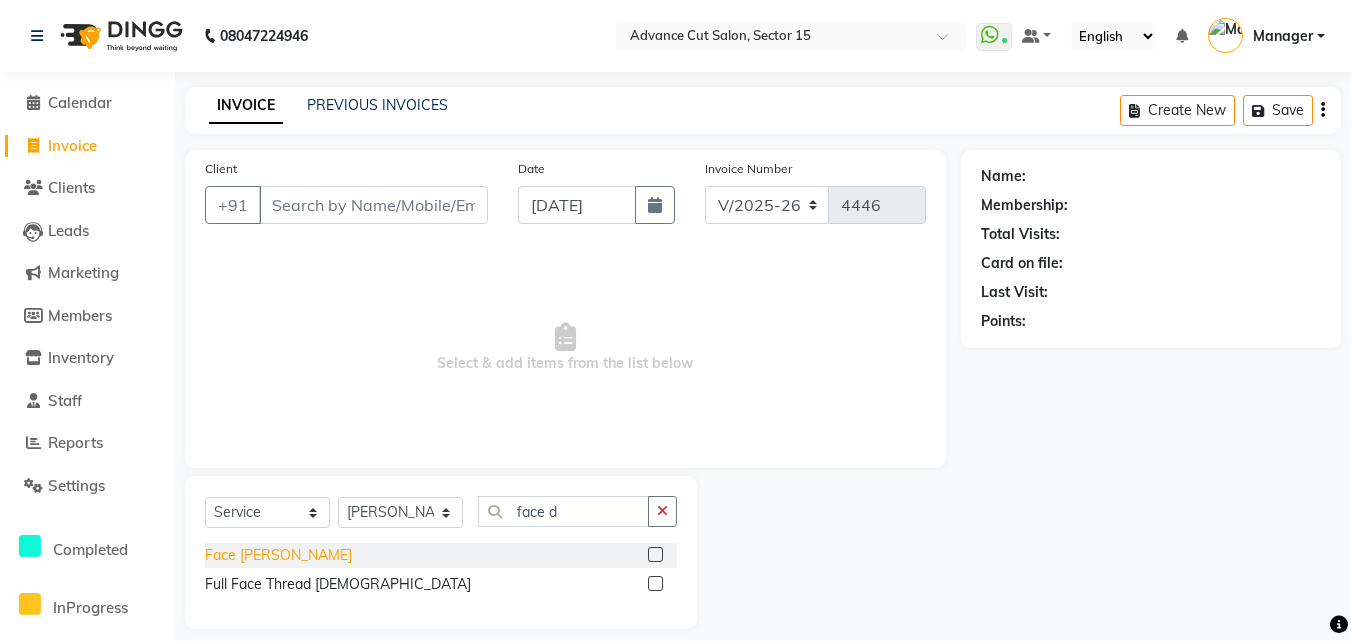 click on "Face De-Tan" 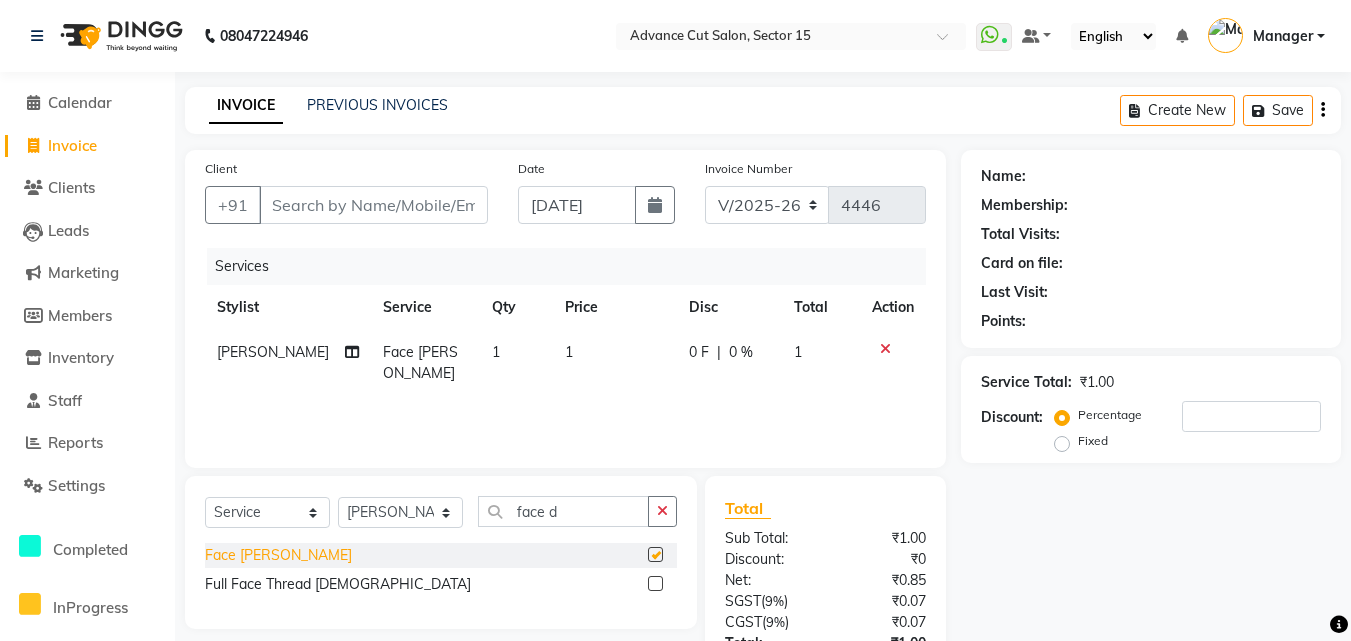 checkbox on "false" 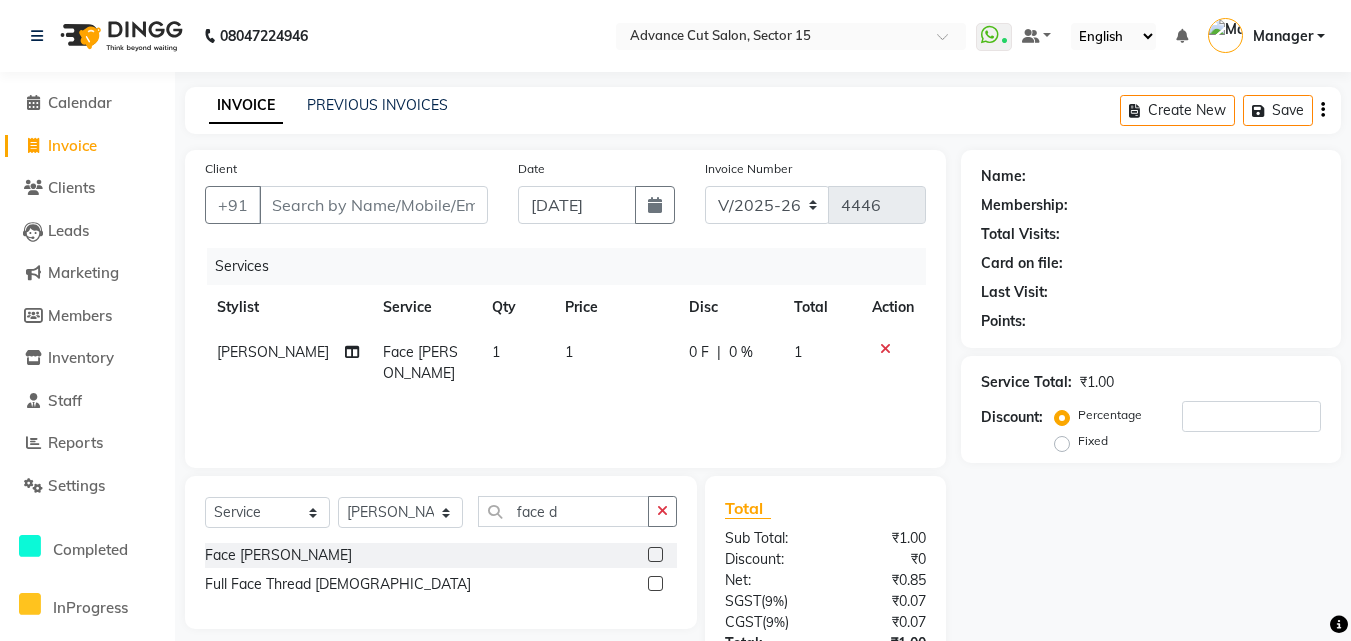 click on "1" 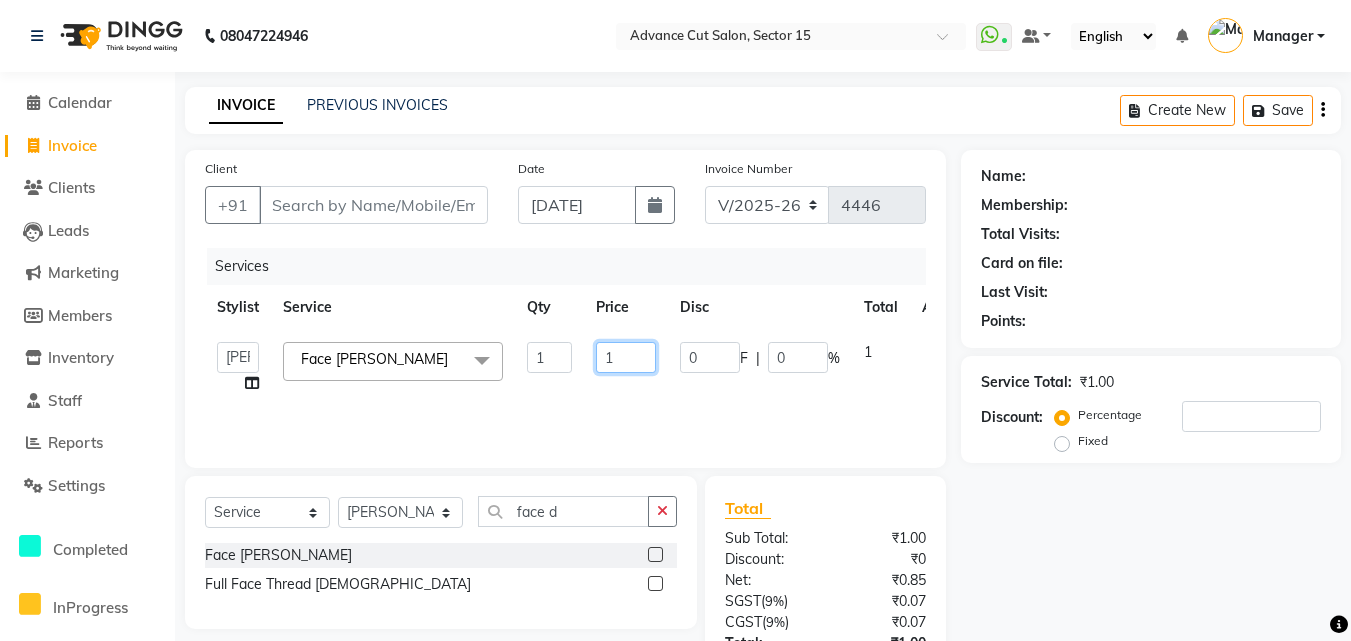 click on "1" 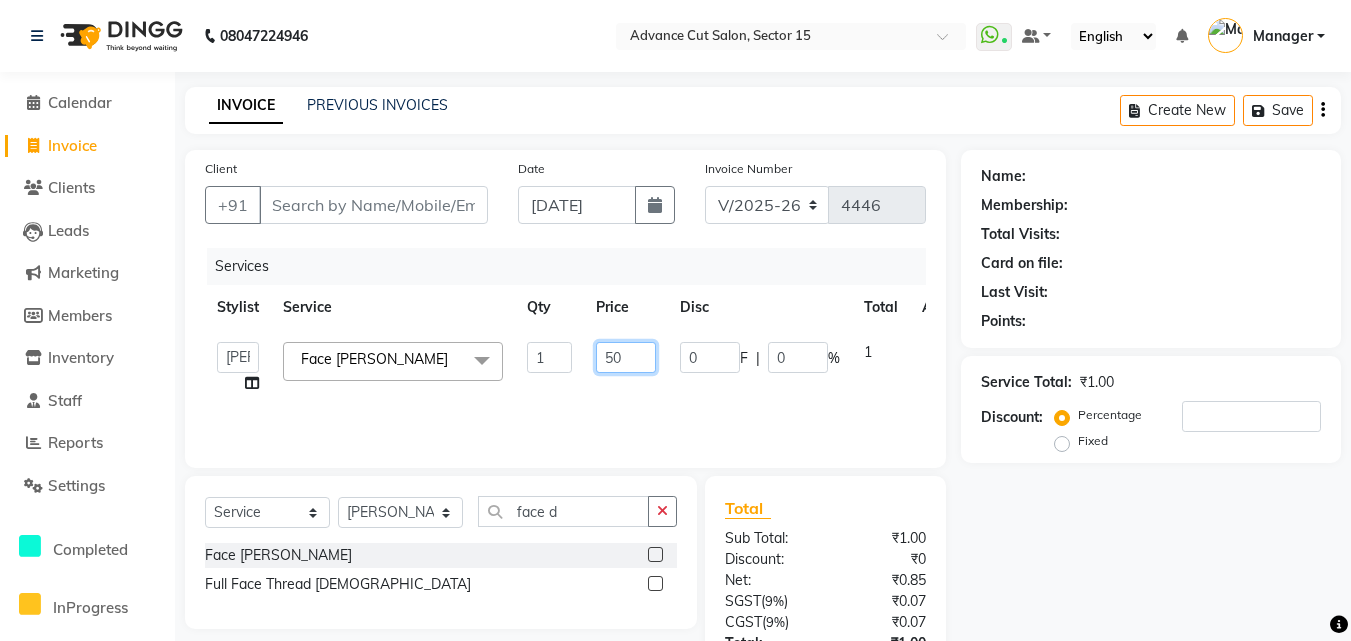 type on "500" 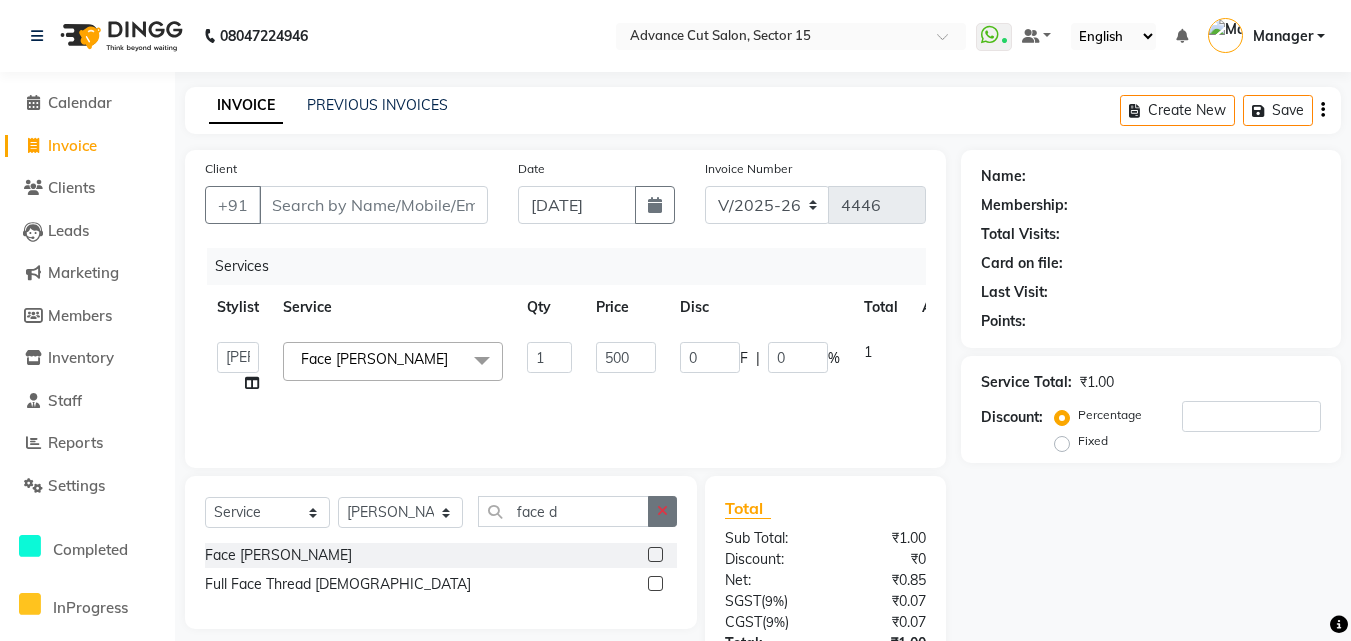click 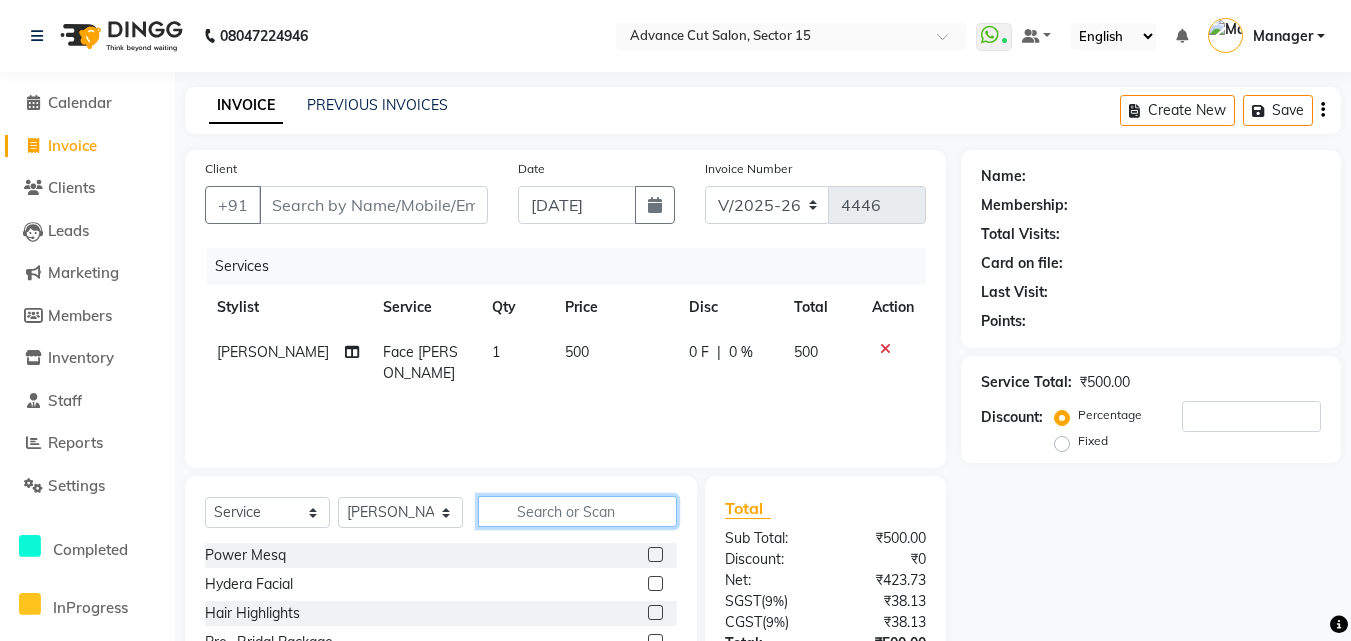 click 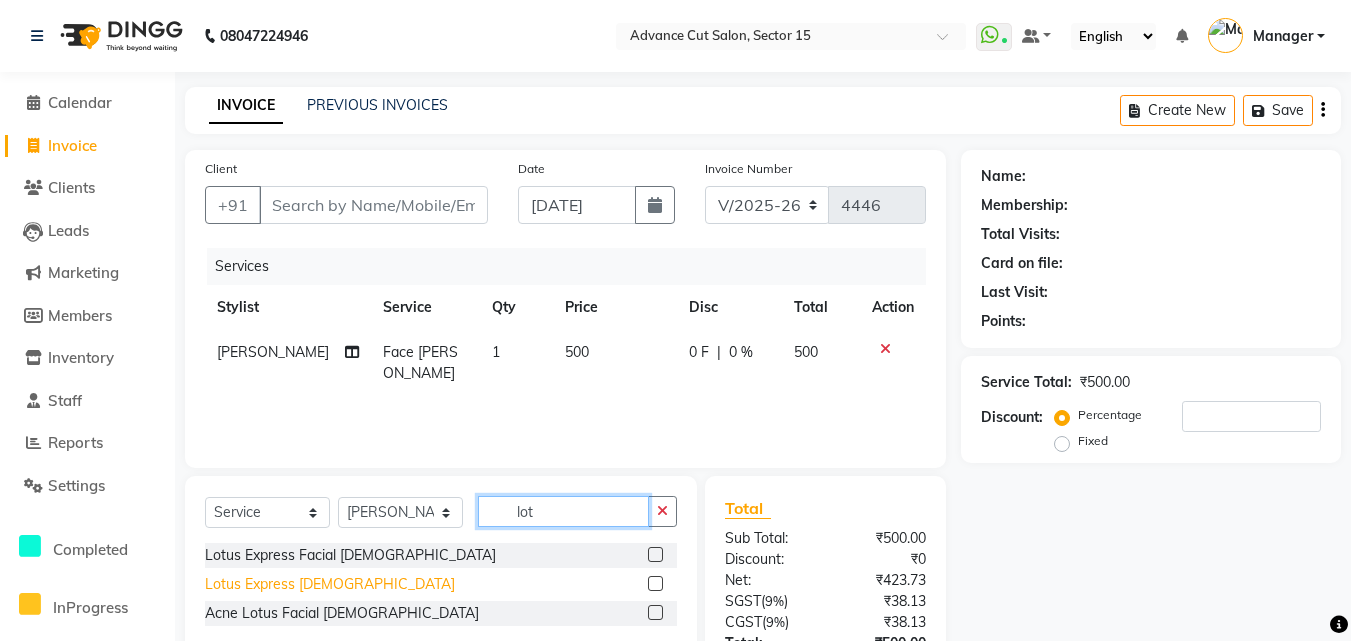 type on "lot" 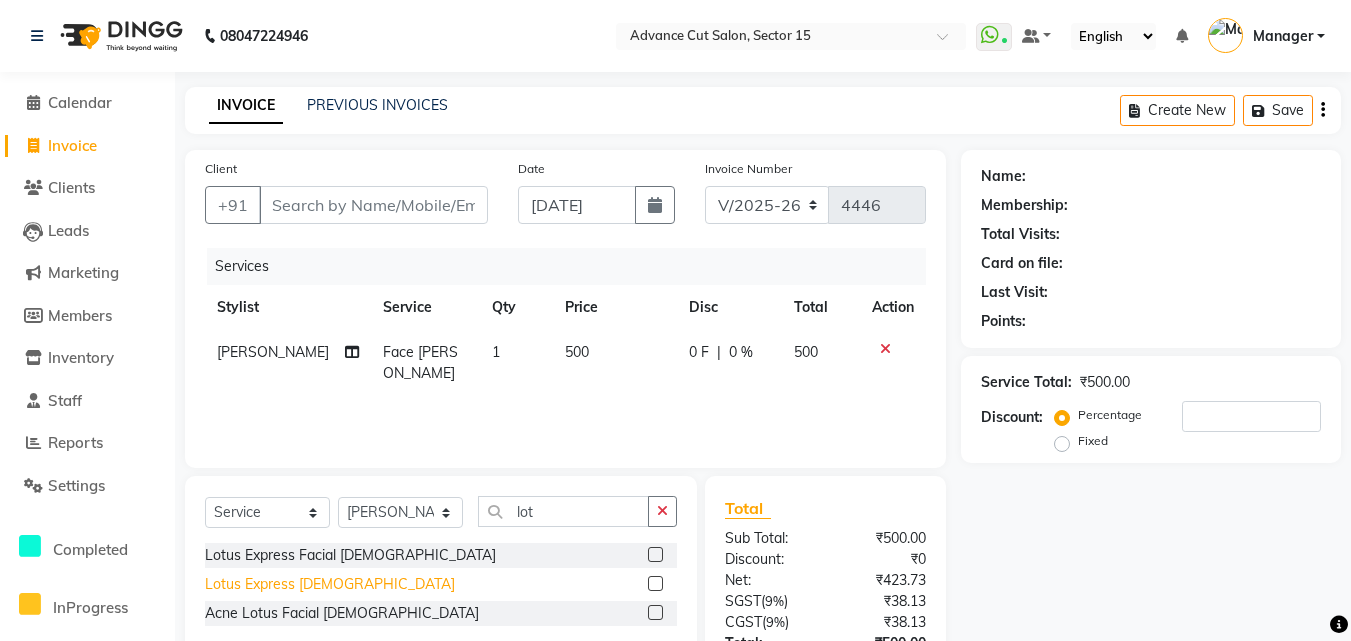 click on "Lotus Express  Male" 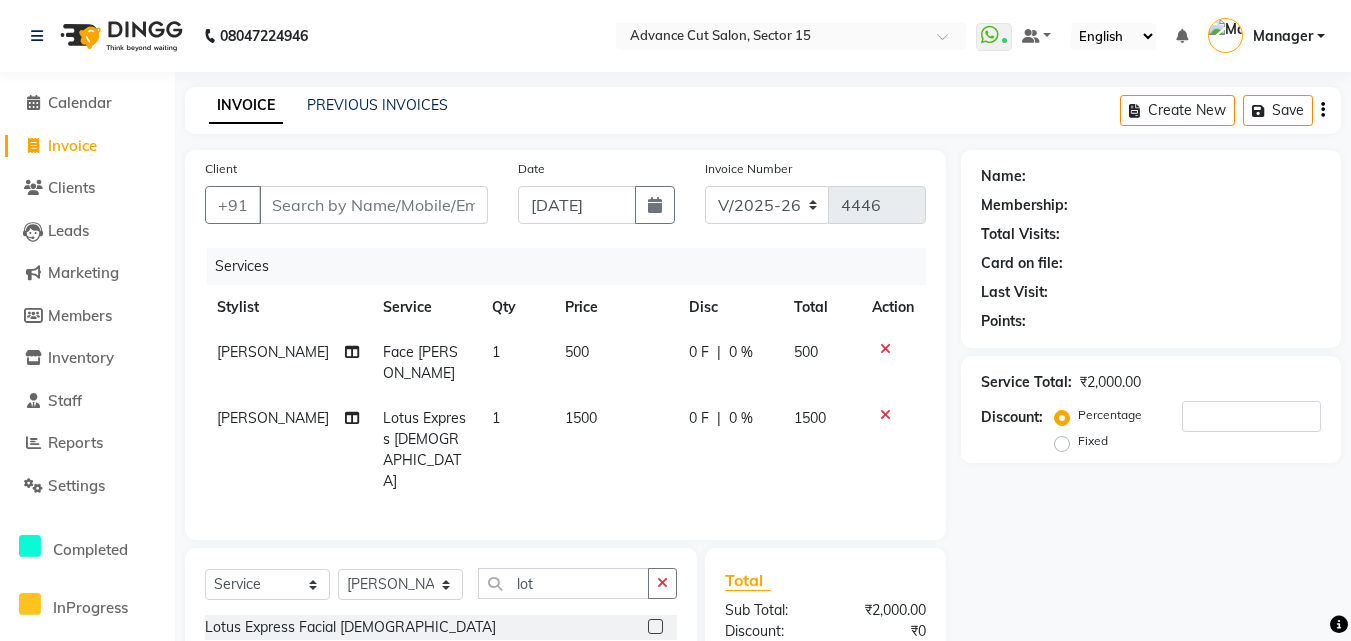 checkbox on "false" 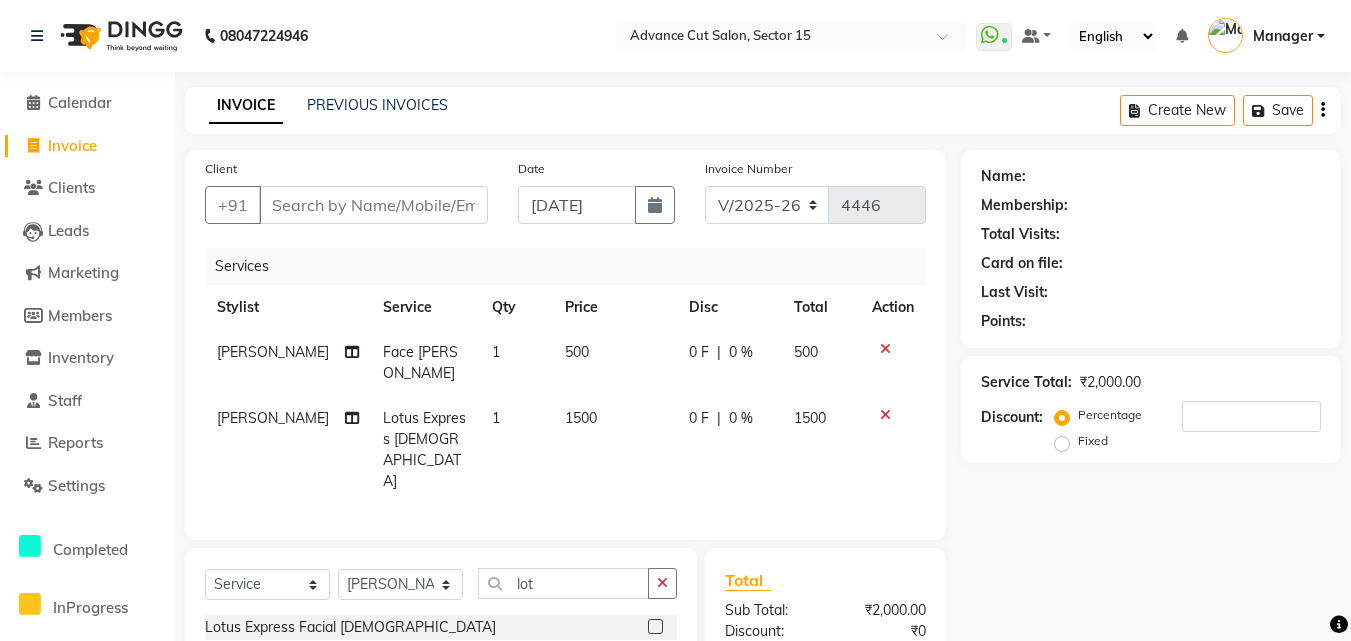 click on "1500" 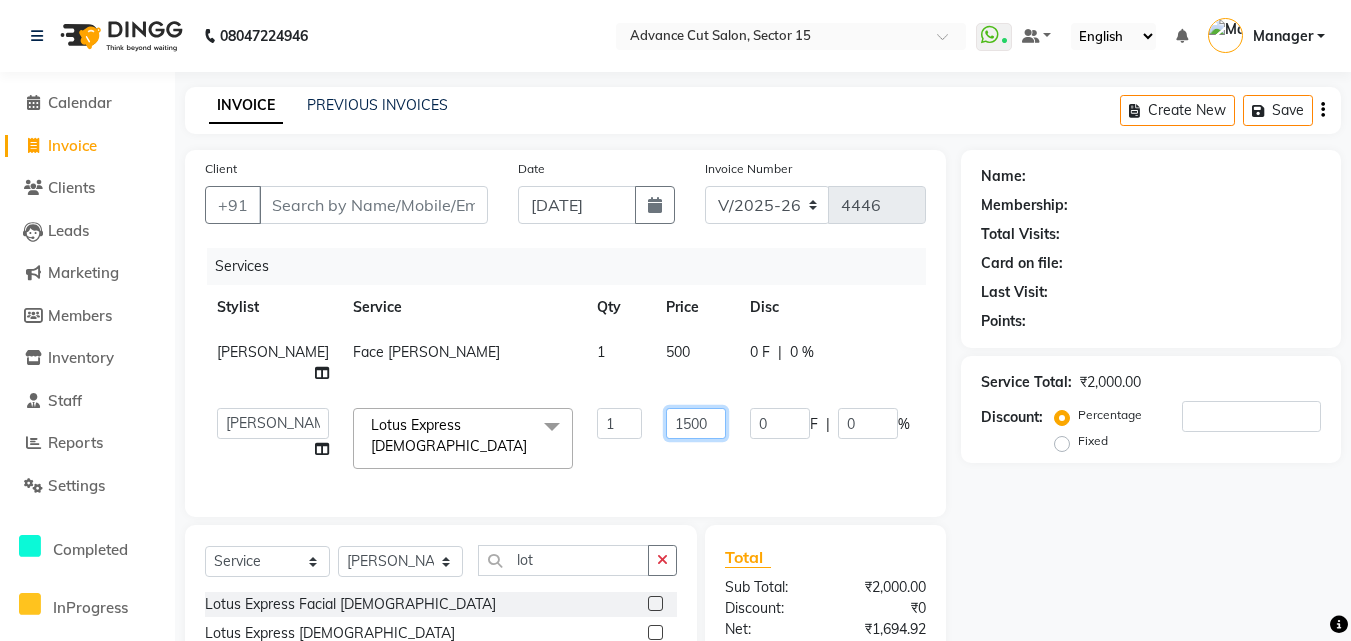click on "1500" 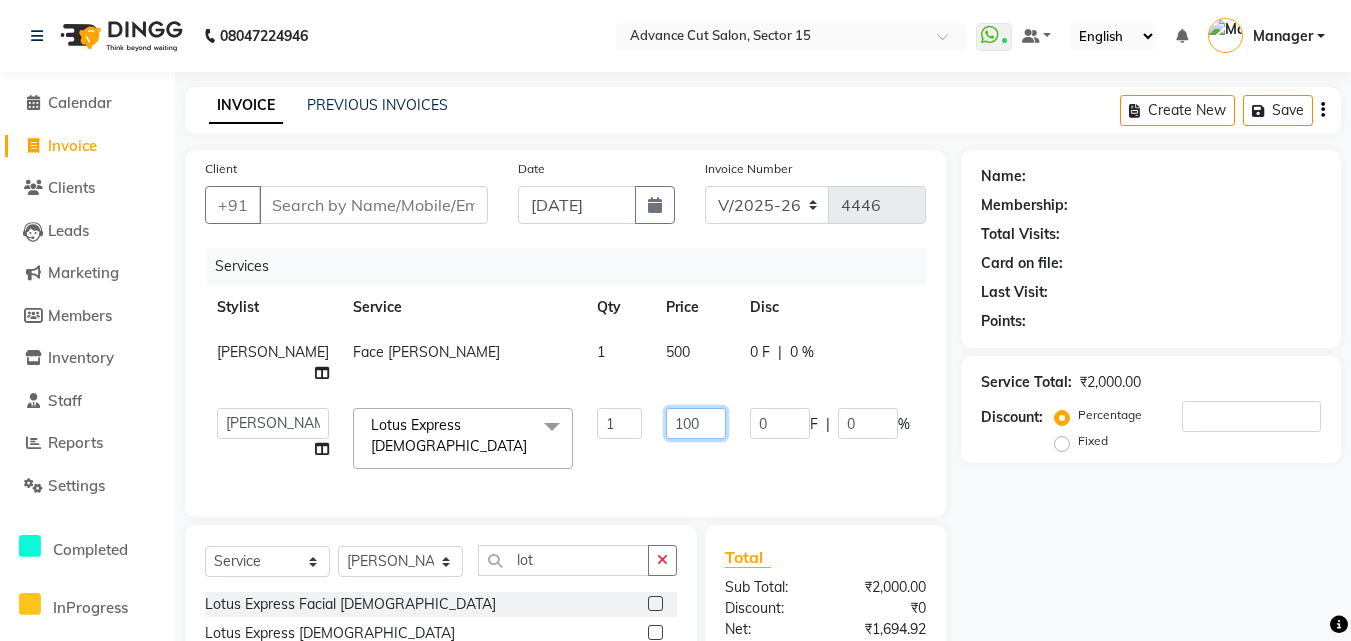 type on "1200" 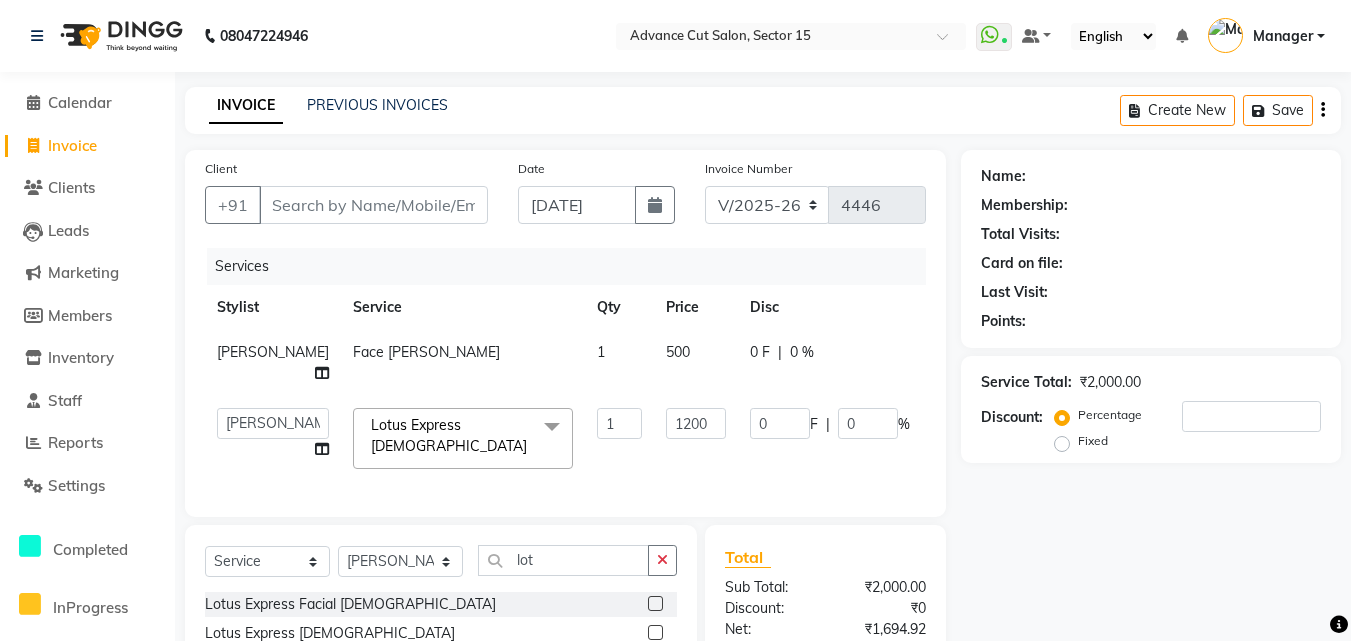 click on "500" 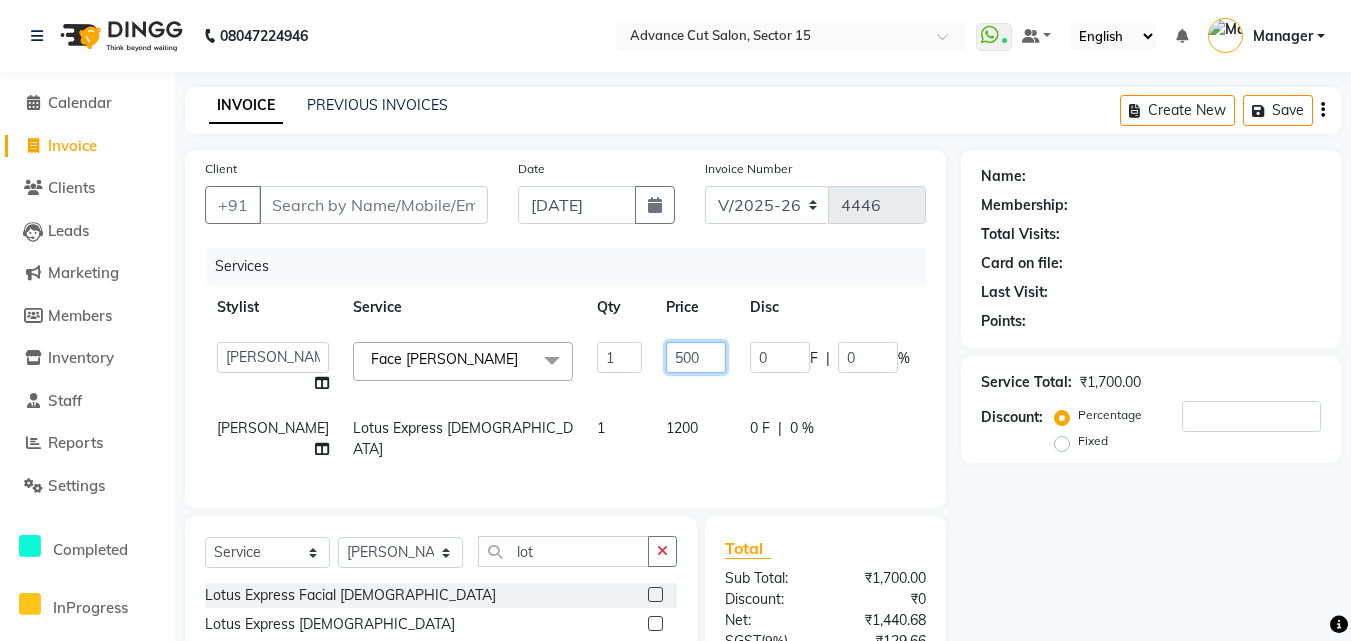 click on "500" 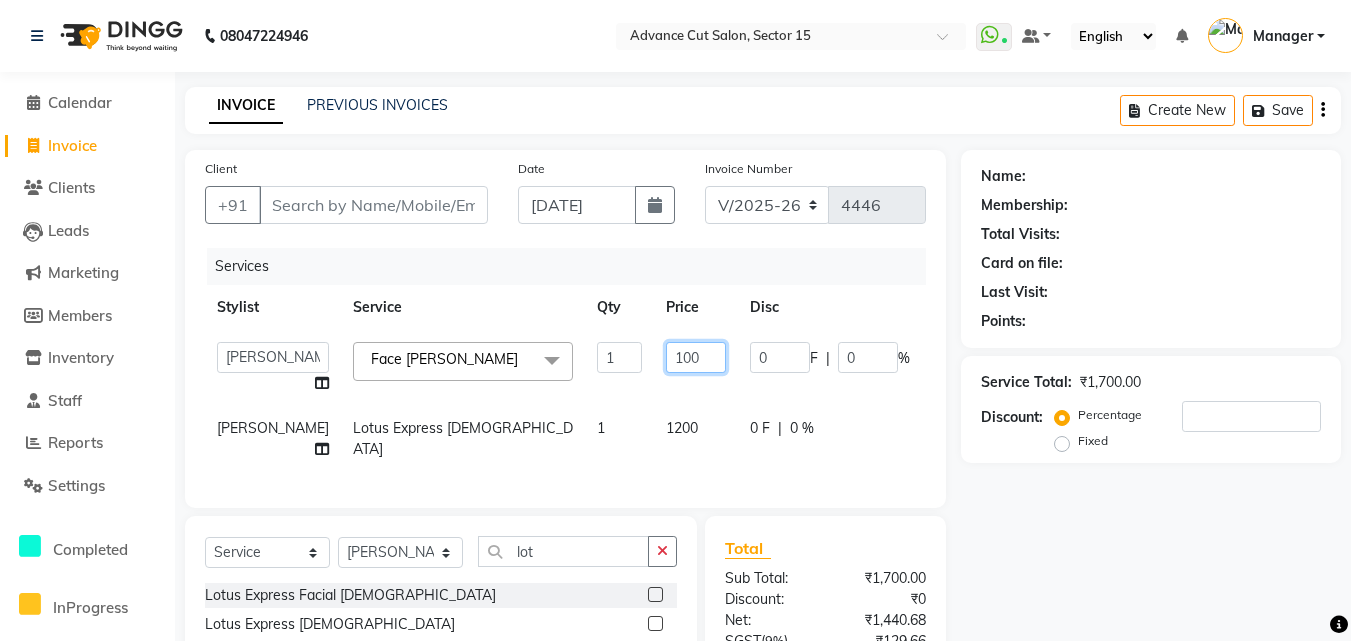 type on "1000" 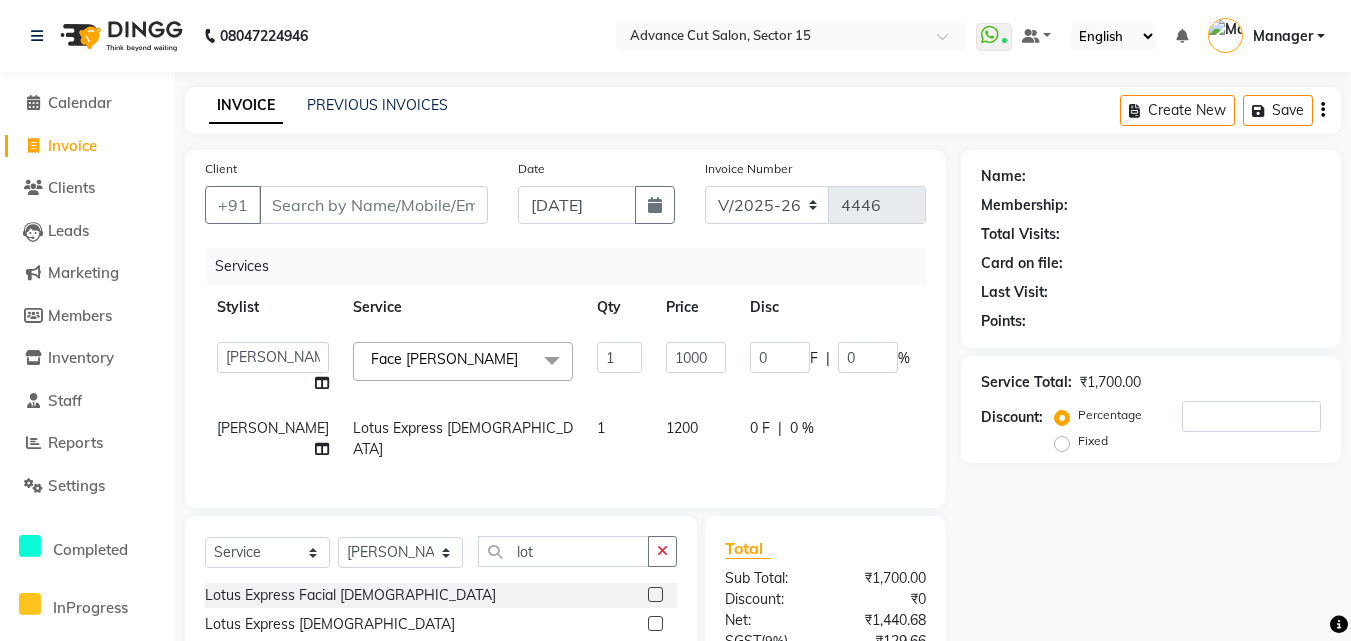 click on "Name: Membership: Total Visits: Card on file: Last Visit:  Points:  Service Total:  ₹1,700.00  Discount:  Percentage   Fixed" 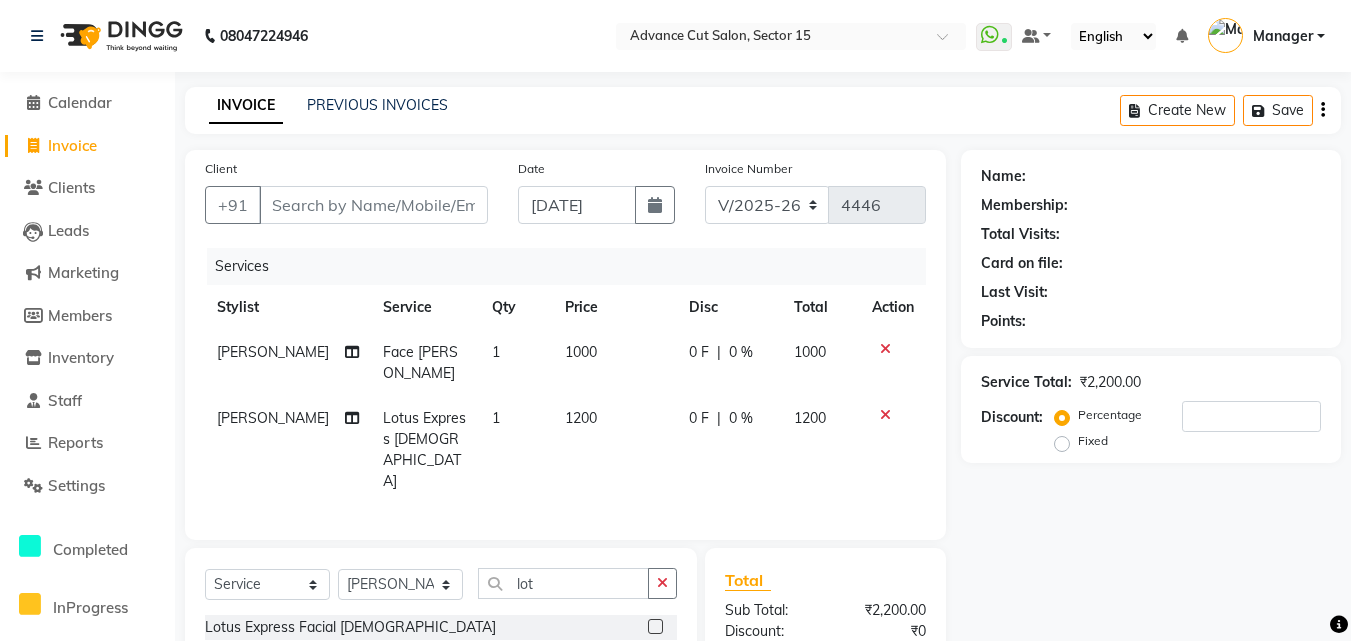 click on "Client +91" 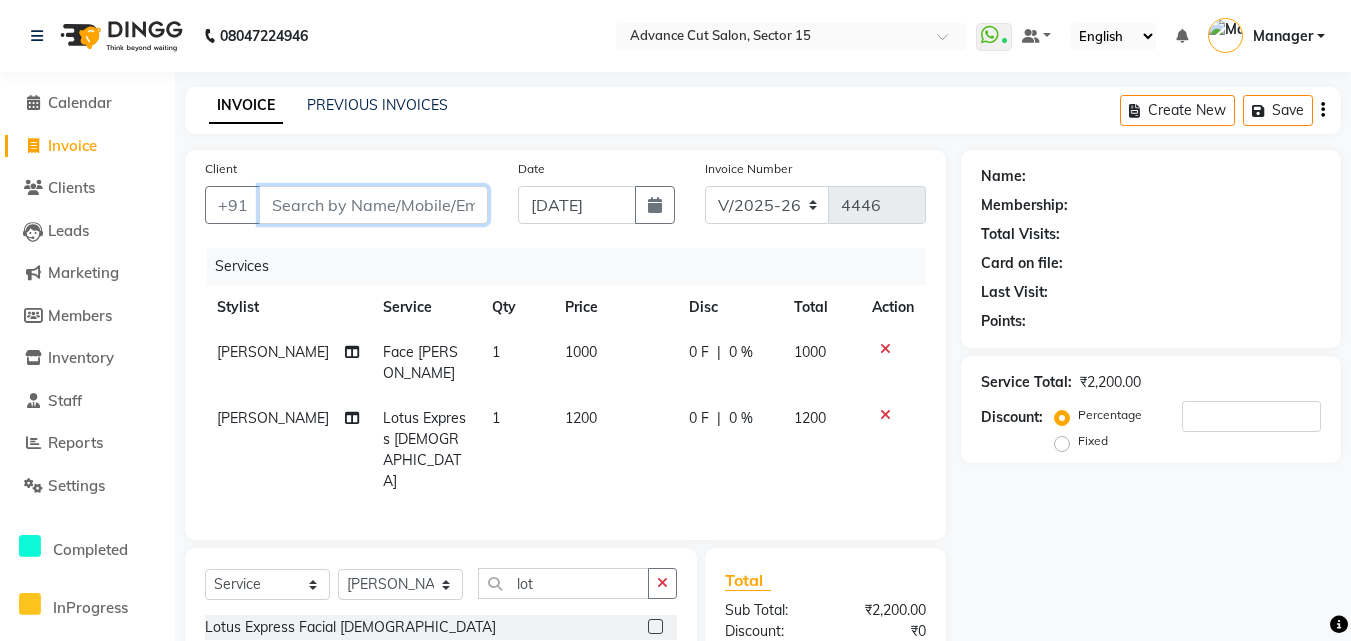 click on "Client" at bounding box center (373, 205) 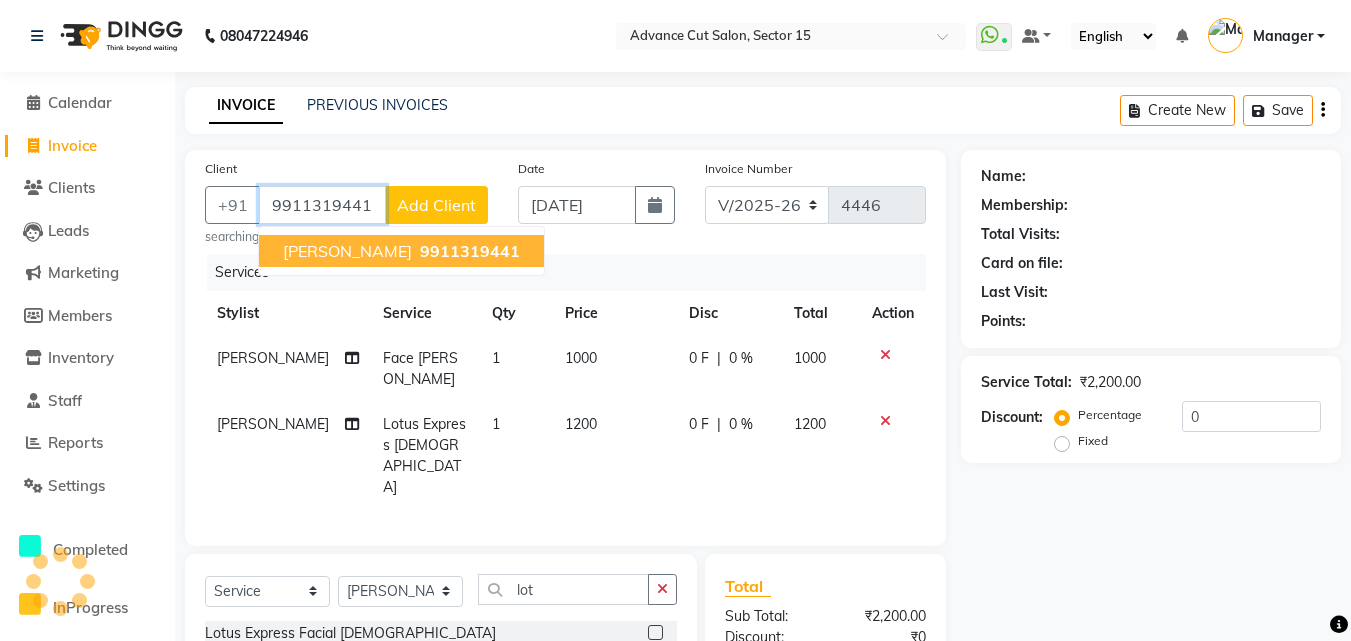 type on "9911319441" 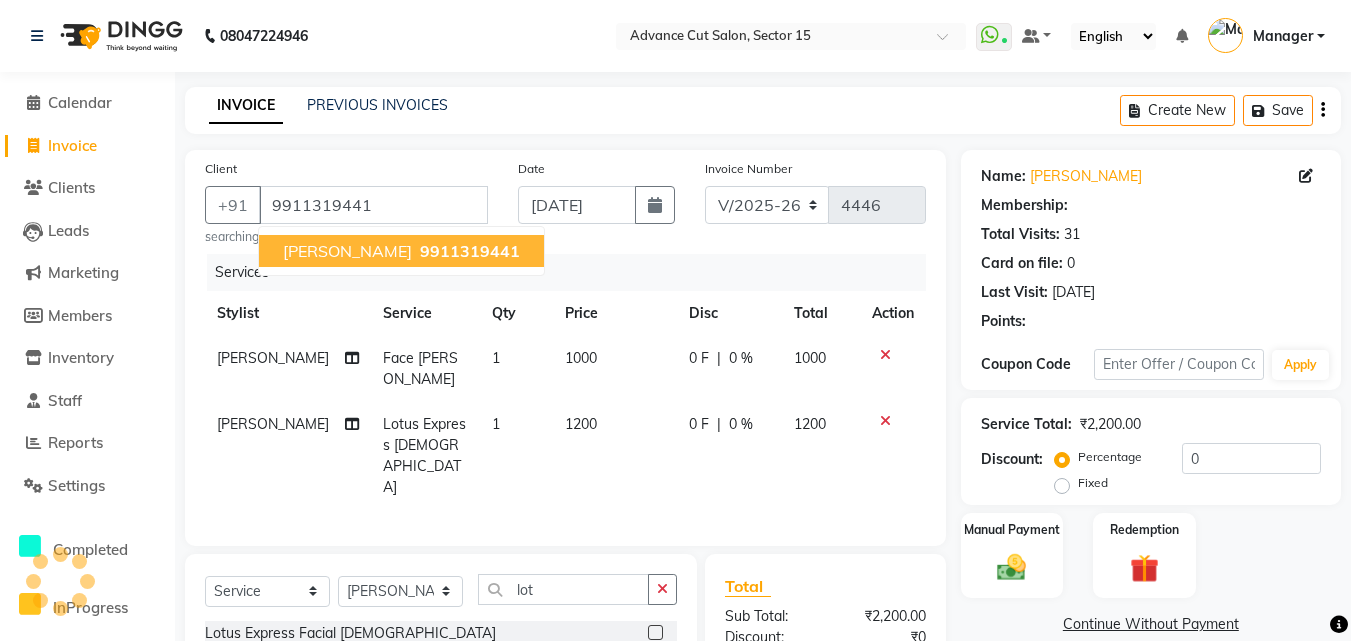 click on "9911319441" at bounding box center (470, 251) 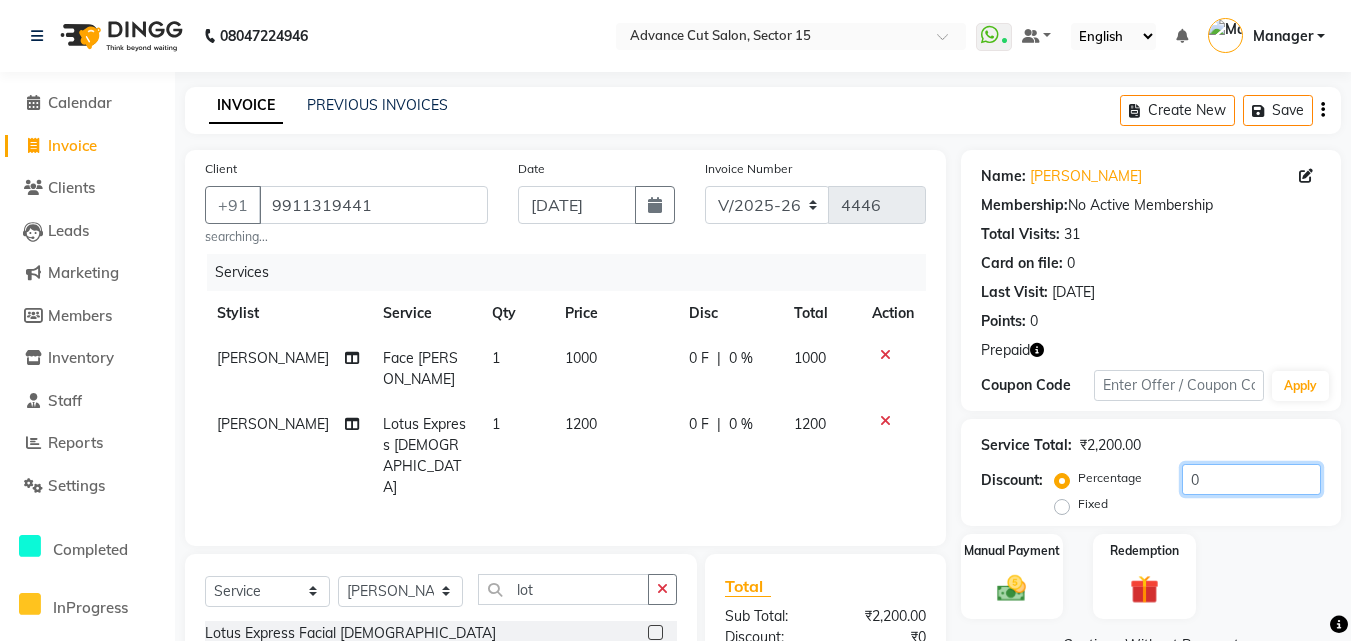 click on "0" 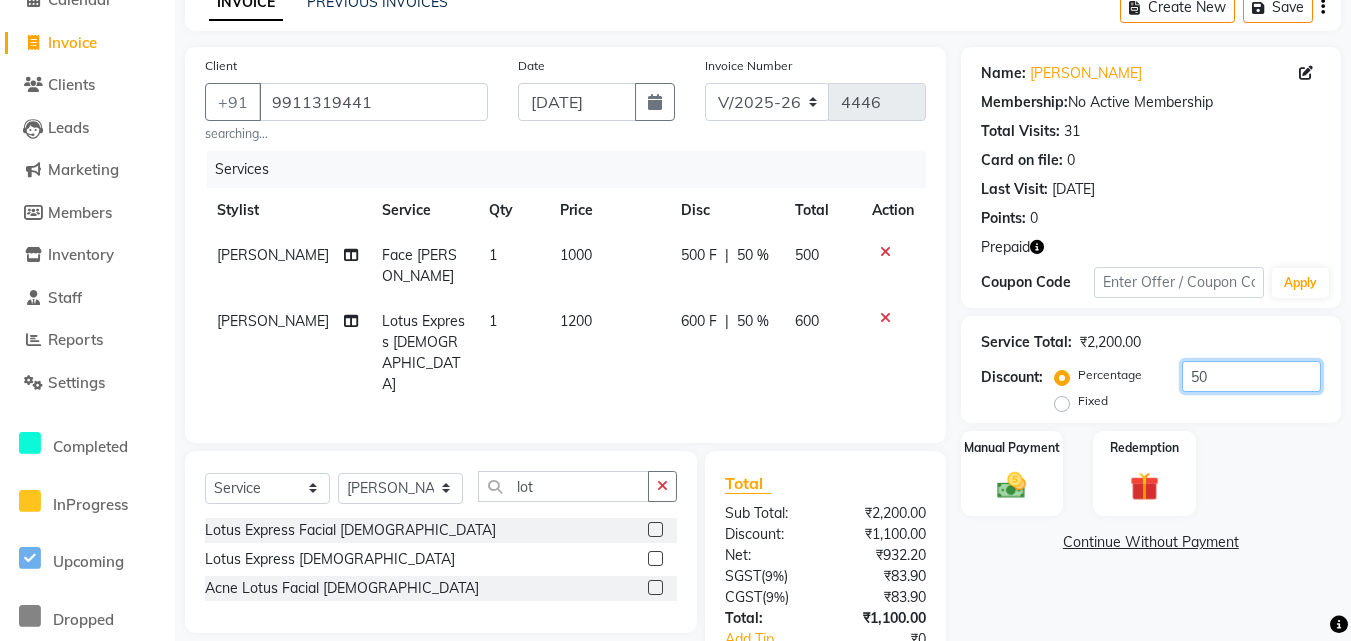 scroll, scrollTop: 189, scrollLeft: 0, axis: vertical 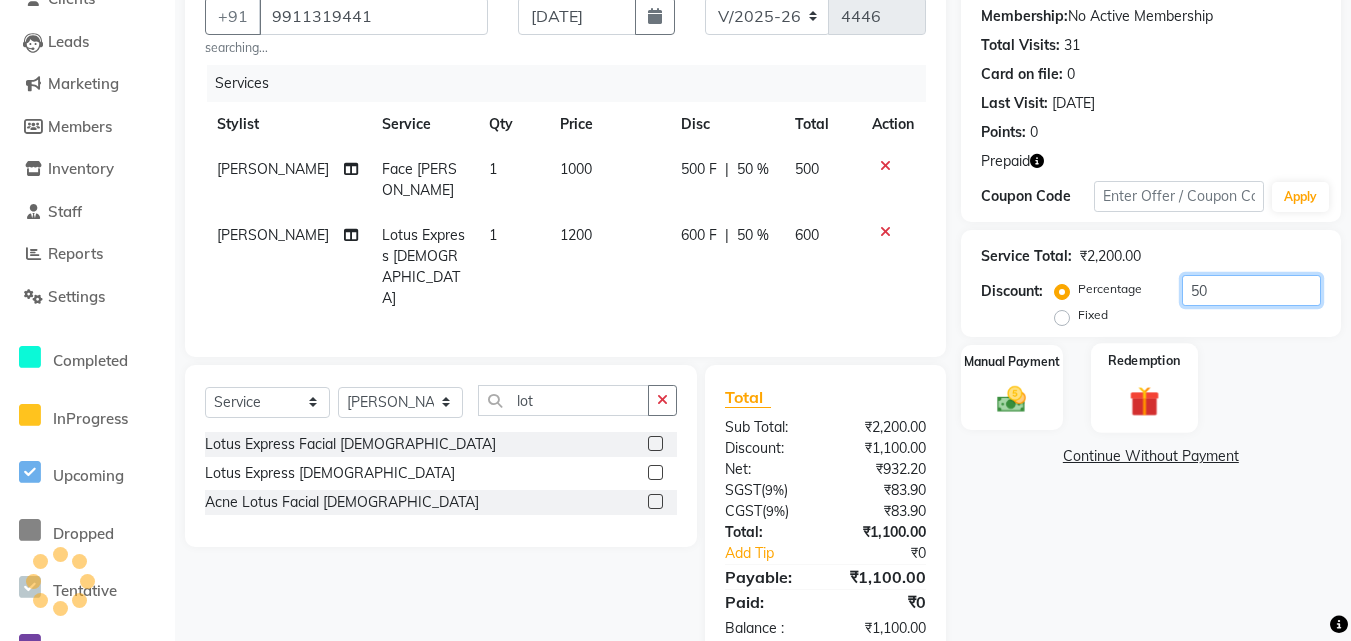 type on "50" 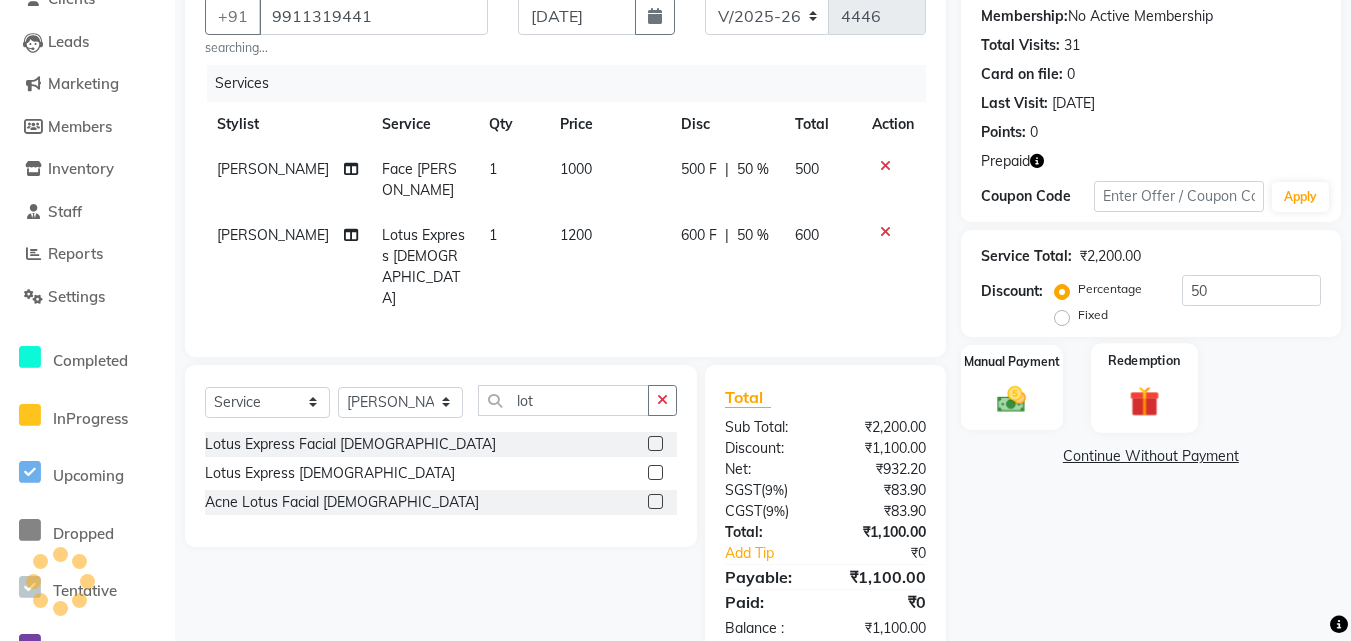click on "Redemption" 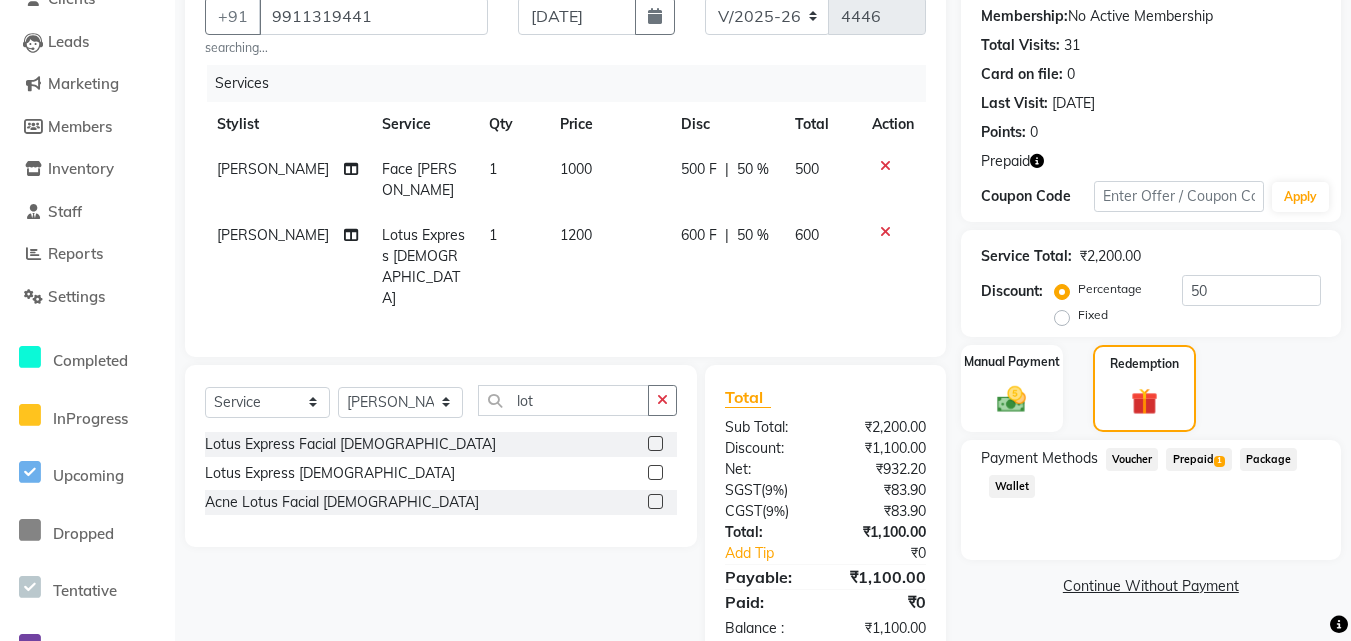 click on "Prepaid  1" 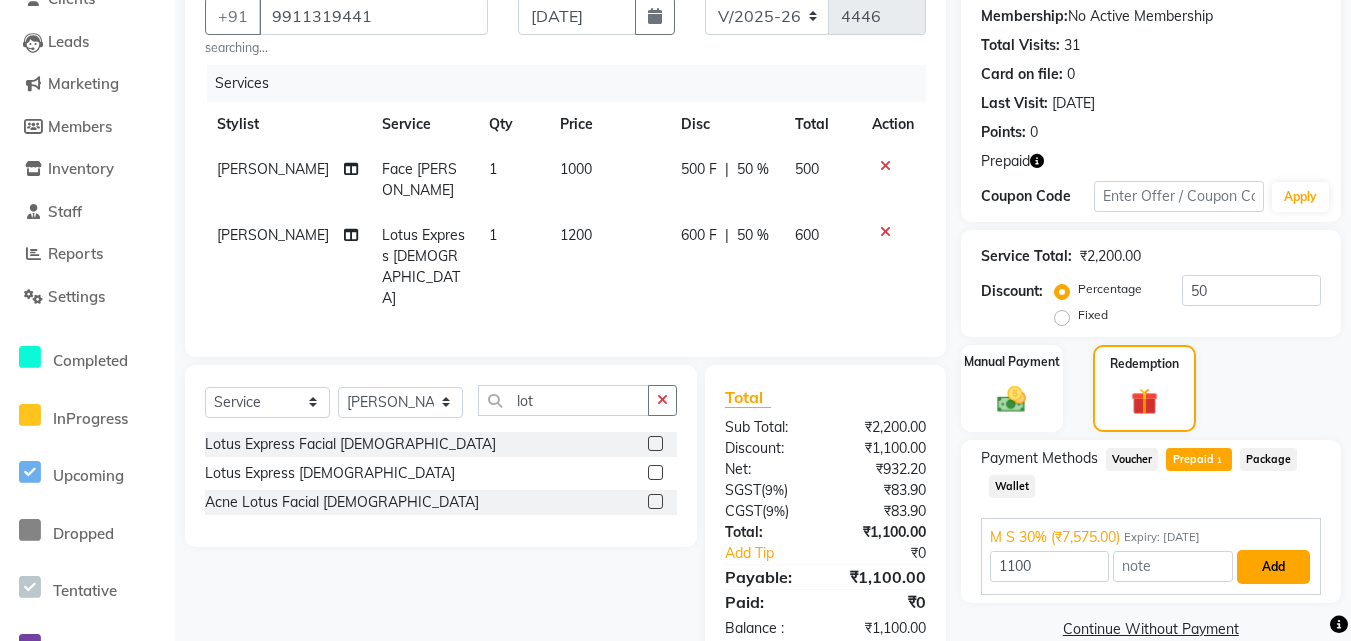 click on "Add" at bounding box center (1273, 567) 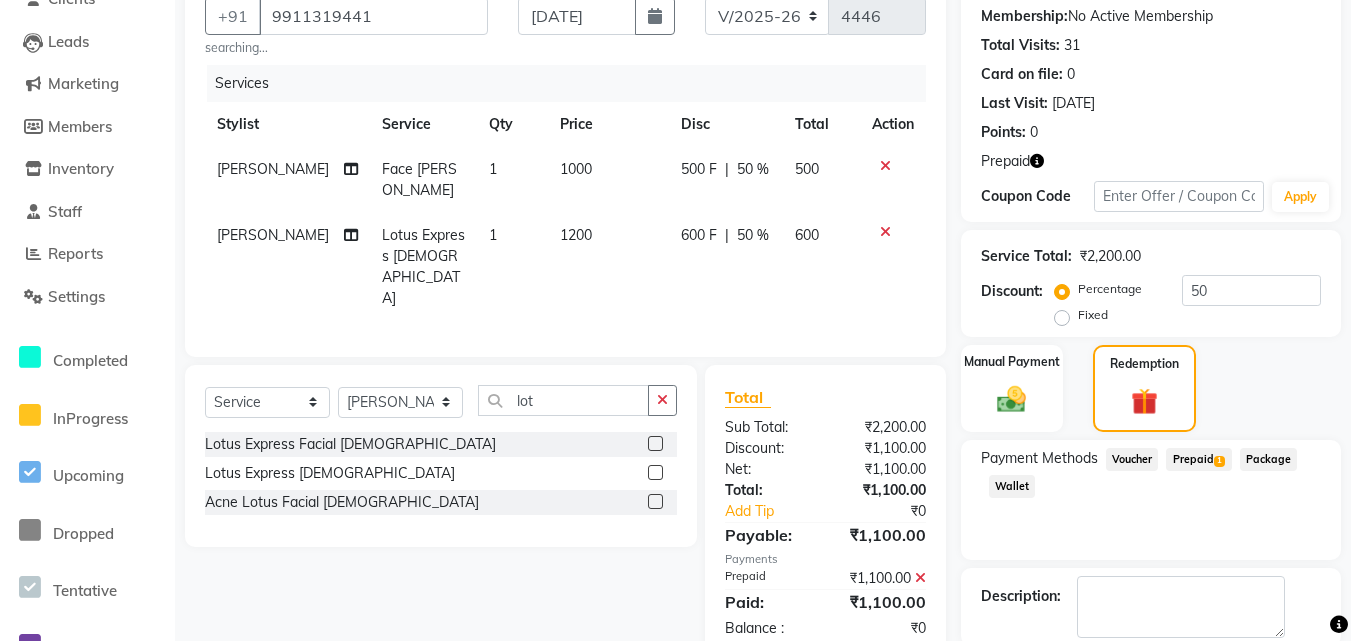scroll, scrollTop: 292, scrollLeft: 0, axis: vertical 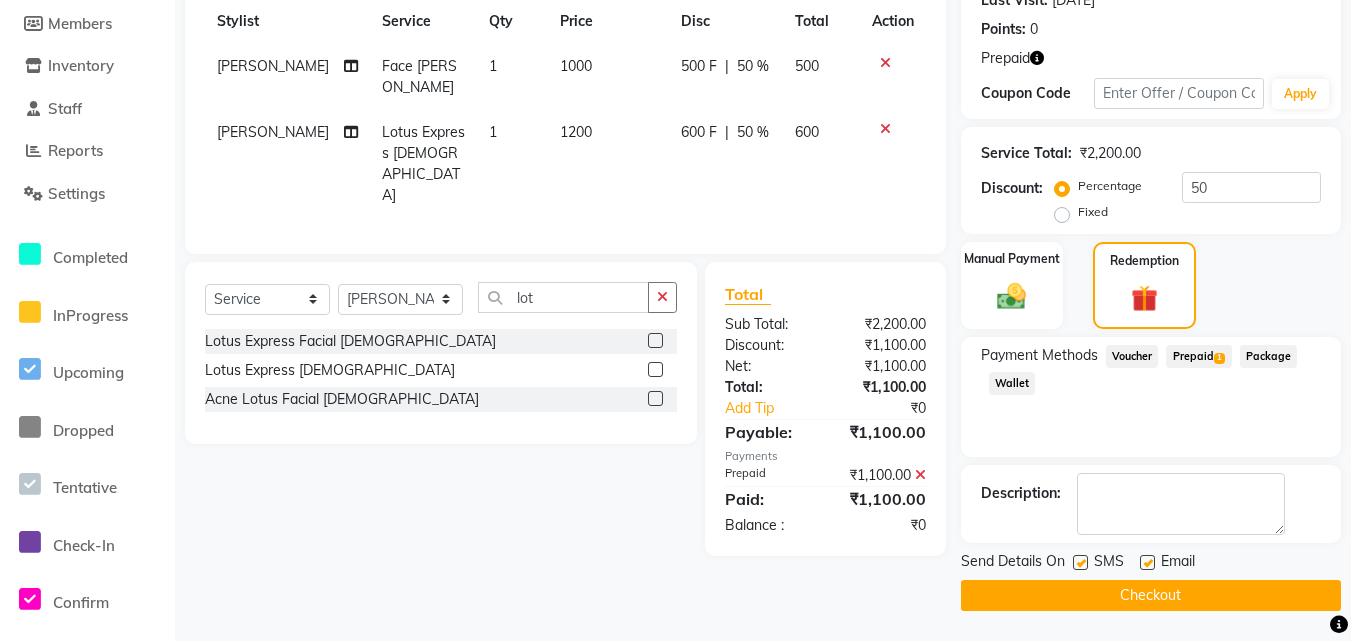 click on "Checkout" 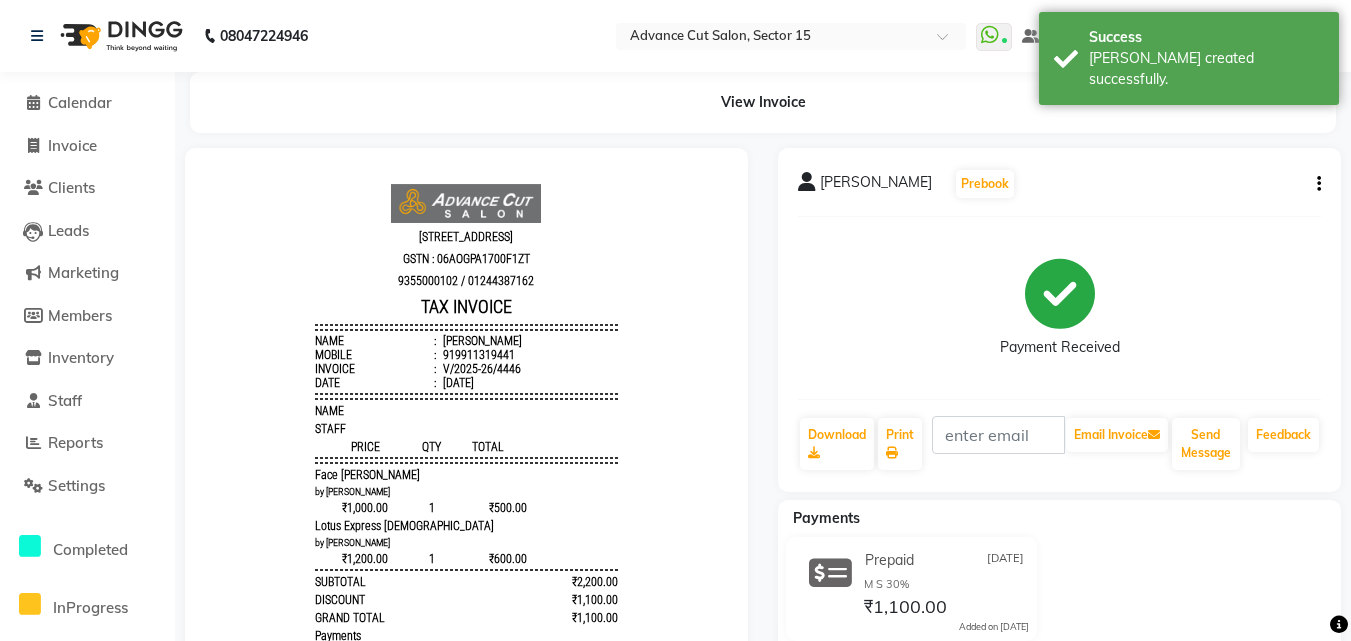 scroll, scrollTop: 0, scrollLeft: 0, axis: both 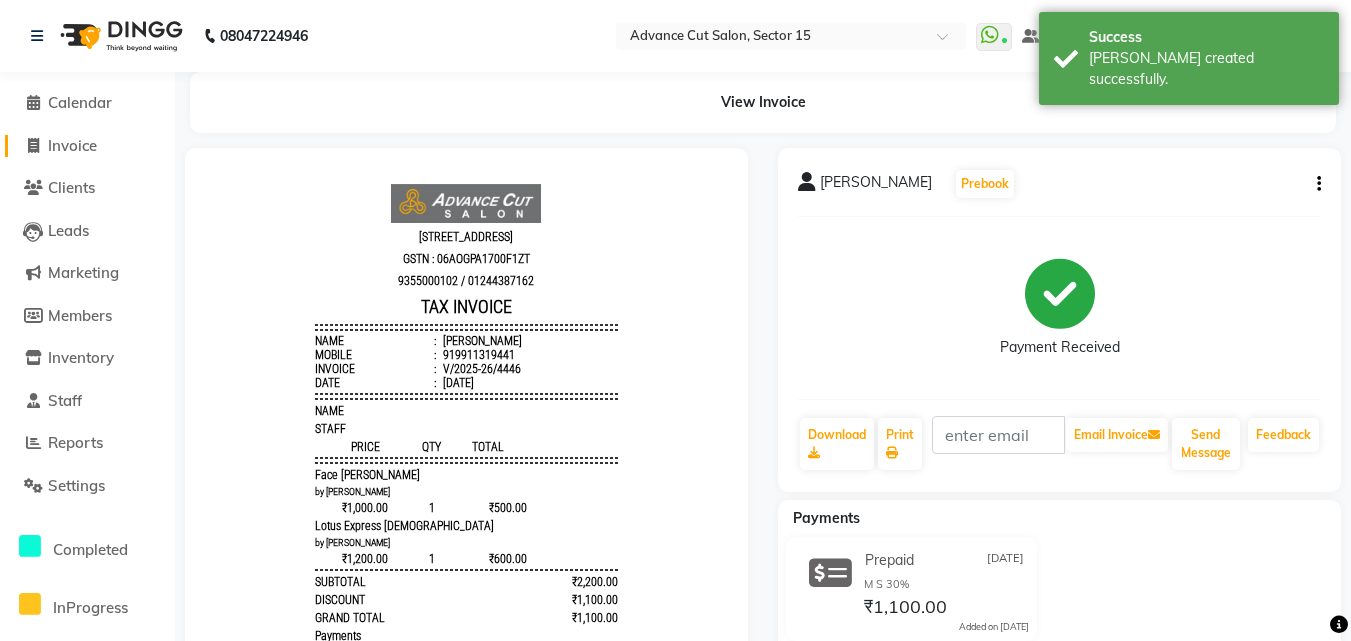 click on "Invoice" 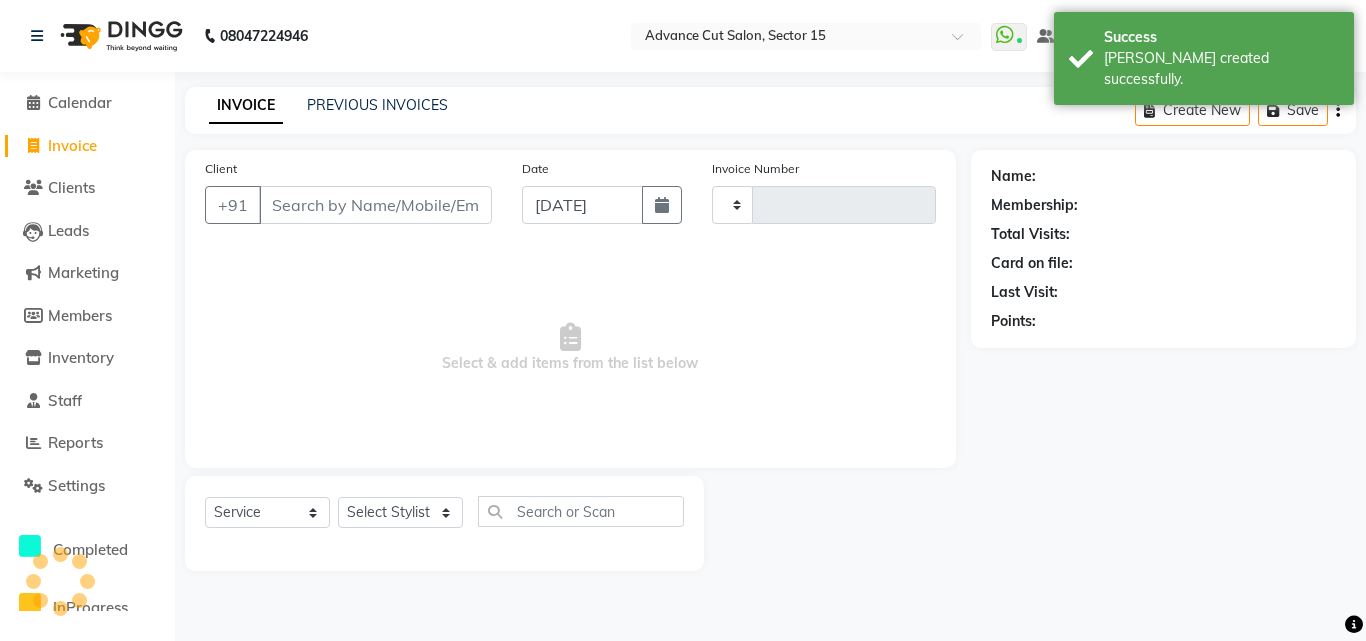 type on "4447" 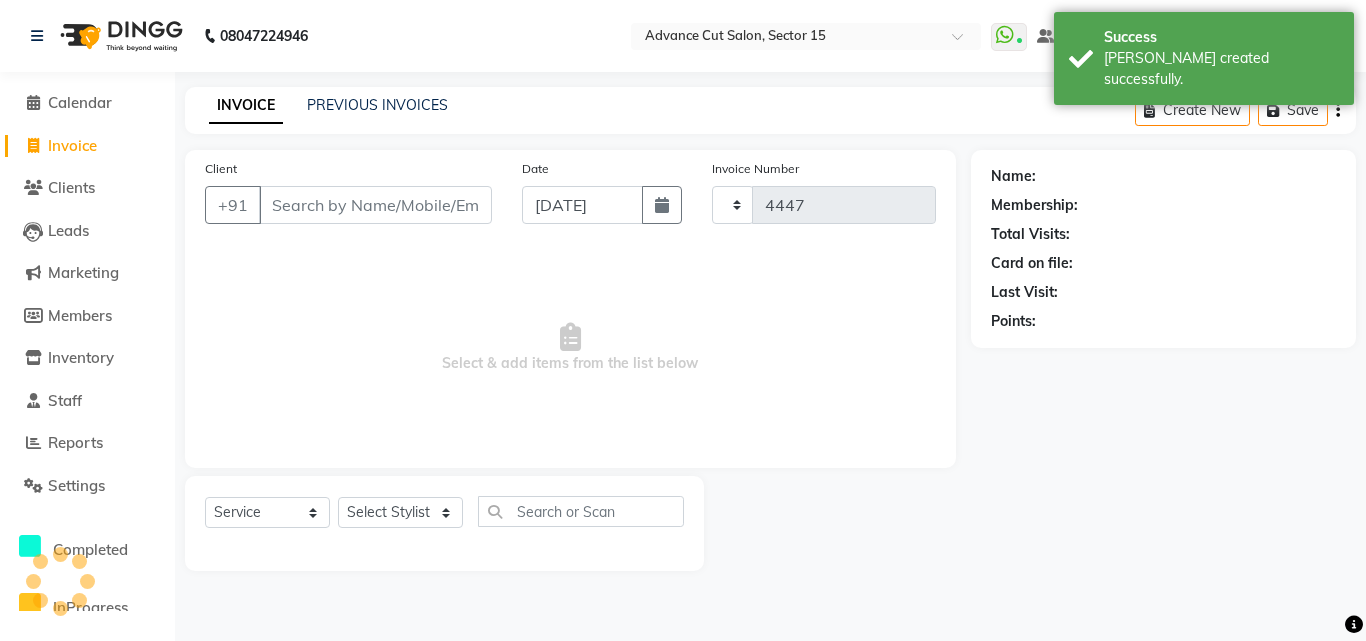 select on "6255" 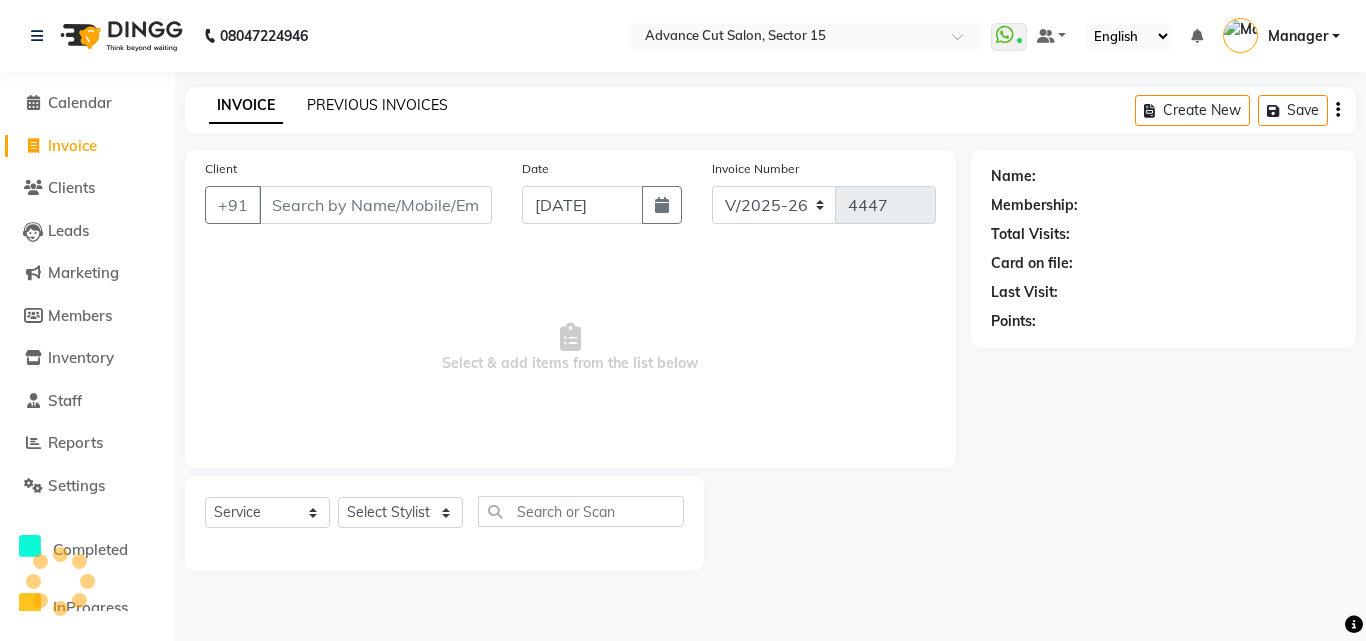 click on "PREVIOUS INVOICES" 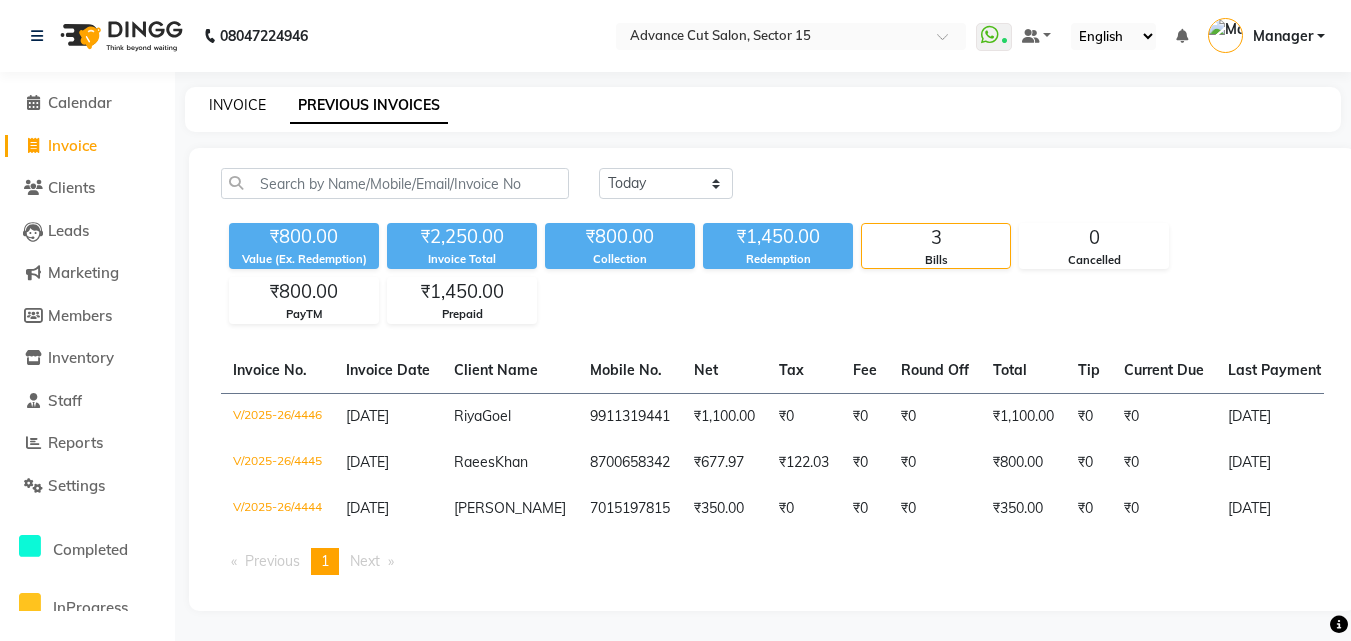 click on "INVOICE" 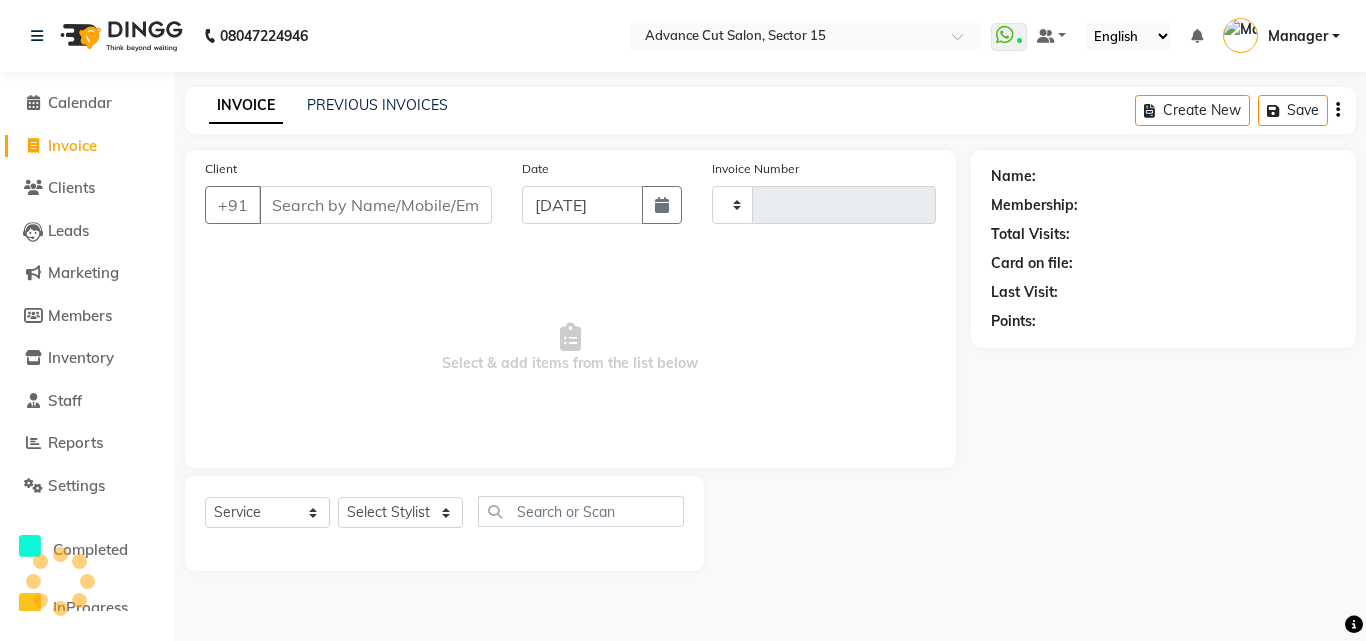 type on "4447" 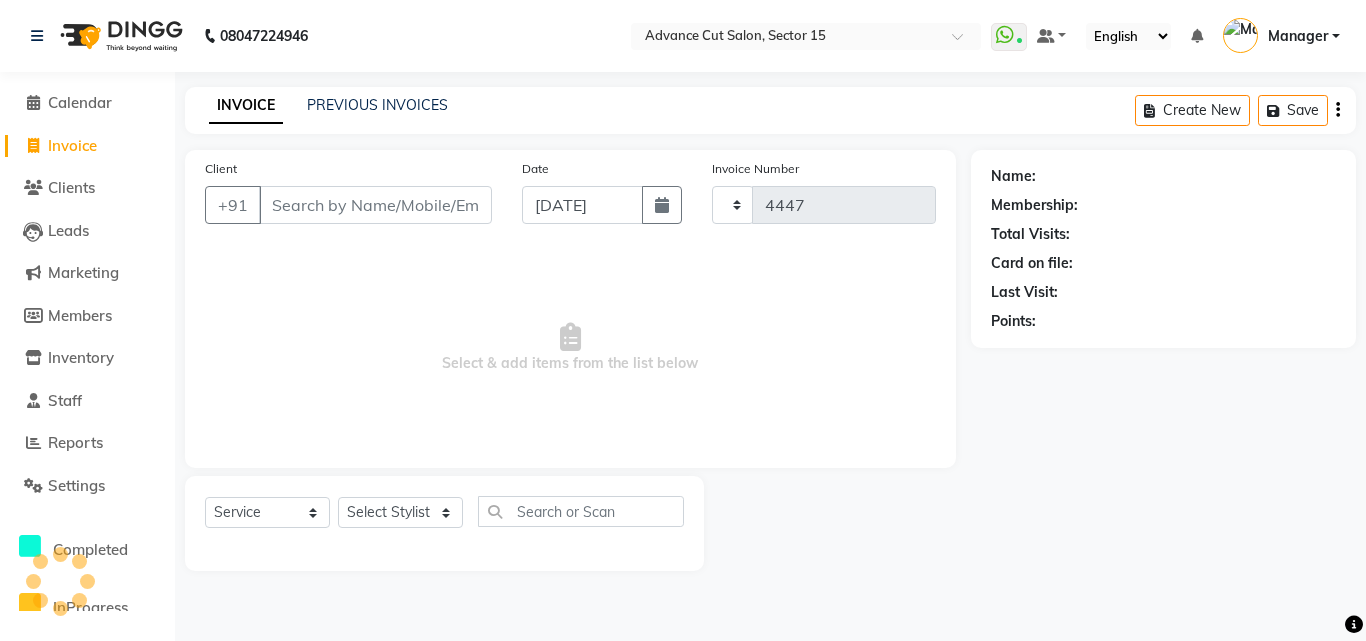 select on "6255" 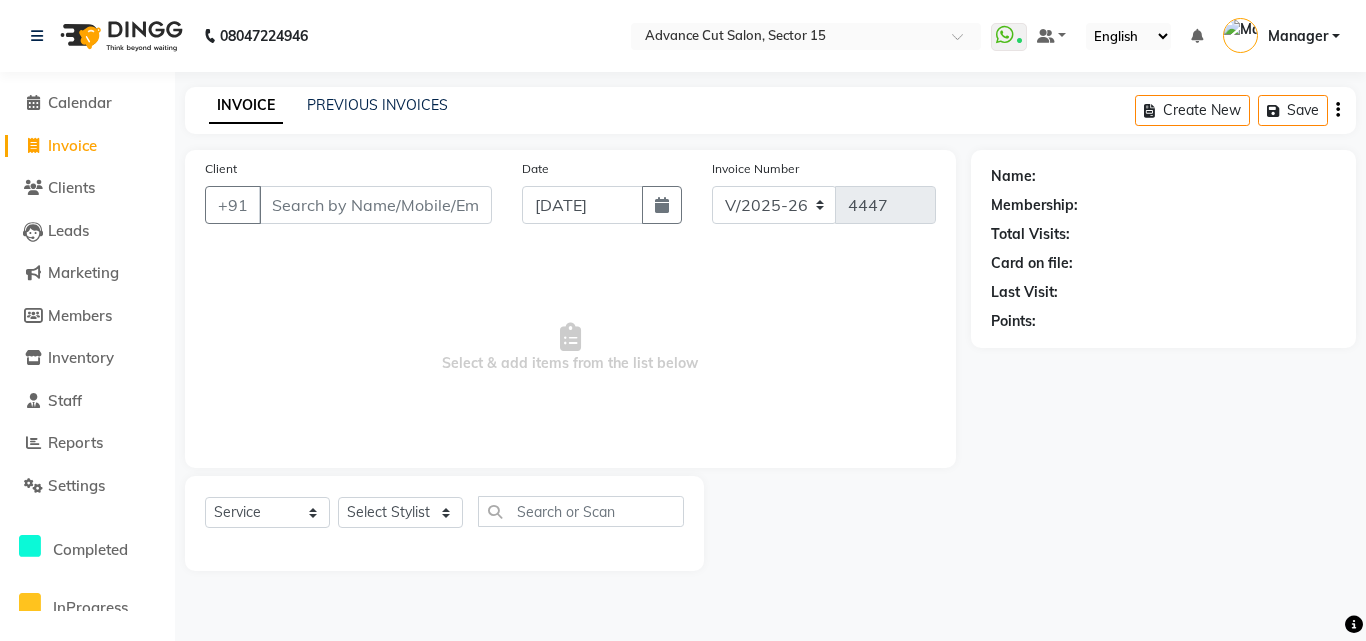 click on "INVOICE PREVIOUS INVOICES Create New   Save" 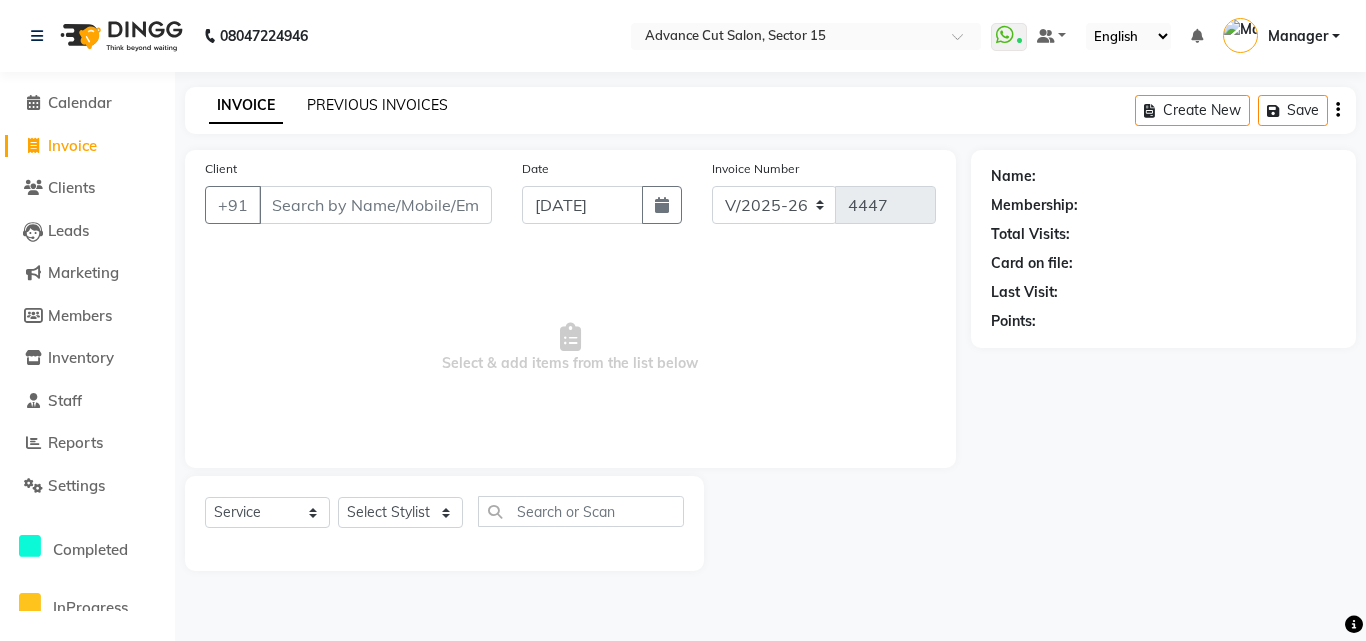 click on "PREVIOUS INVOICES" 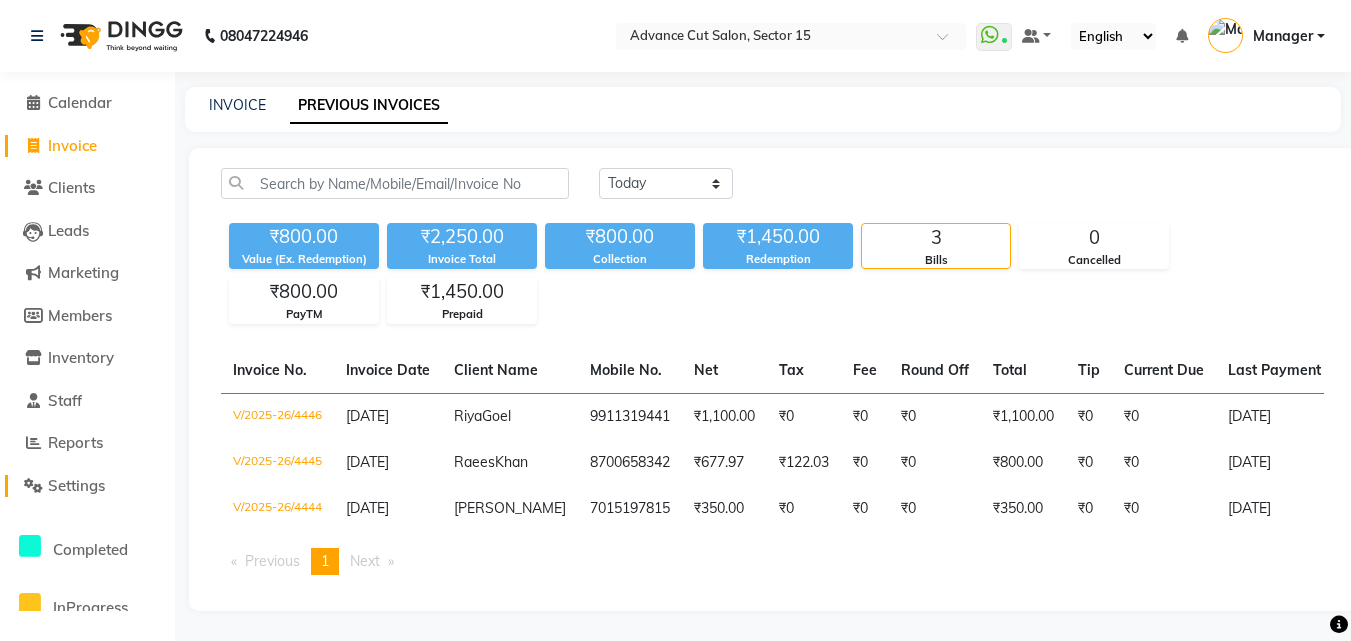 click on "Settings" 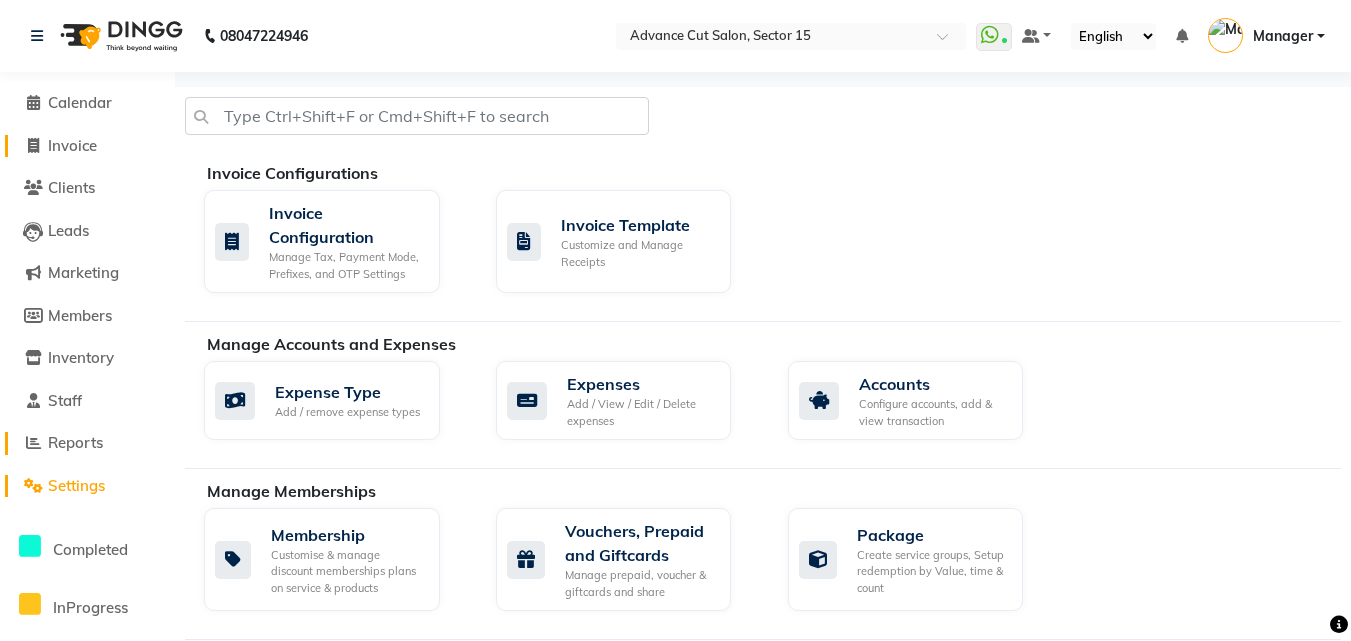 click on "Invoice" 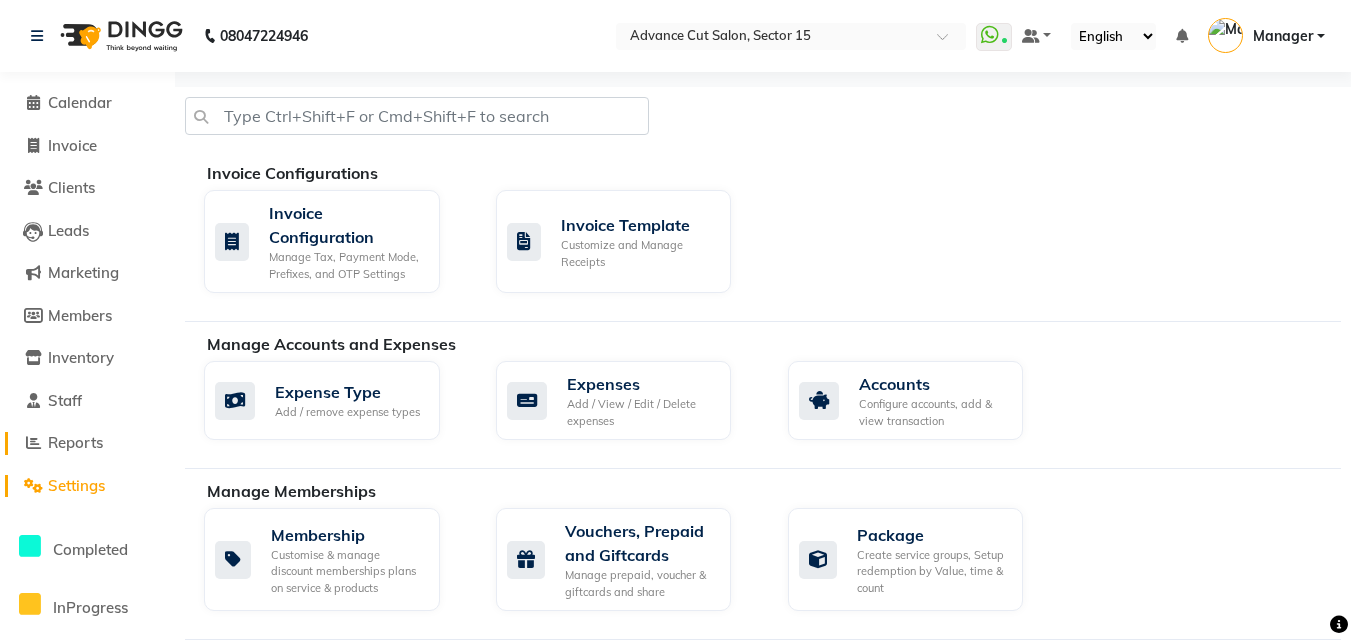 click on "Reports" 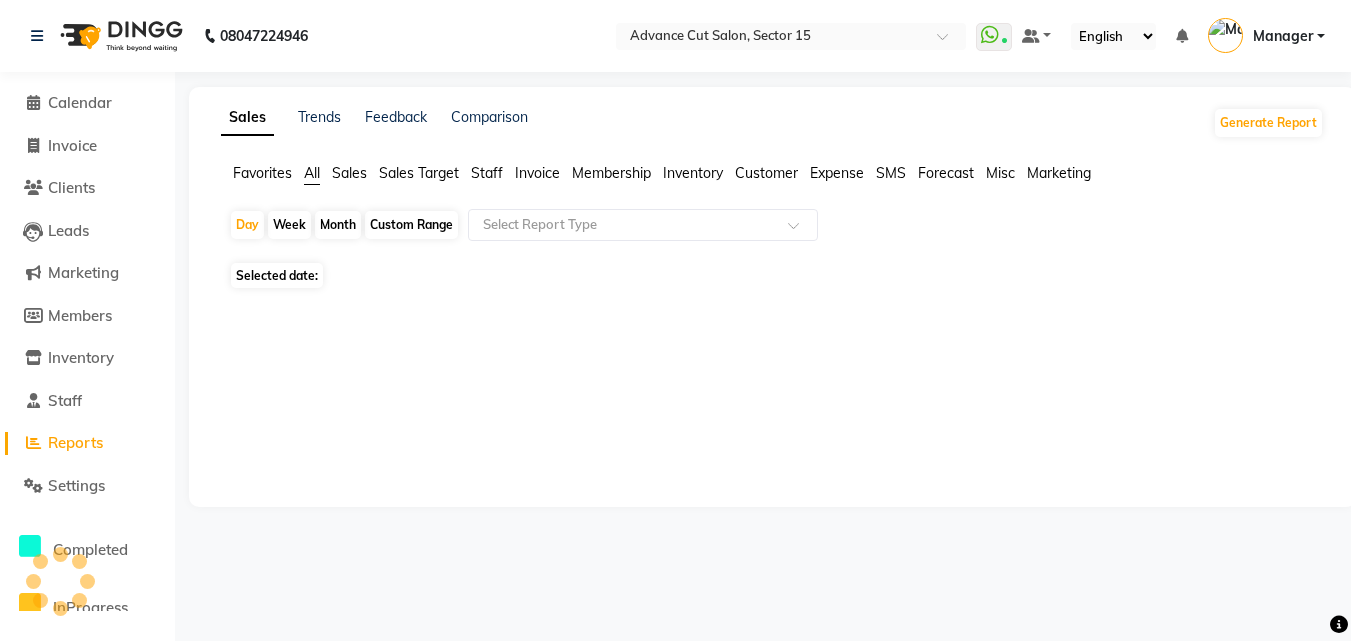 click on "Reports" 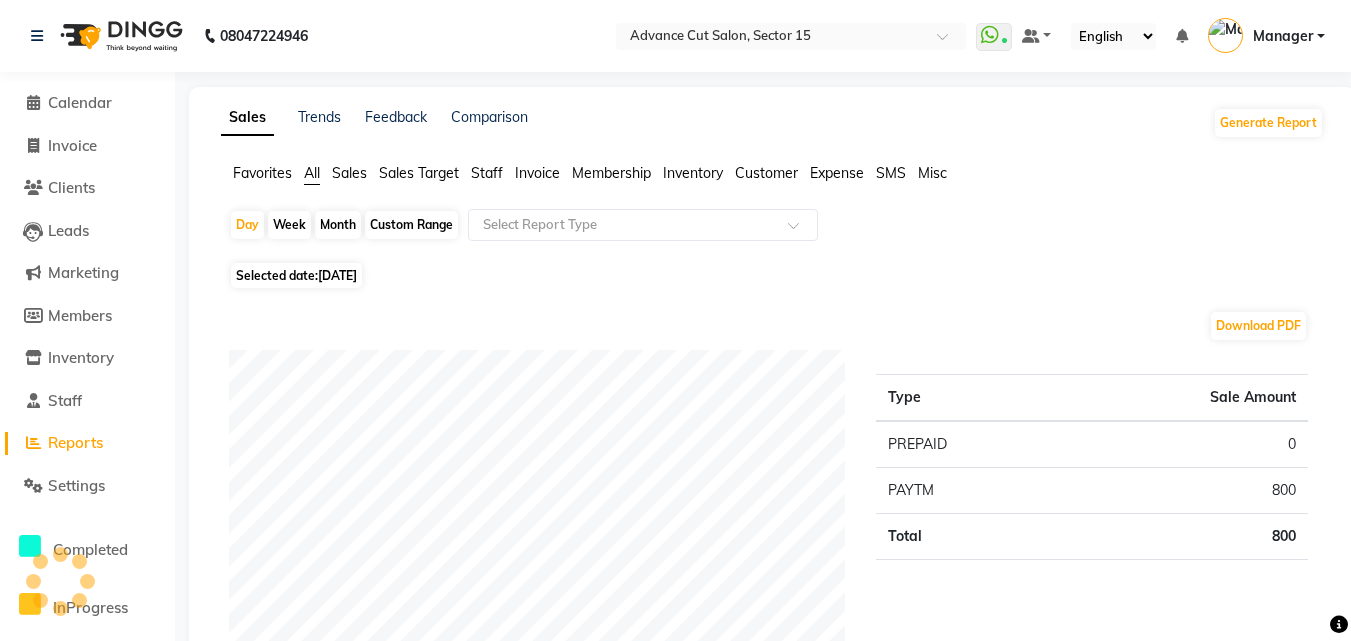 click on "[DATE]" 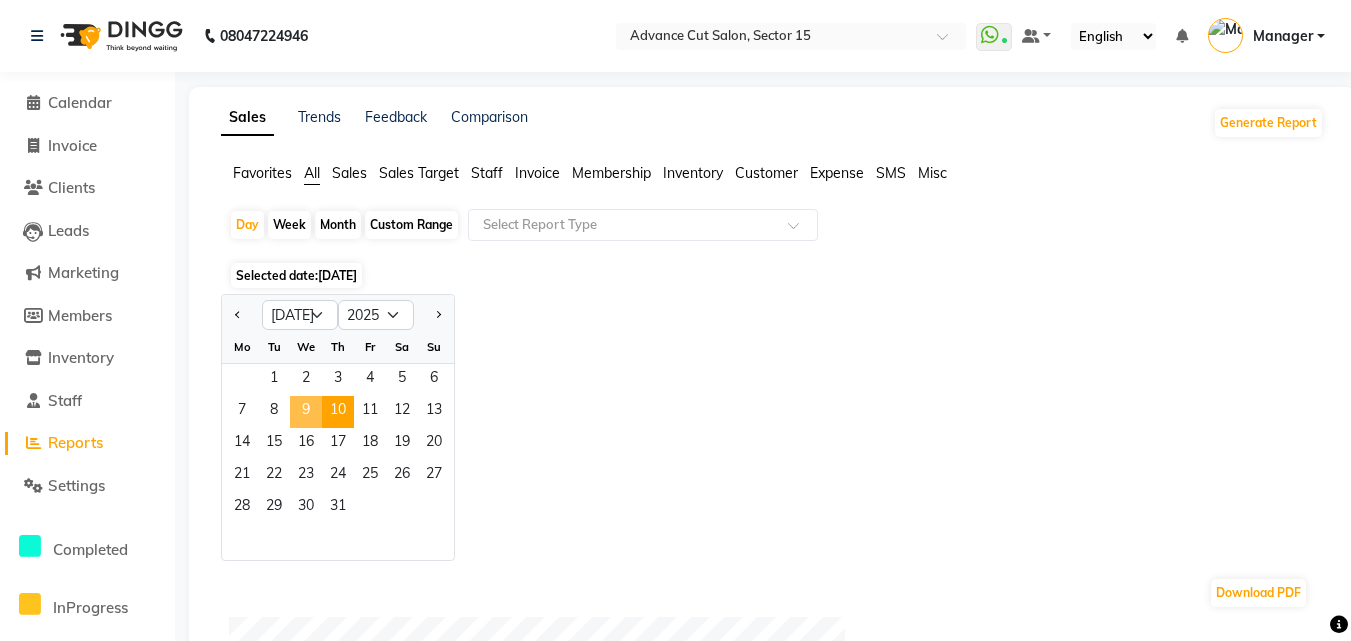click on "9" 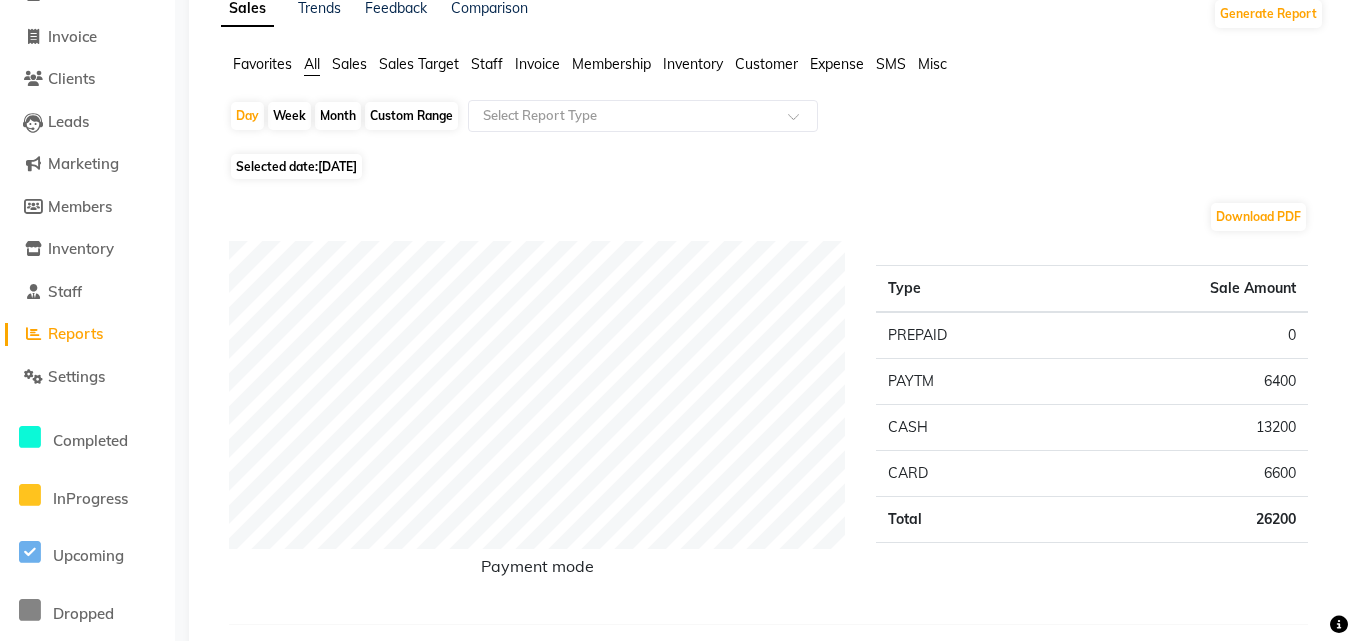 scroll, scrollTop: 122, scrollLeft: 0, axis: vertical 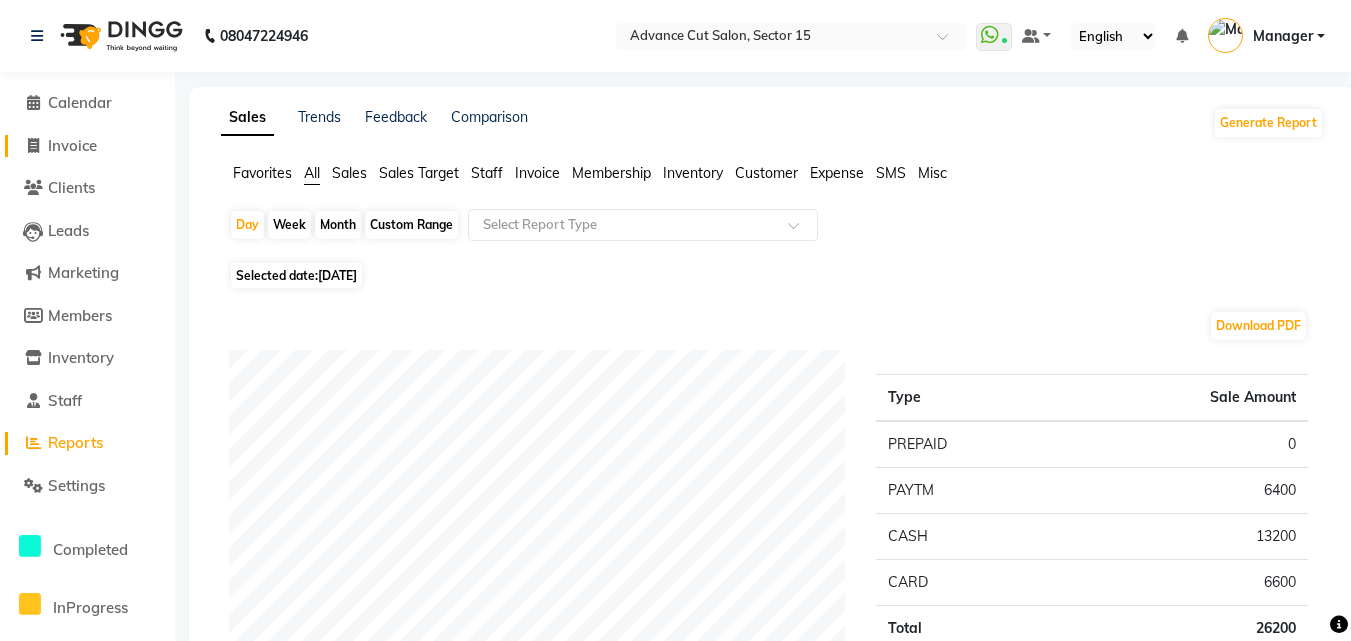 click on "Invoice" 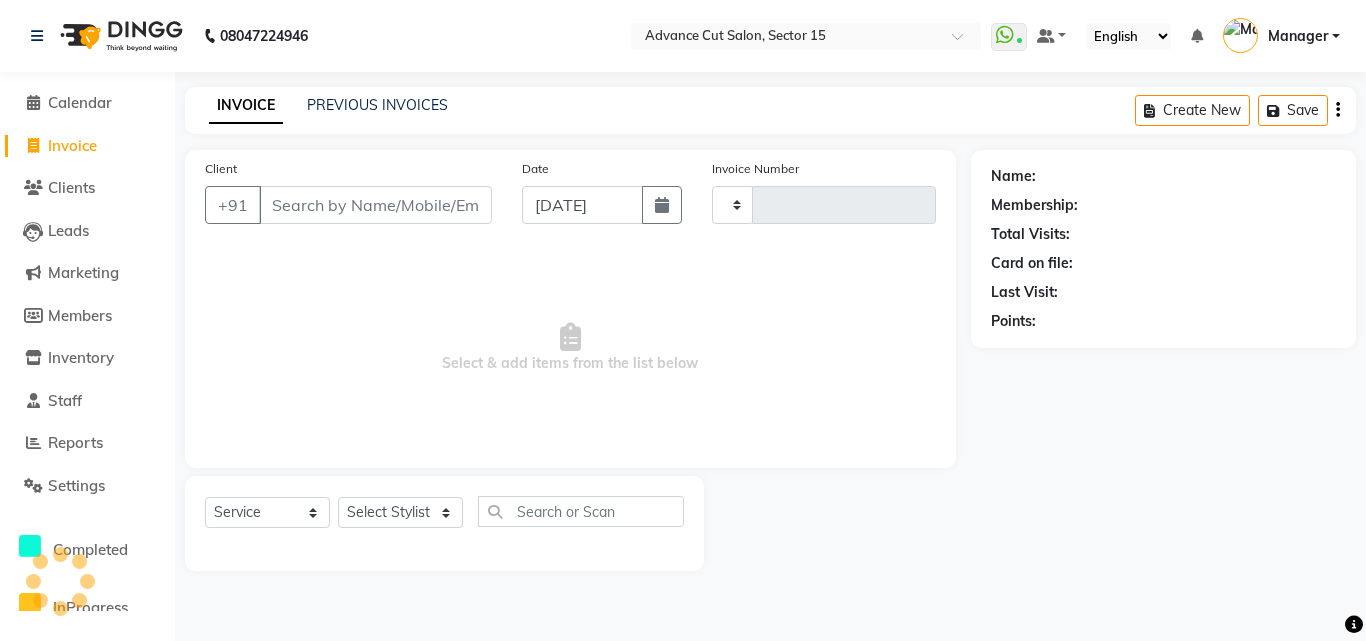 type on "4447" 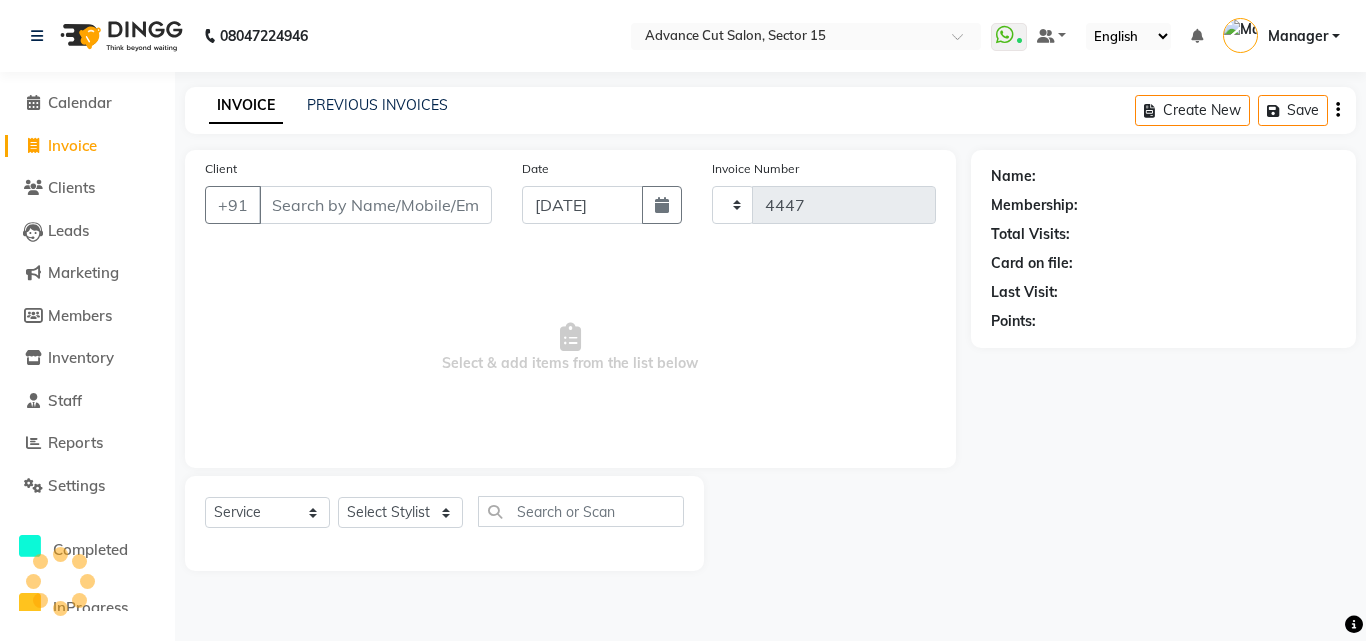 select on "6255" 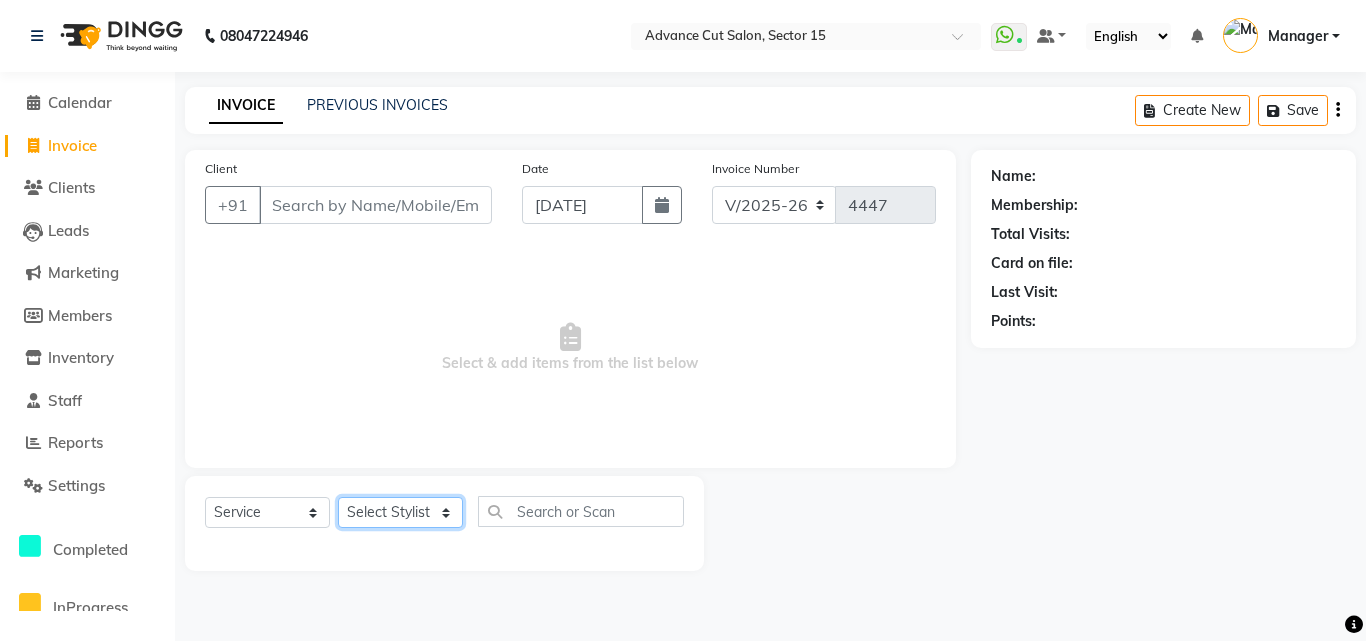 click on "Select Stylist Advance Cut  ASIF FARMAN HAIDER Iqbal KASHISH LUCKY Manager MANOJ NASEEM NASIR Nidhi Pooja  PRIYA RAEES RANI RASHID RIZWAN SACHIN SALMAN SANJAY Shahjad shuaib SONI" 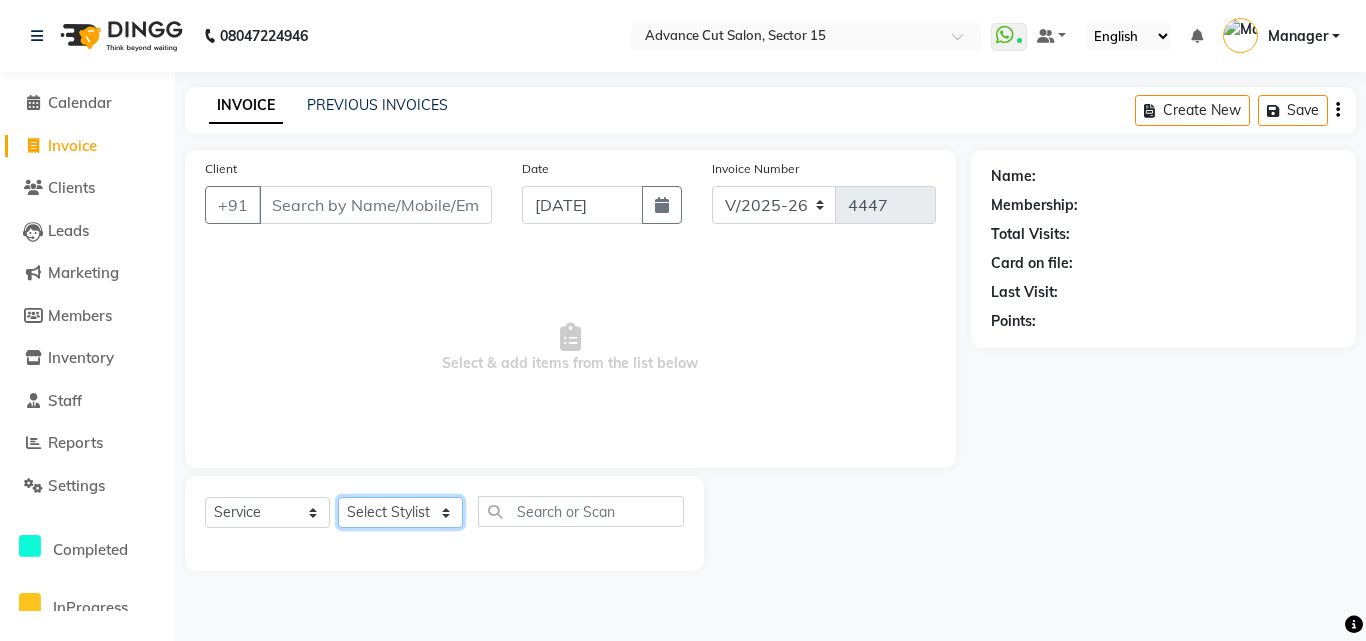 select on "46504" 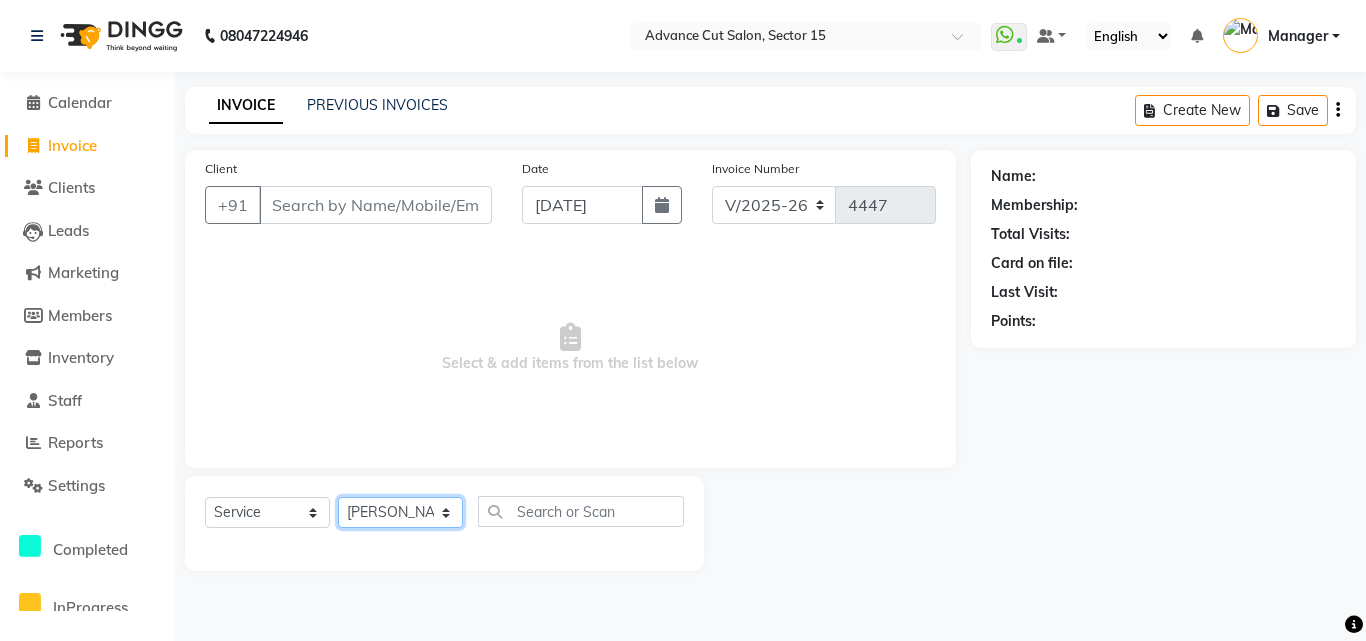 click on "Select Stylist Advance Cut  ASIF FARMAN HAIDER Iqbal KASHISH LUCKY Manager MANOJ NASEEM NASIR Nidhi Pooja  PRIYA RAEES RANI RASHID RIZWAN SACHIN SALMAN SANJAY Shahjad shuaib SONI" 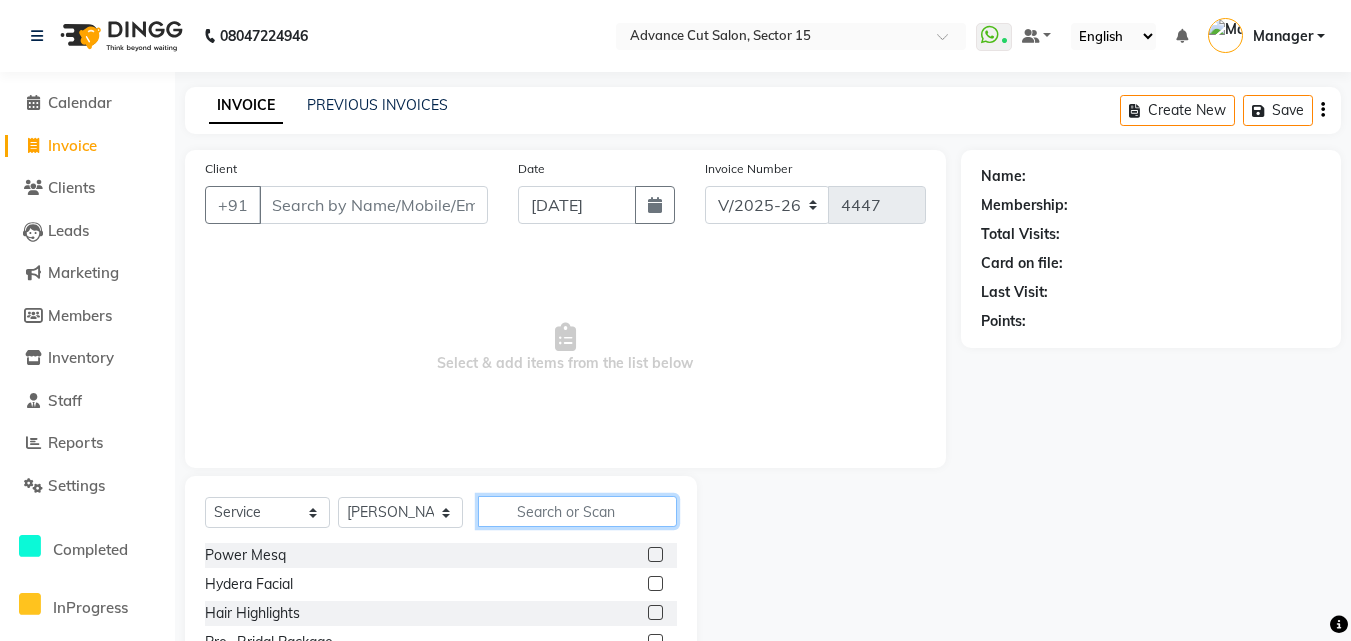 click 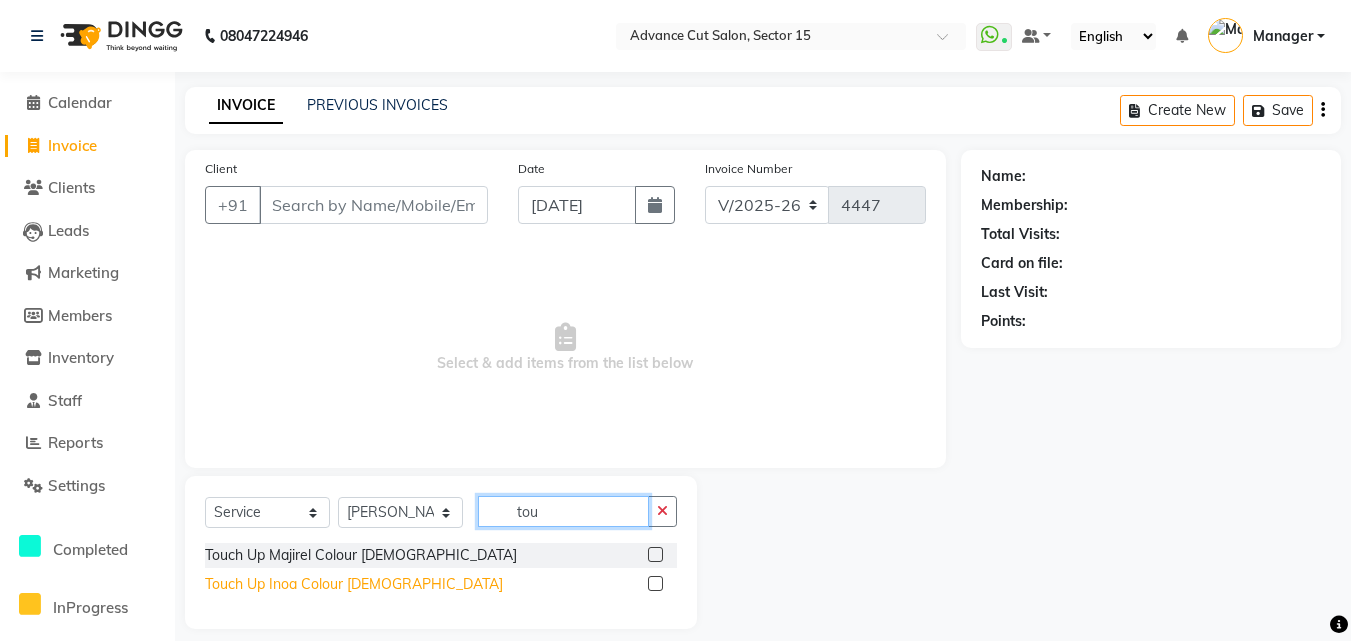 type on "tou" 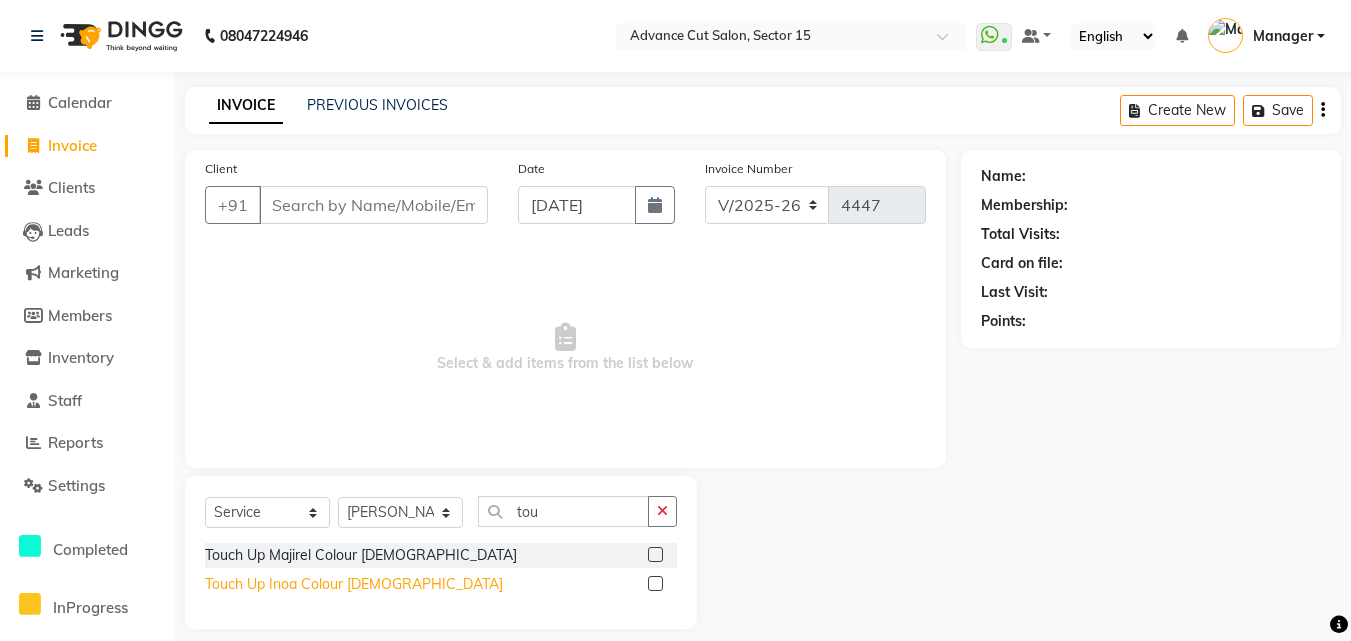 click on "Touch Up Inoa Colour Female" 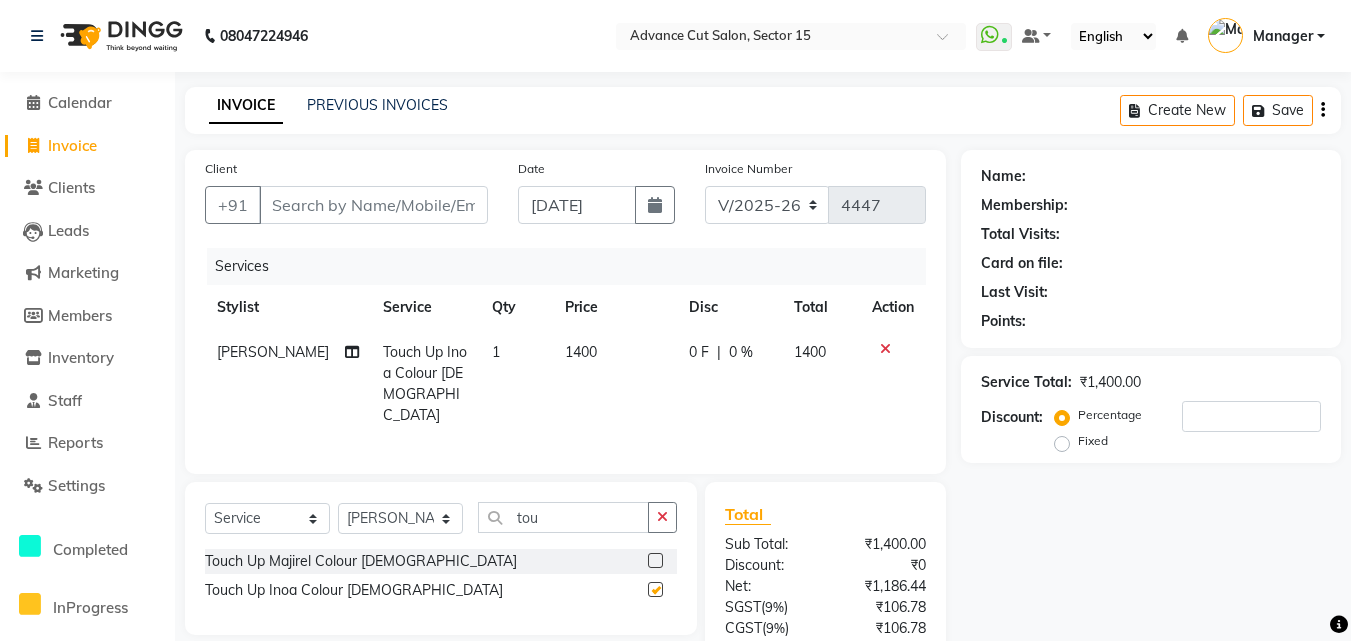 checkbox on "false" 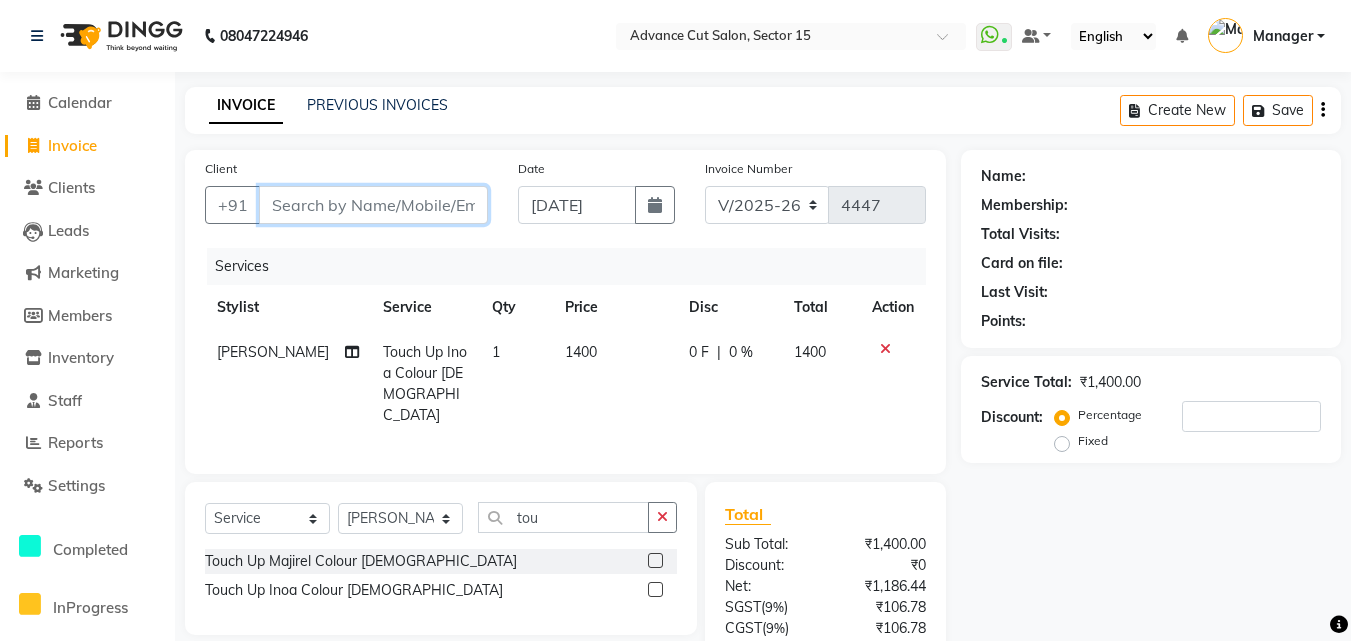 click on "Client" at bounding box center [373, 205] 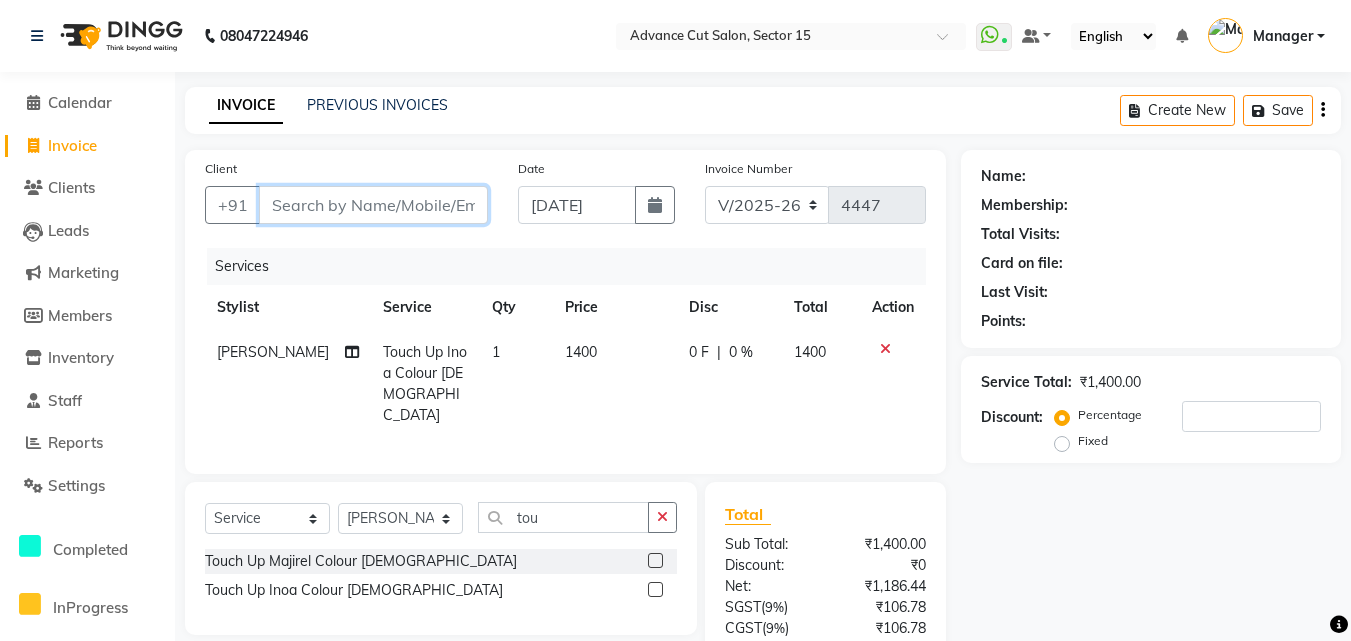 type on "8" 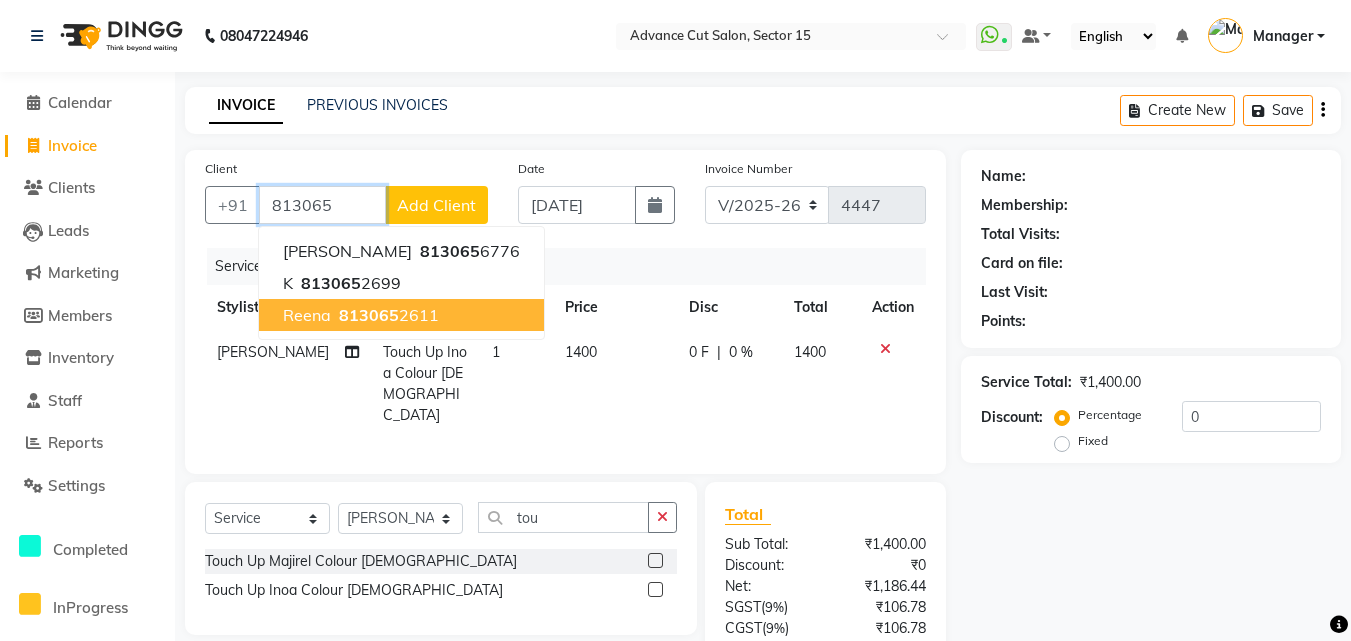 click on "reena   813065 2611" at bounding box center (401, 315) 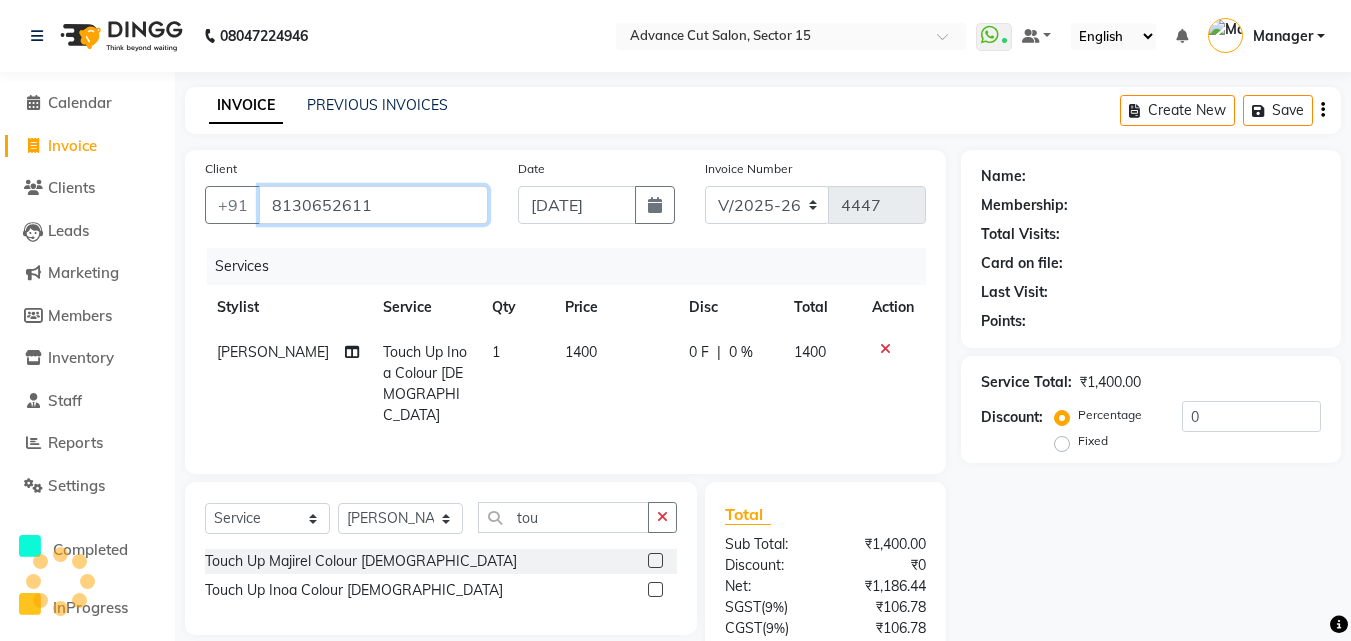 type on "8130652611" 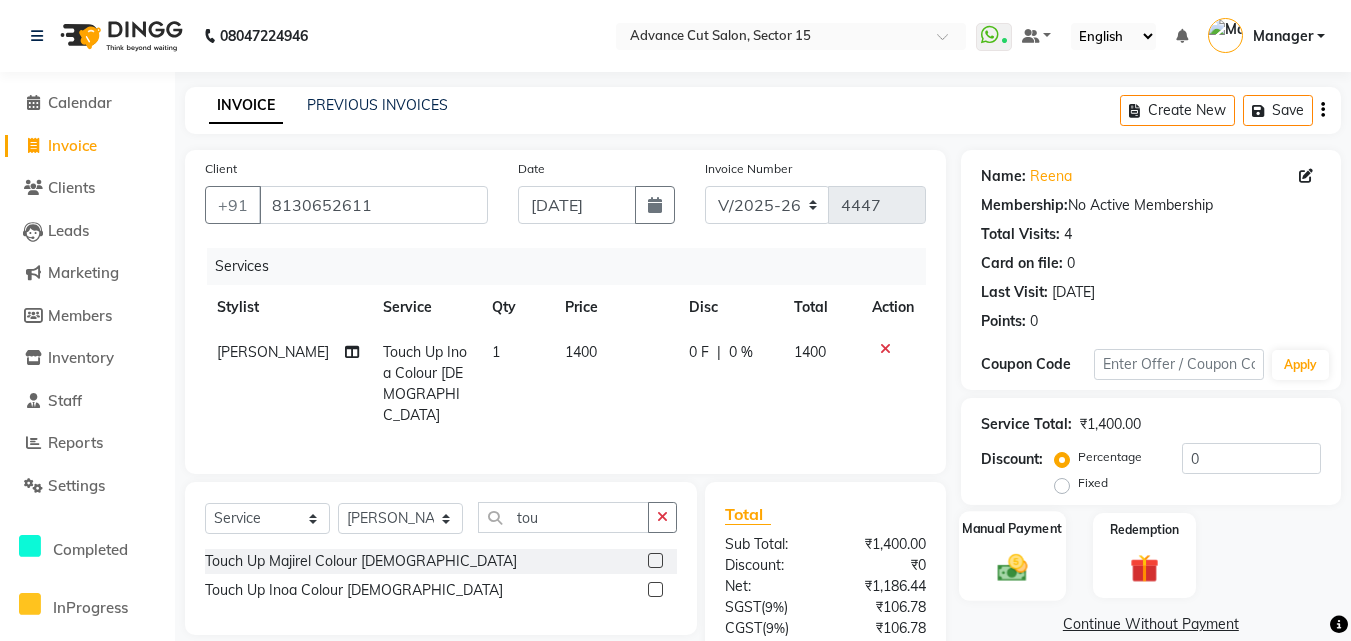 click 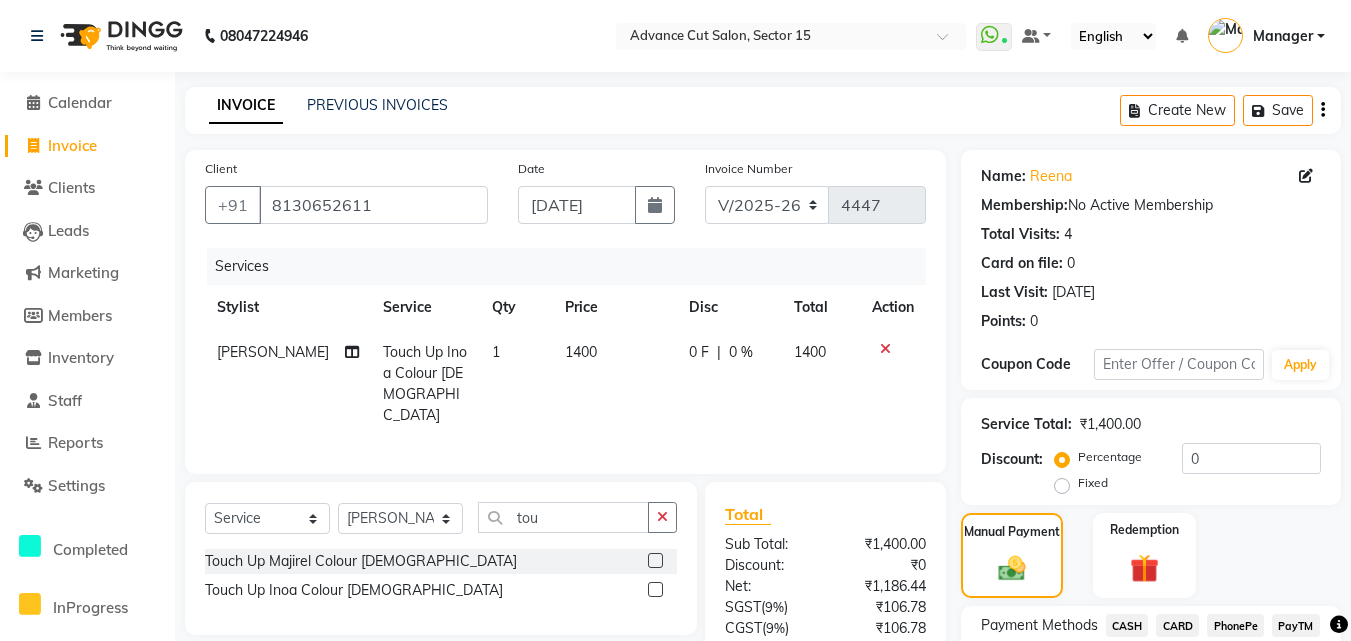 scroll, scrollTop: 159, scrollLeft: 0, axis: vertical 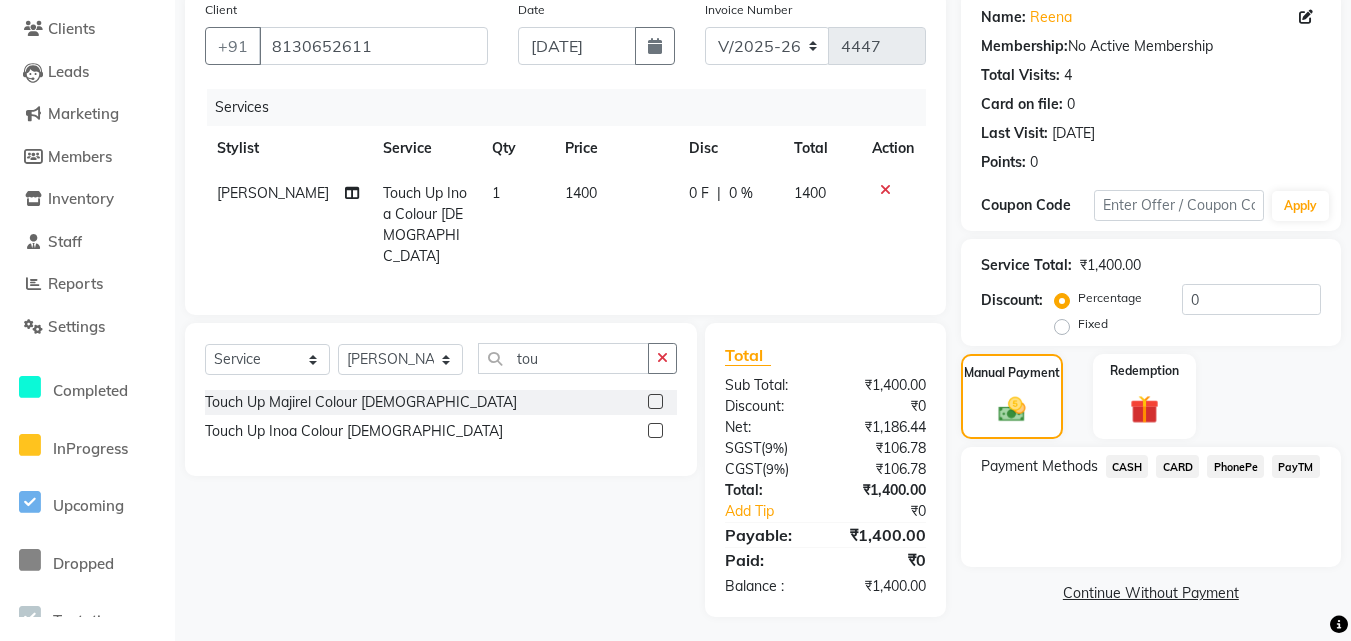click on "CASH" 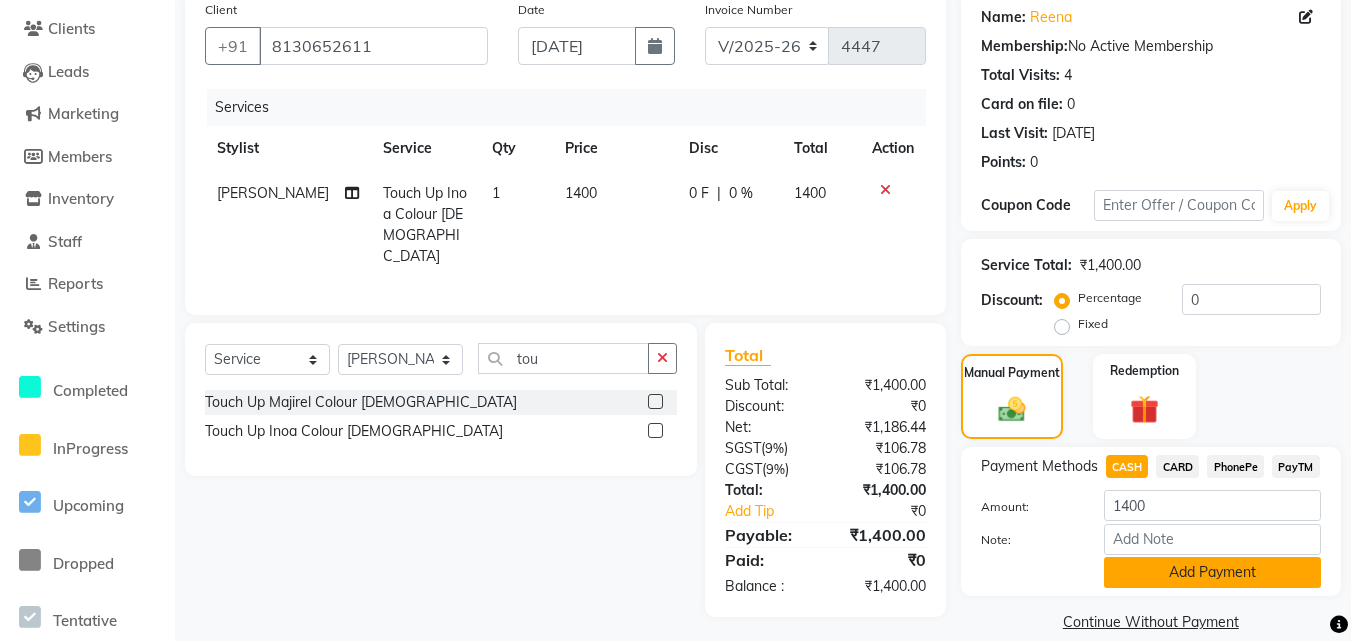 click on "Add Payment" 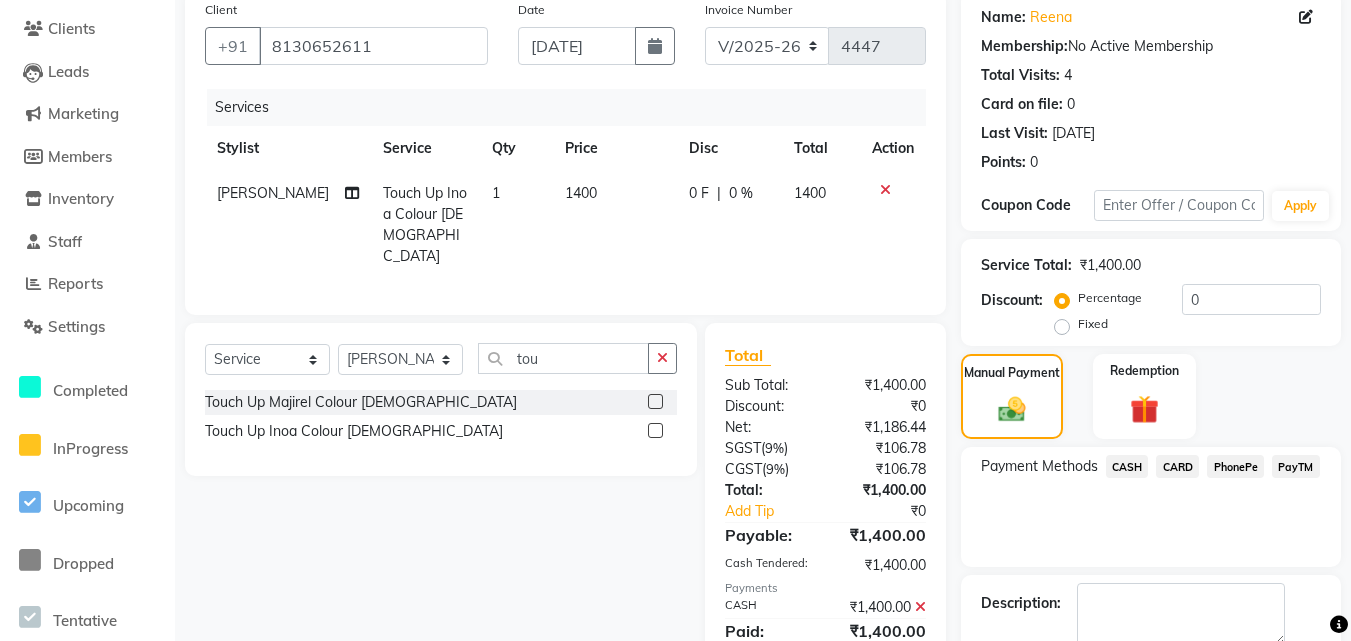 scroll, scrollTop: 269, scrollLeft: 0, axis: vertical 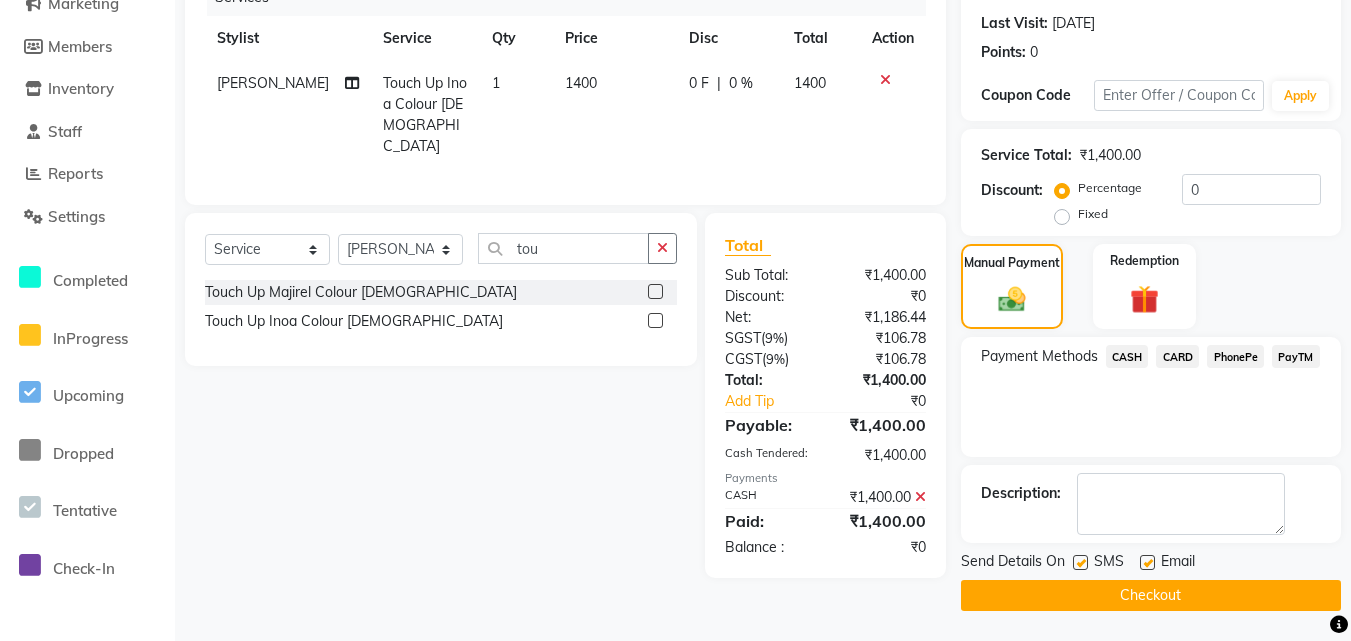 click on "Checkout" 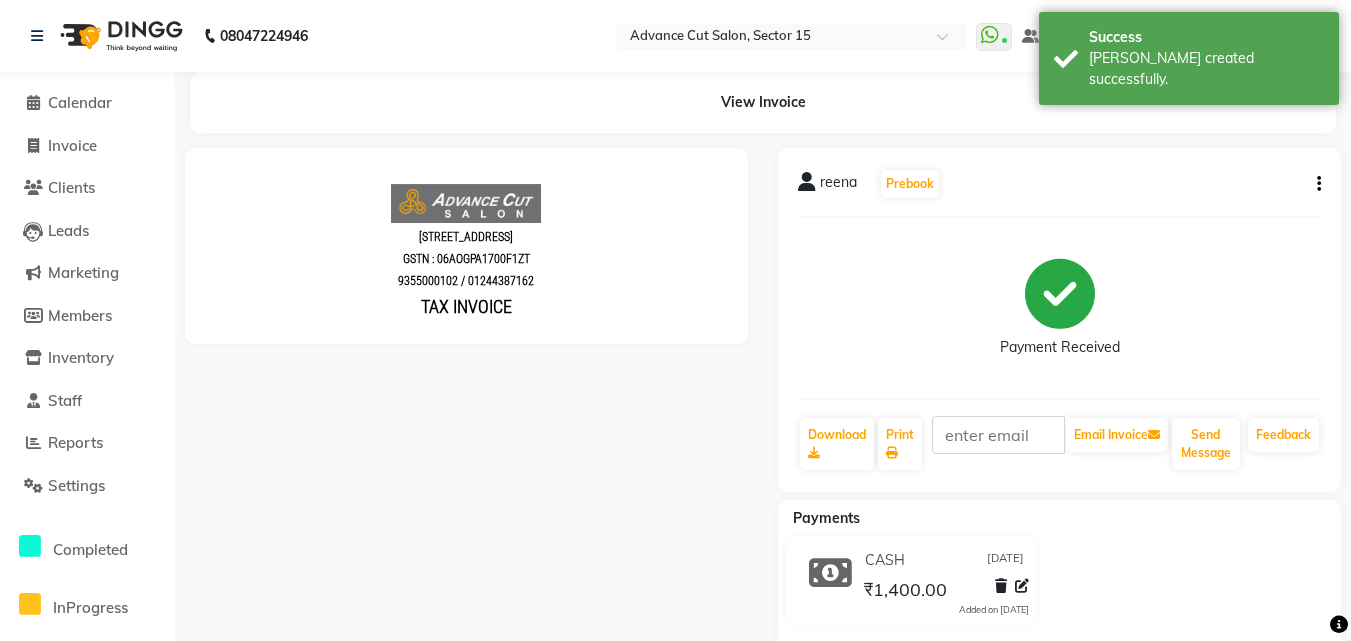 scroll, scrollTop: 0, scrollLeft: 0, axis: both 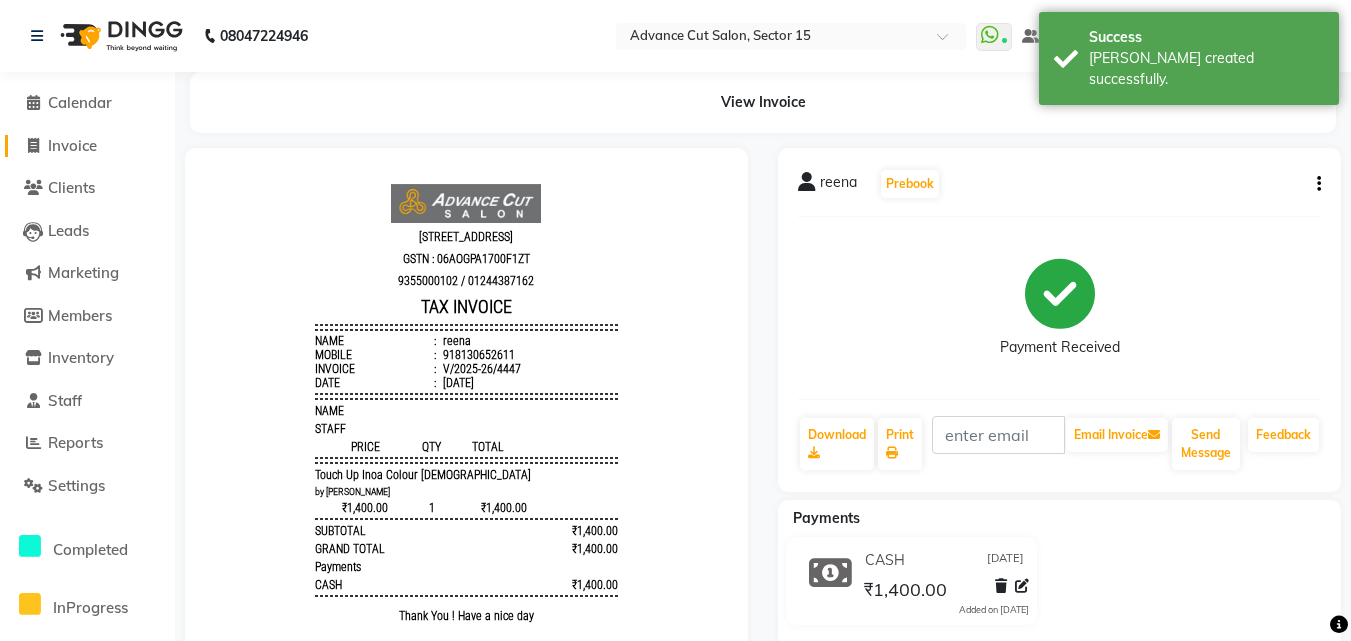 click on "Invoice" 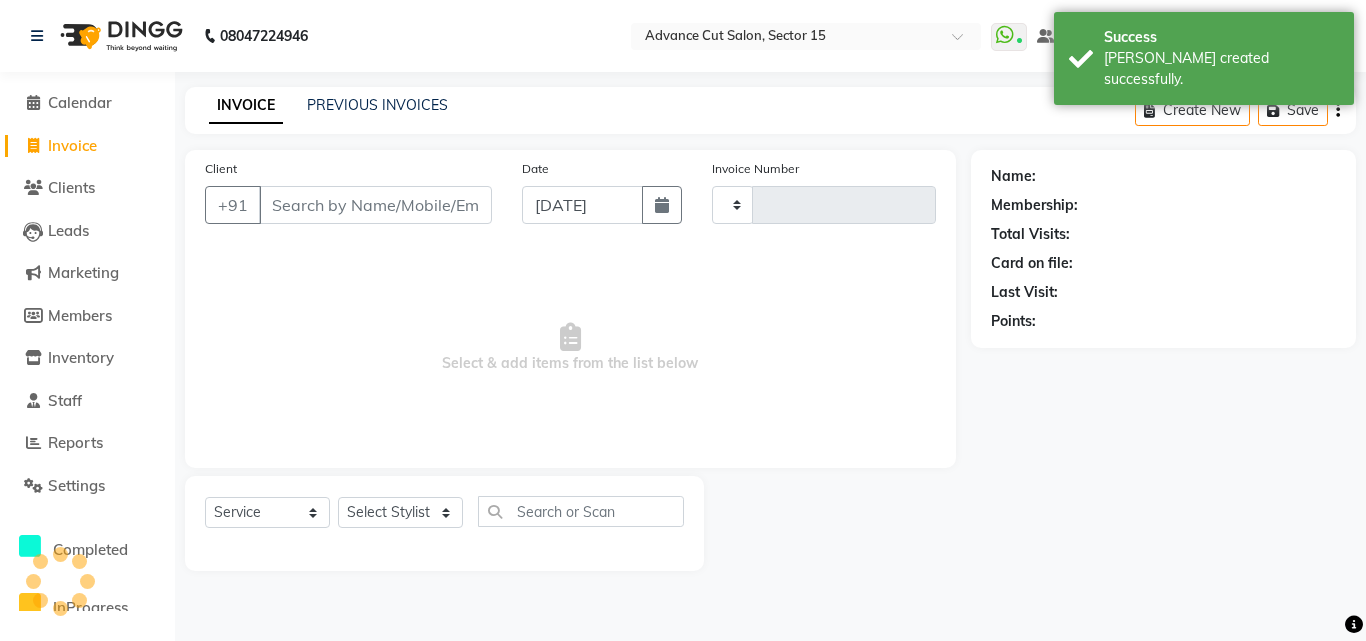 type on "4448" 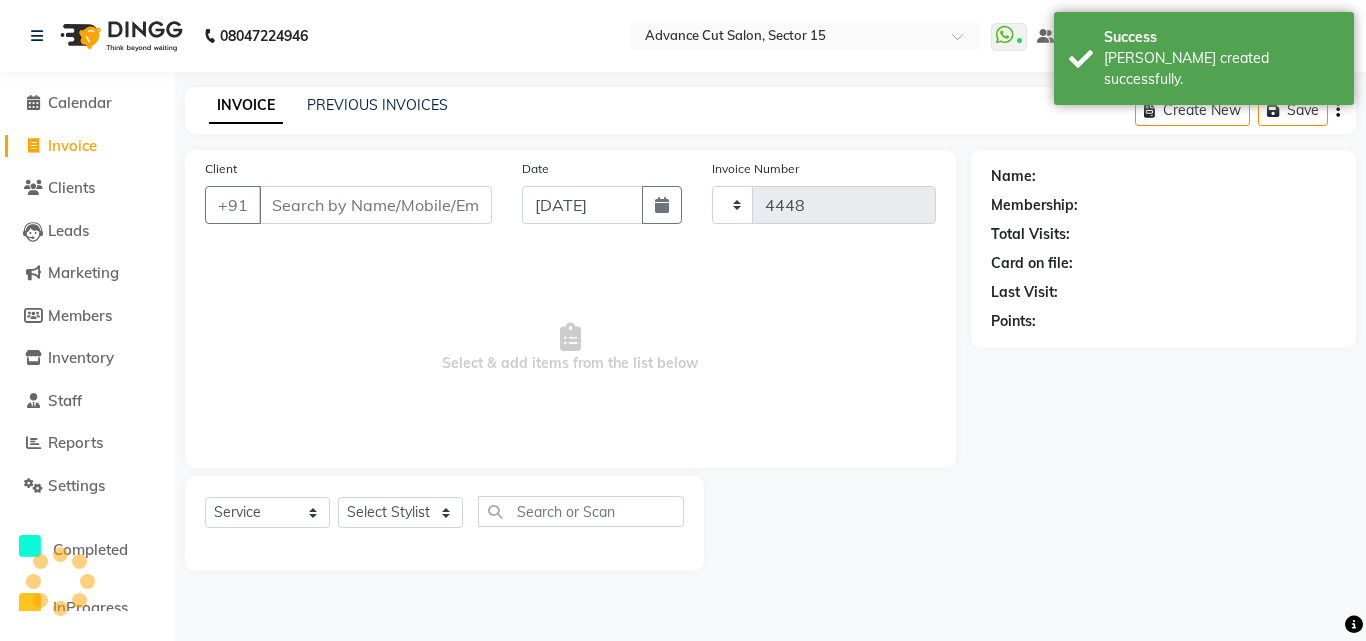 select on "6255" 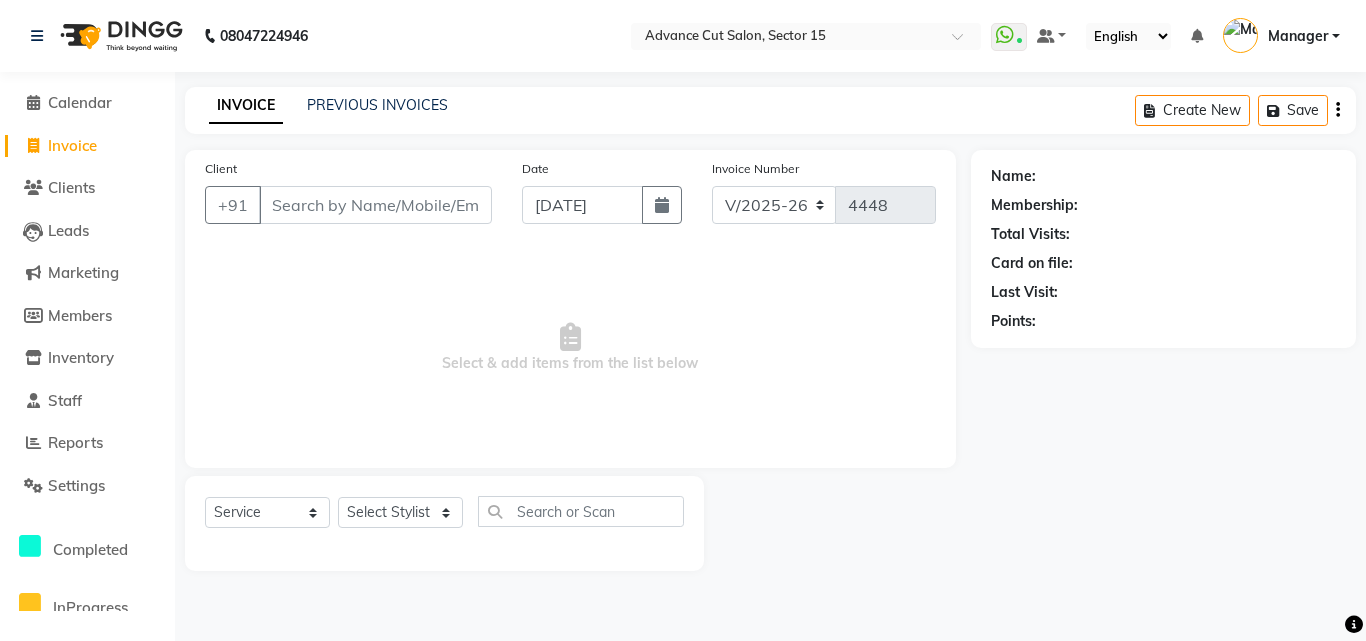 click on "PREVIOUS INVOICES" 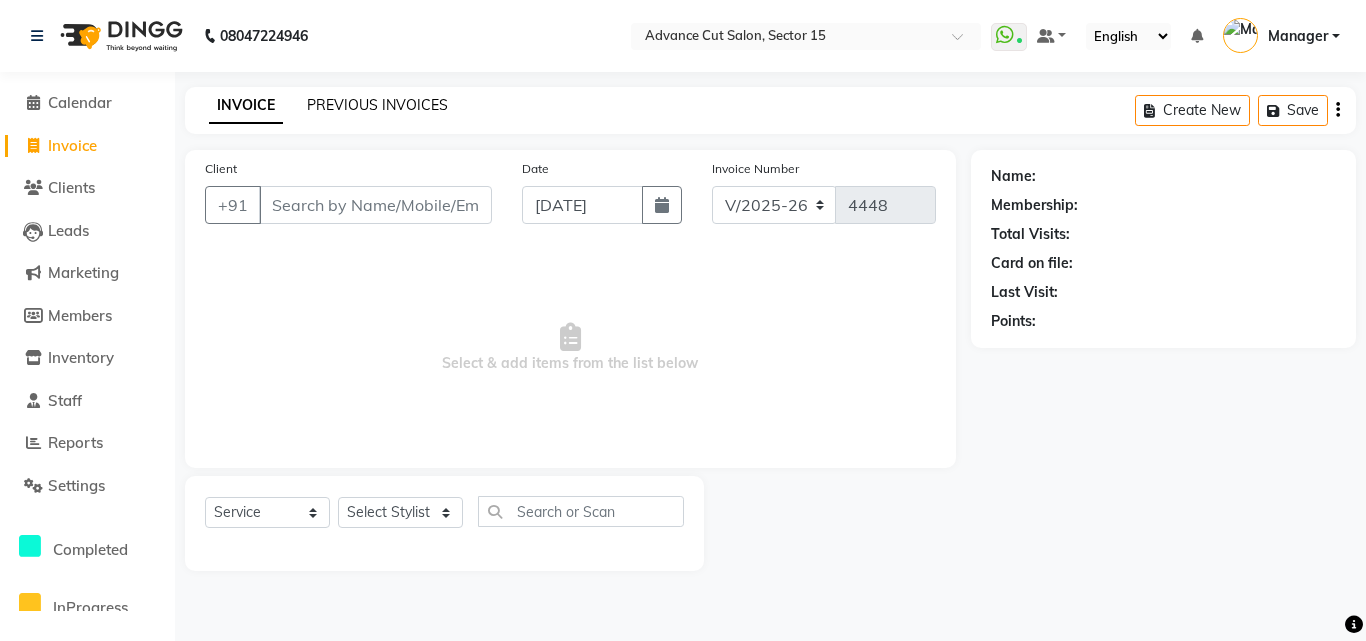 click on "PREVIOUS INVOICES" 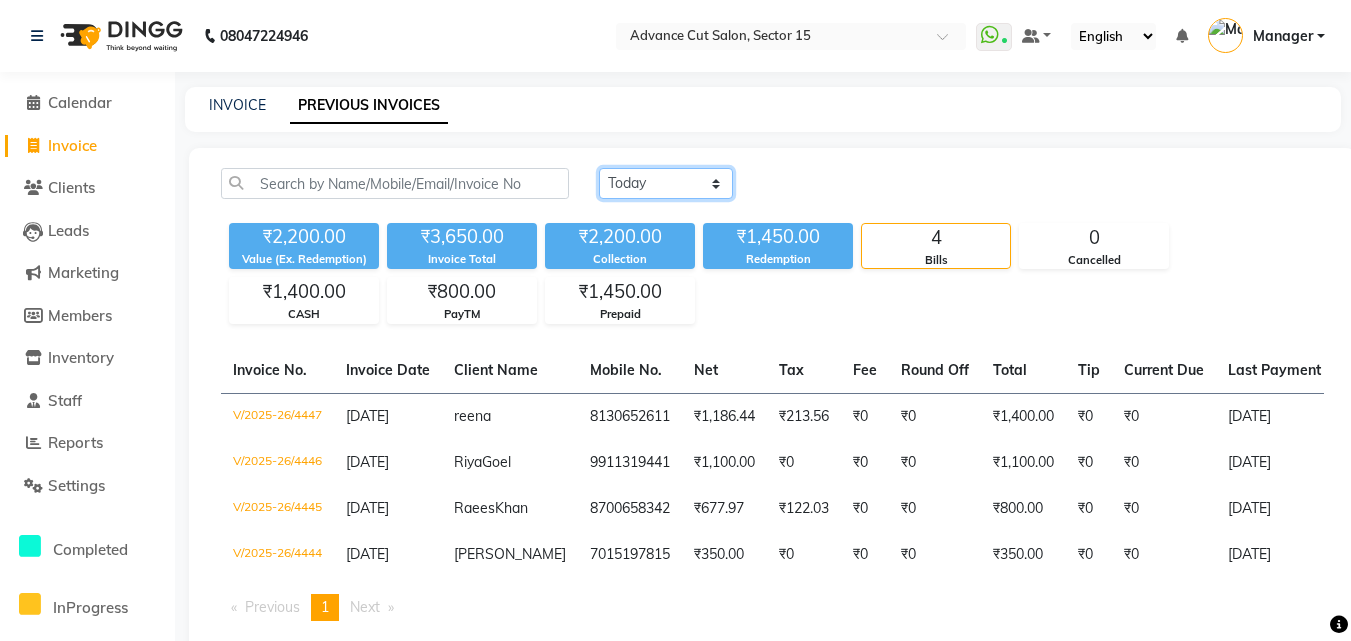 click on "Today Yesterday Custom Range" 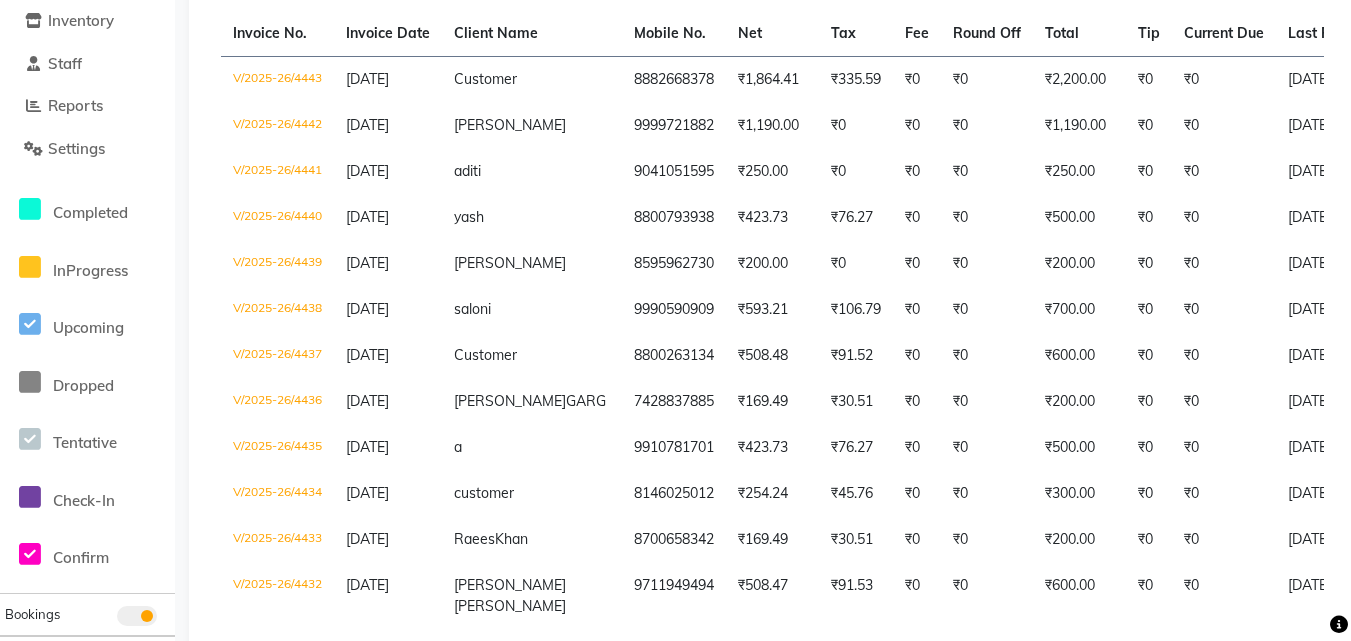 scroll, scrollTop: 358, scrollLeft: 0, axis: vertical 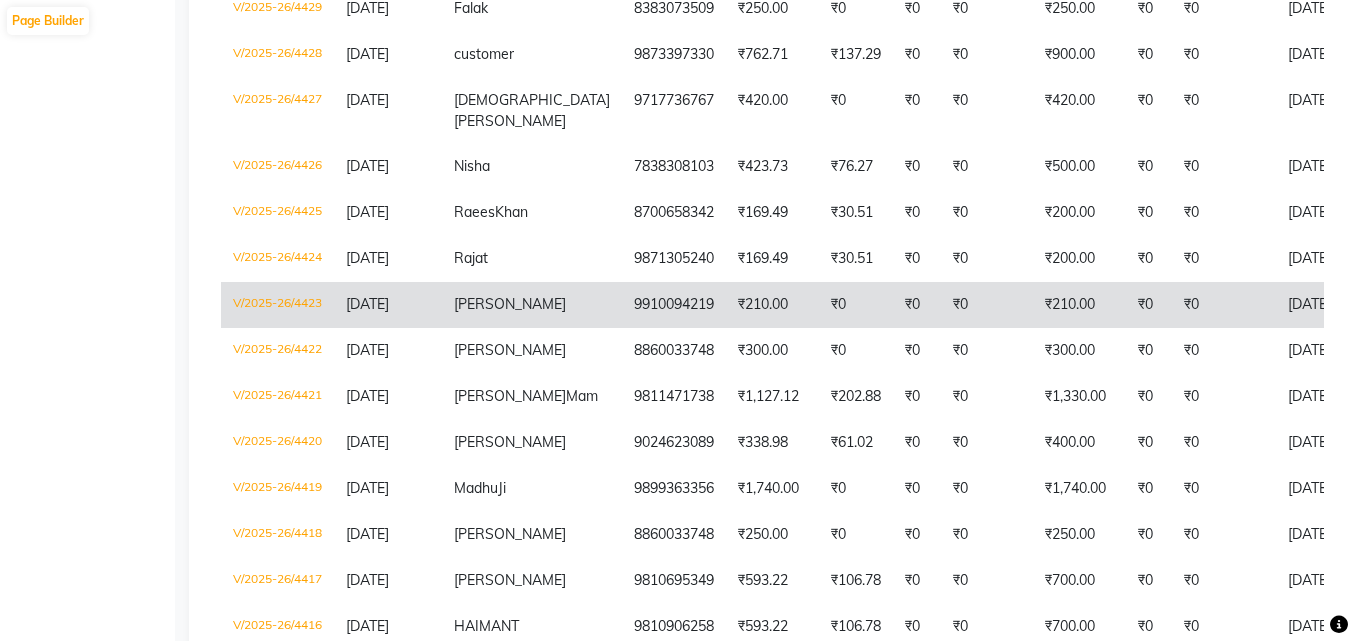 click on "₹210.00" 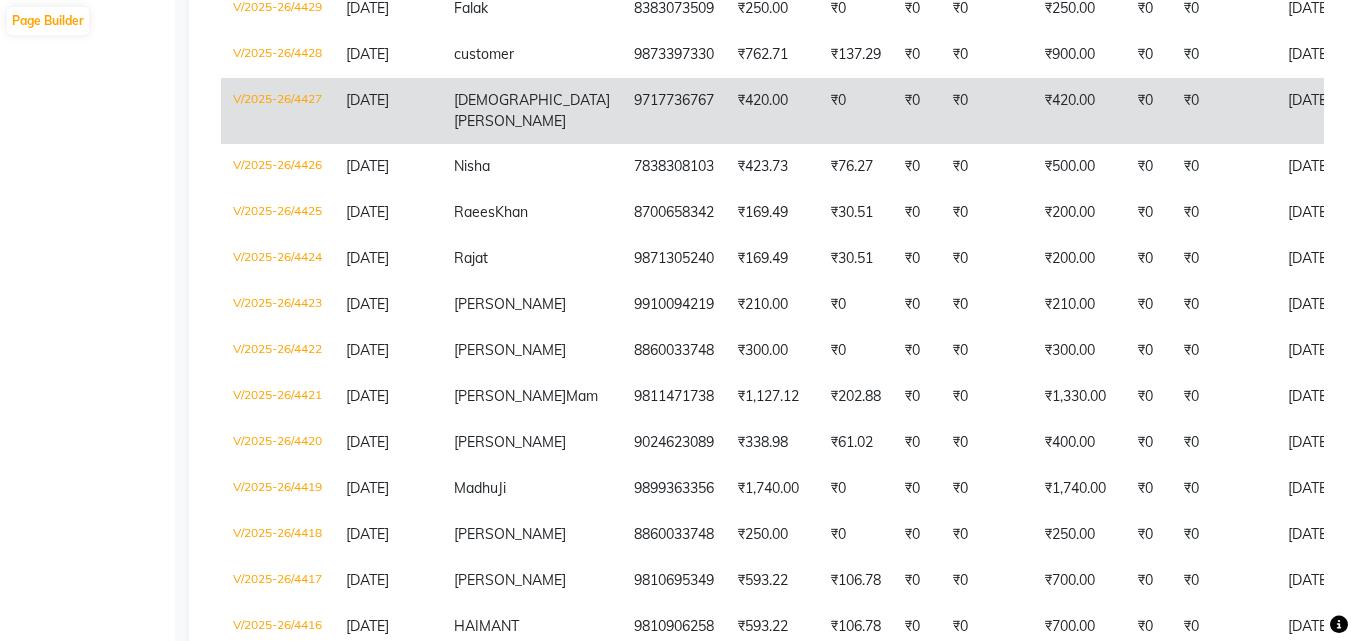 click on "₹0" 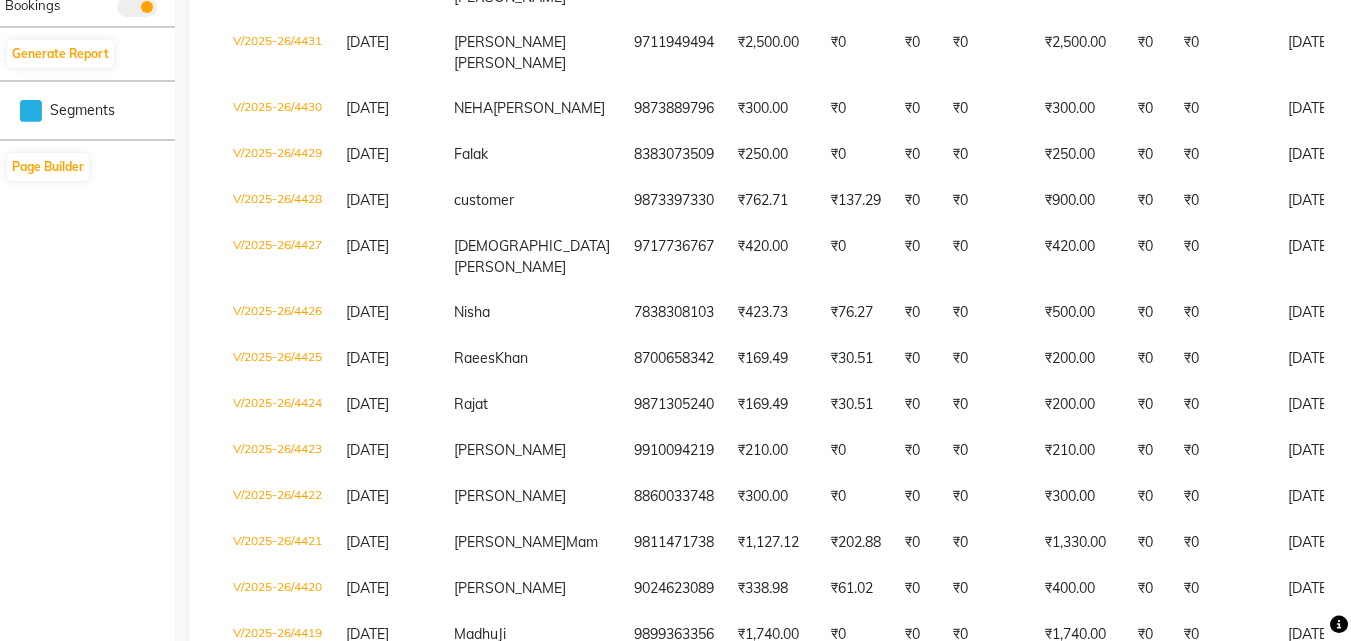 scroll, scrollTop: 890, scrollLeft: 0, axis: vertical 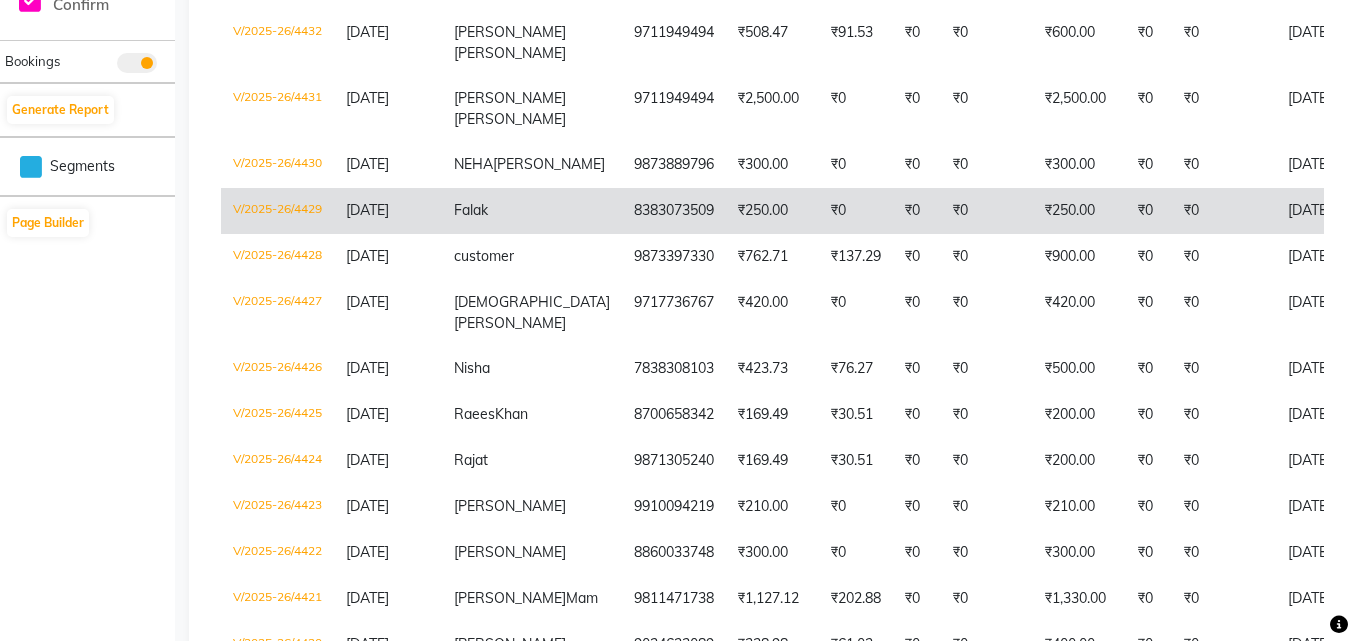 click on "₹0" 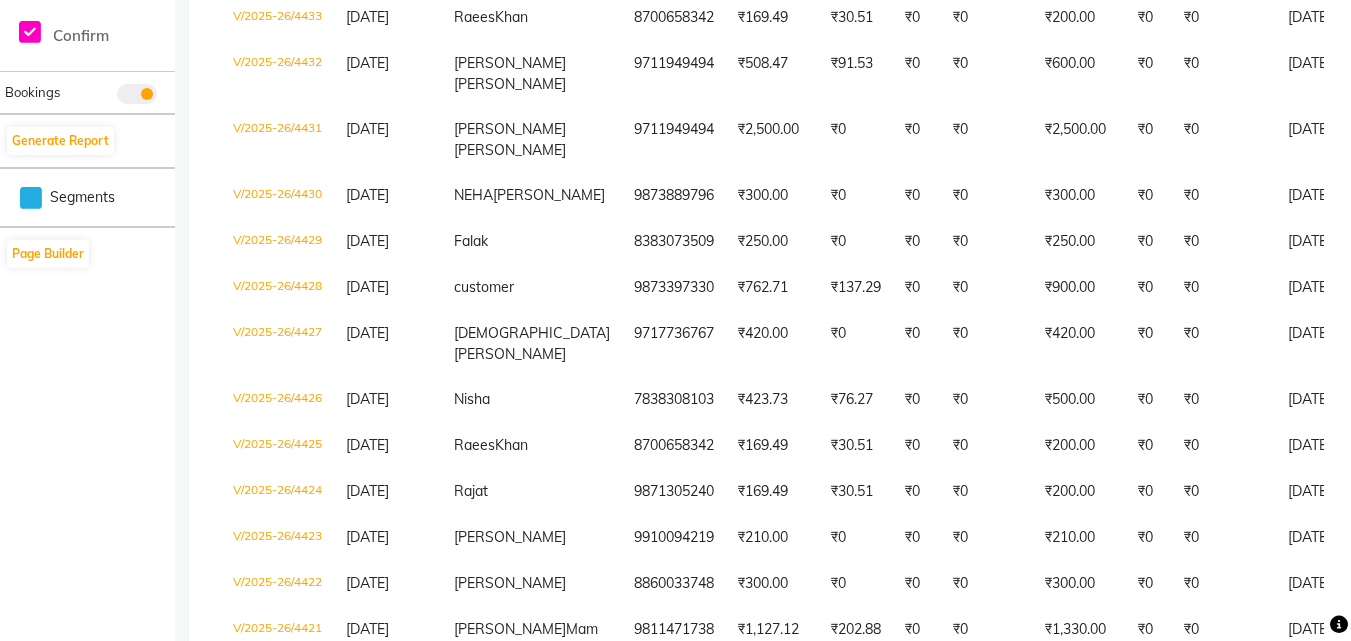 scroll, scrollTop: 838, scrollLeft: 0, axis: vertical 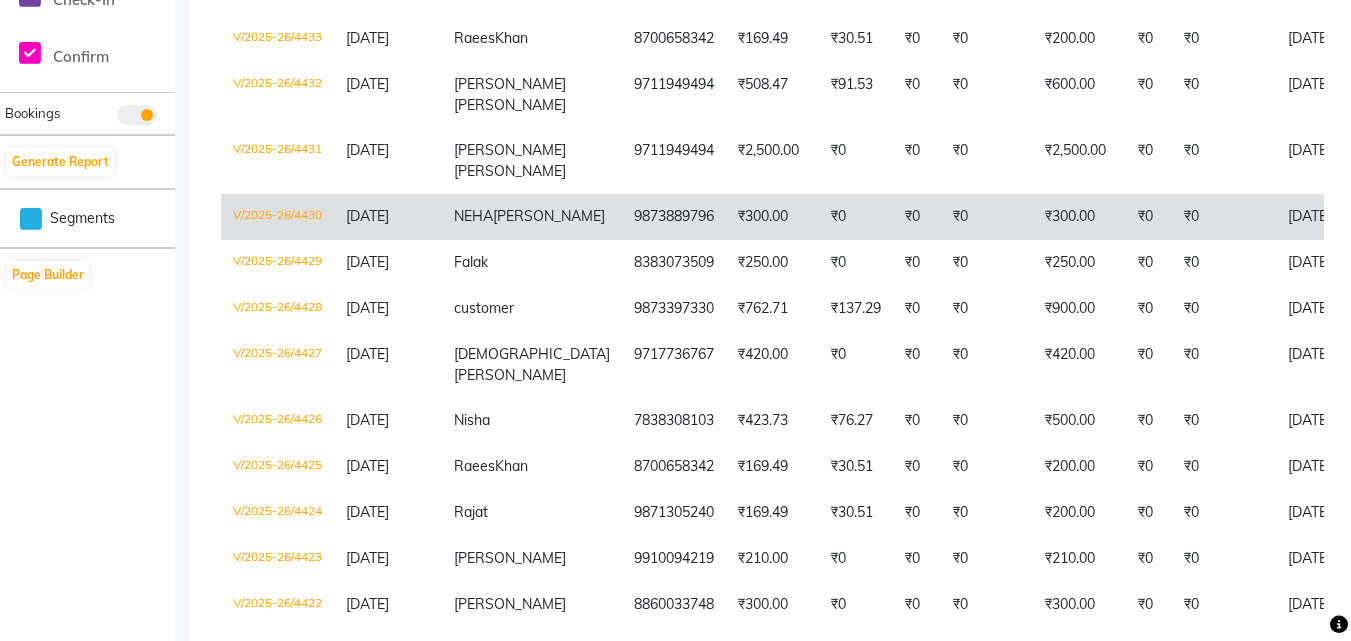 click on "9873889796" 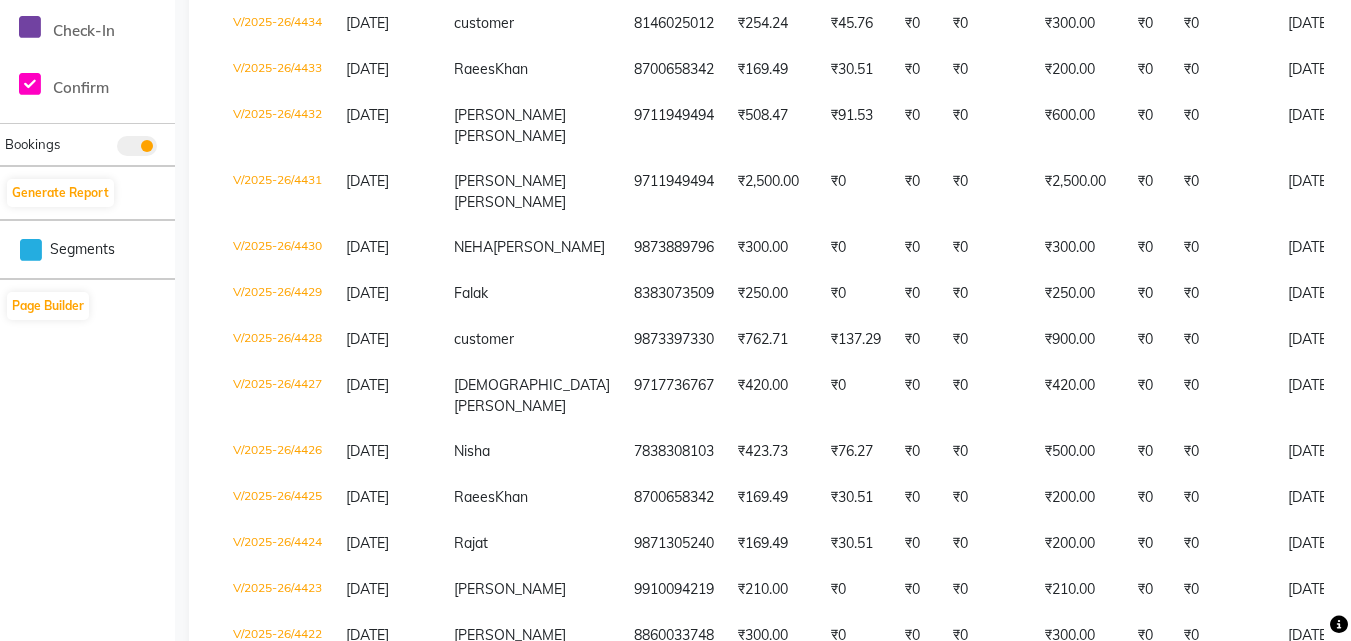 scroll, scrollTop: 795, scrollLeft: 0, axis: vertical 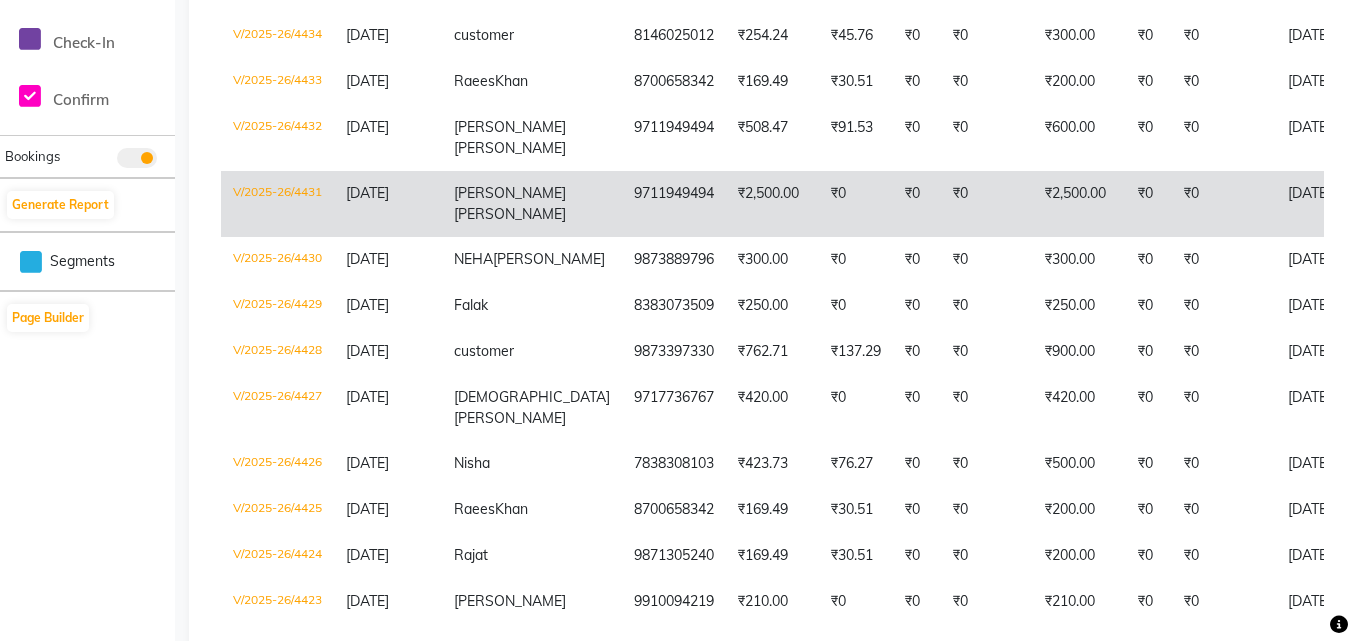 click on "₹2,500.00" 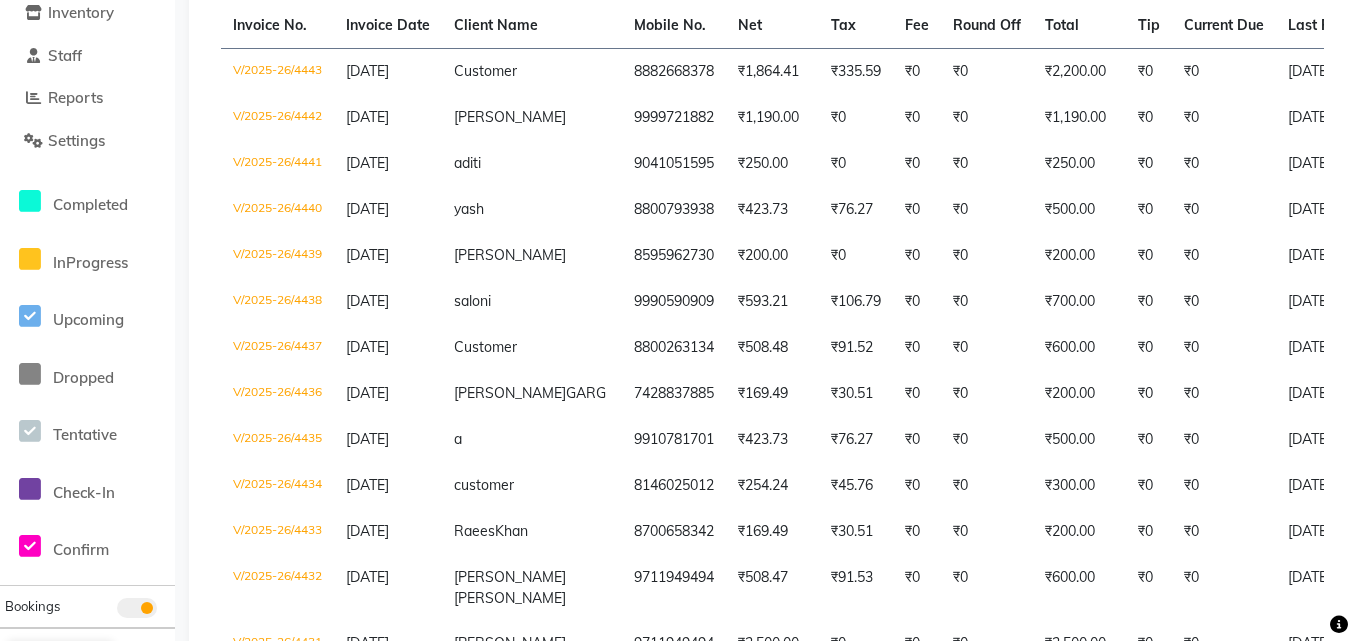 scroll, scrollTop: 337, scrollLeft: 0, axis: vertical 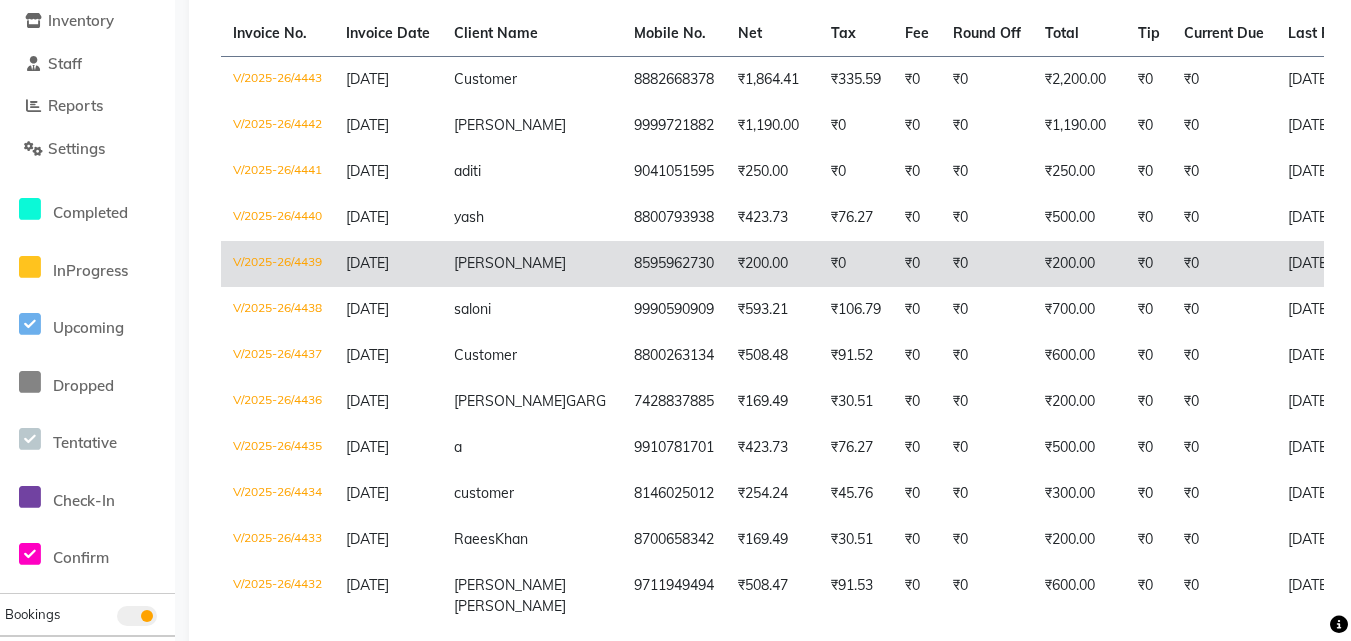 click on "₹200.00" 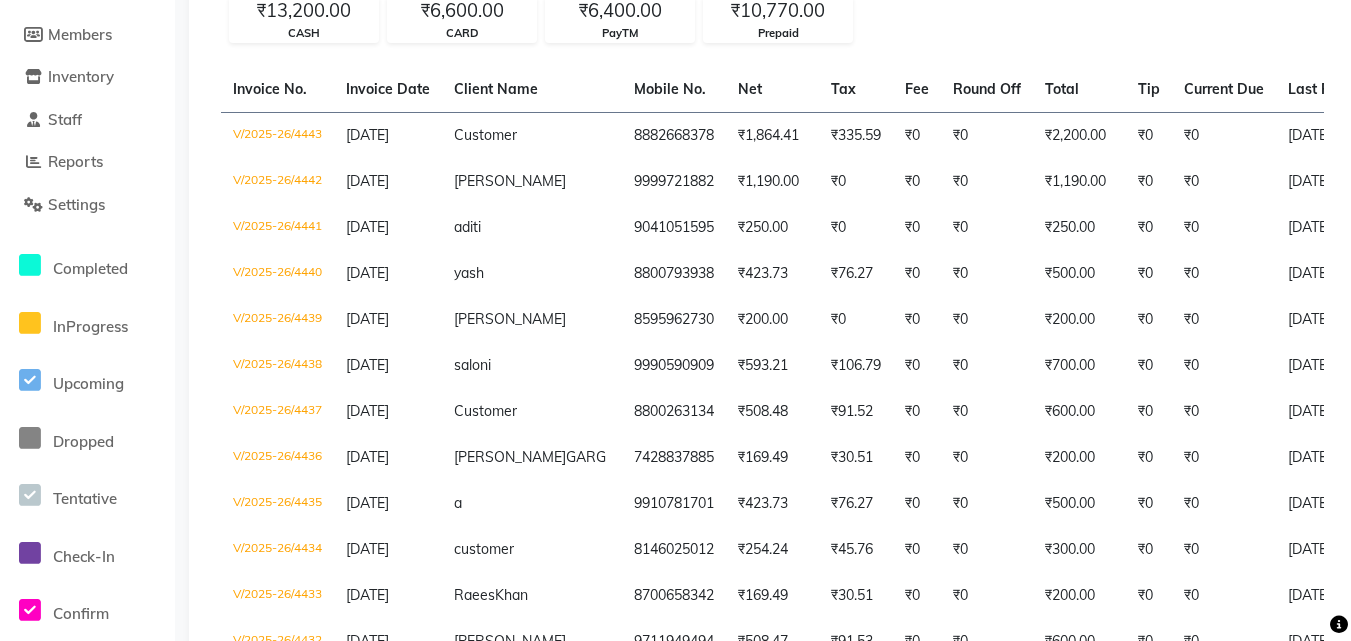 scroll, scrollTop: 263, scrollLeft: 0, axis: vertical 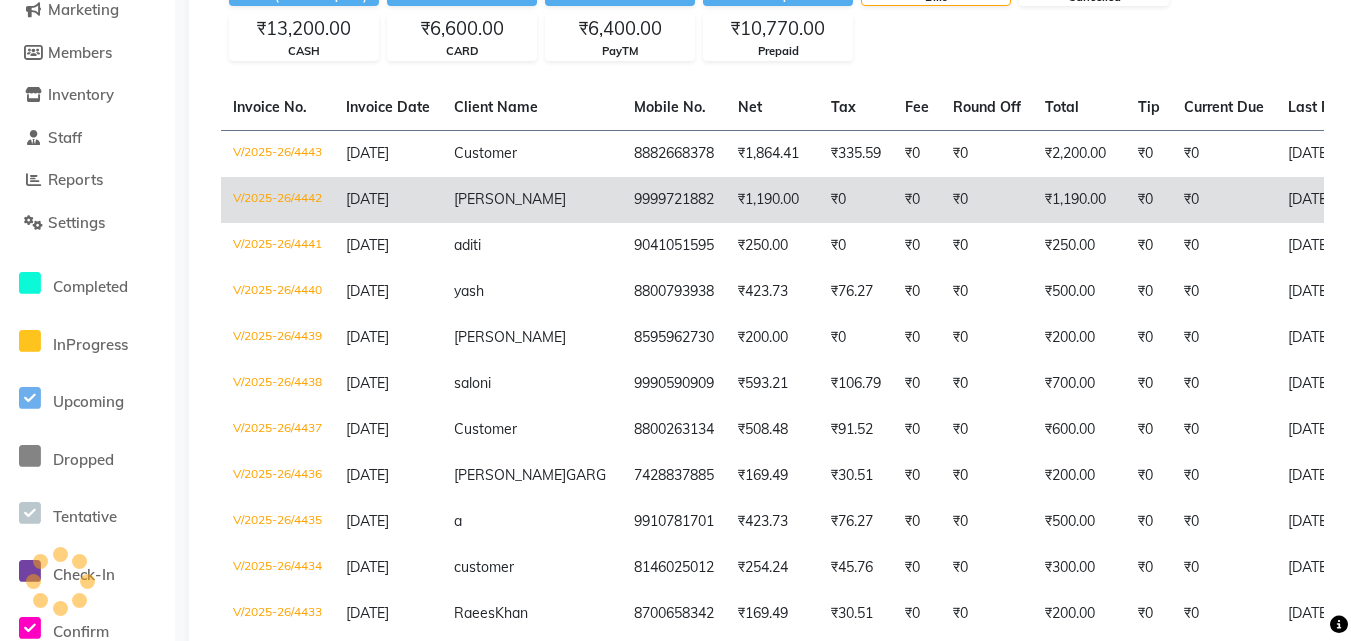 click on "₹1,190.00" 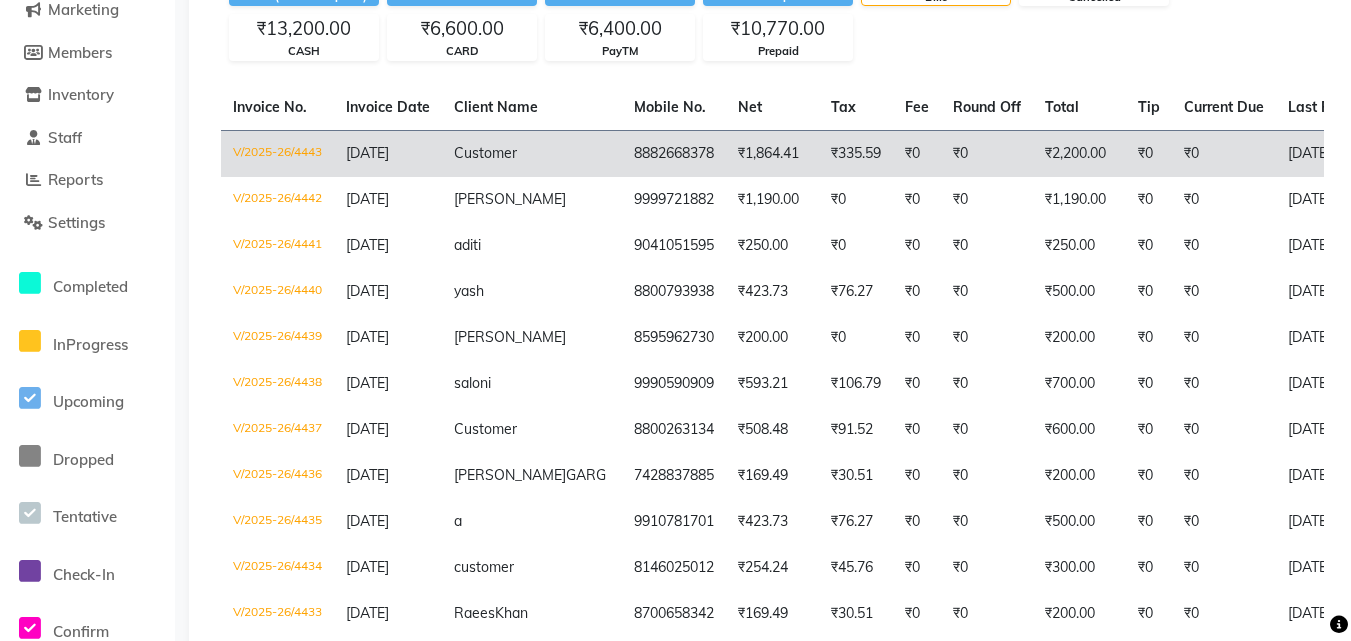 click on "₹0" 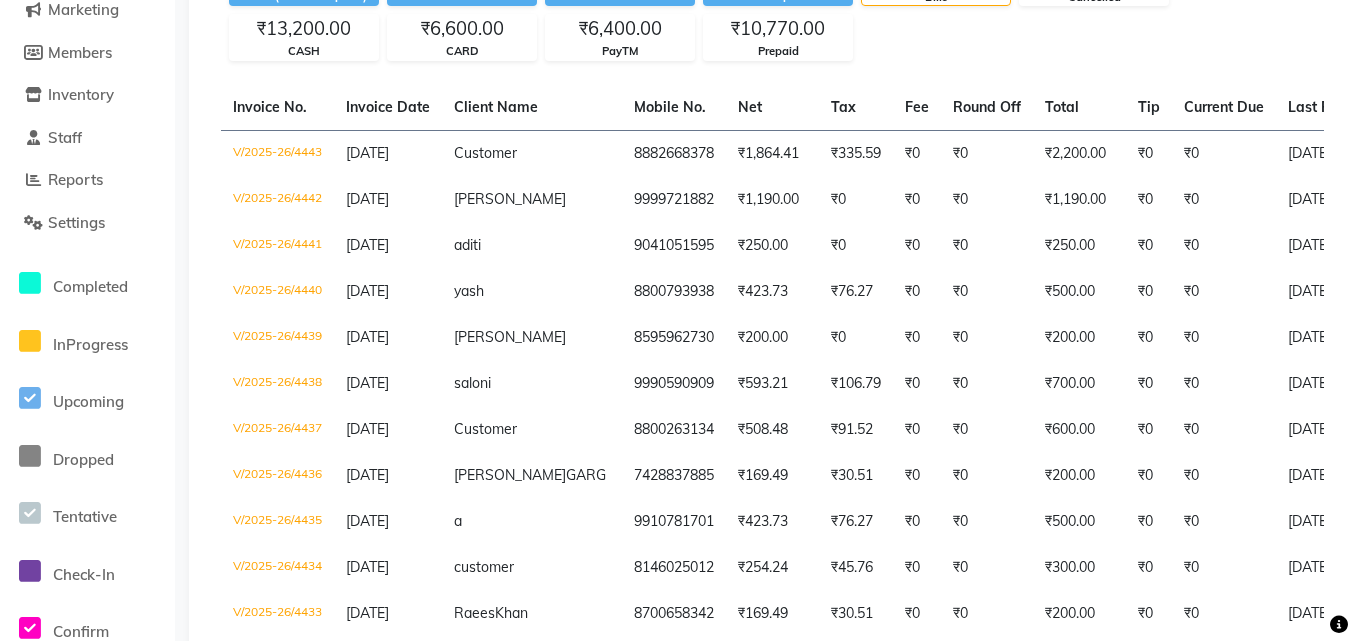 scroll, scrollTop: 73, scrollLeft: 0, axis: vertical 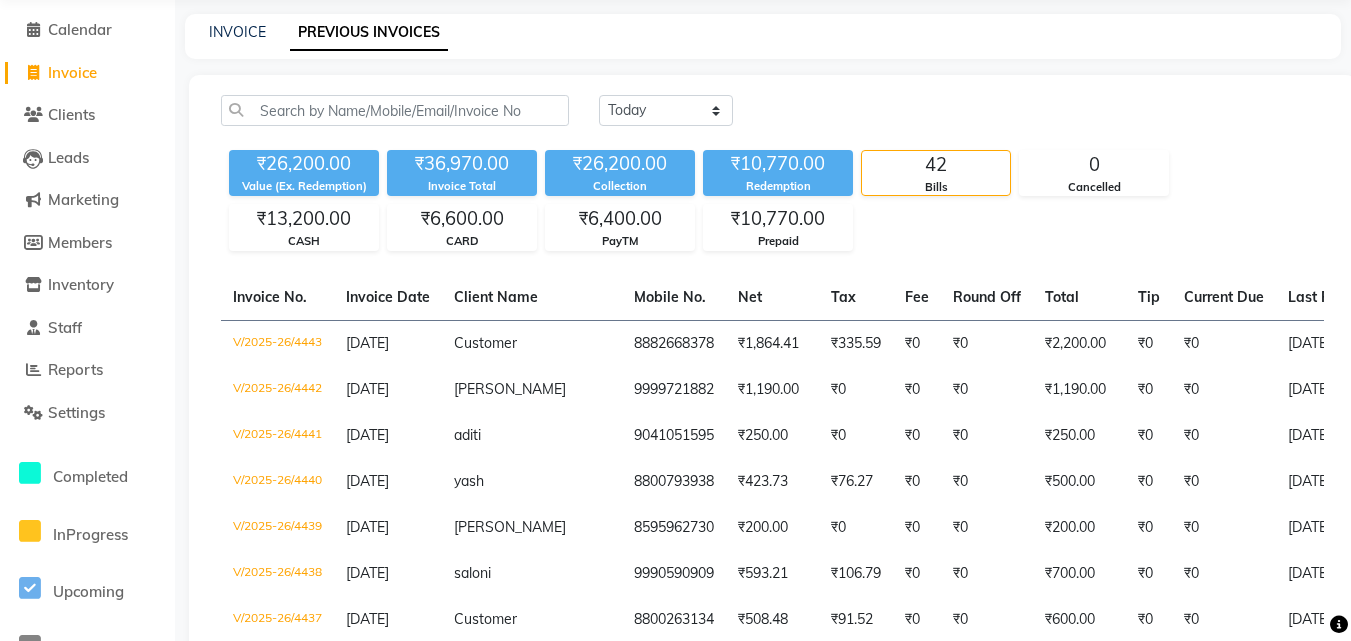 click on "Invoice" 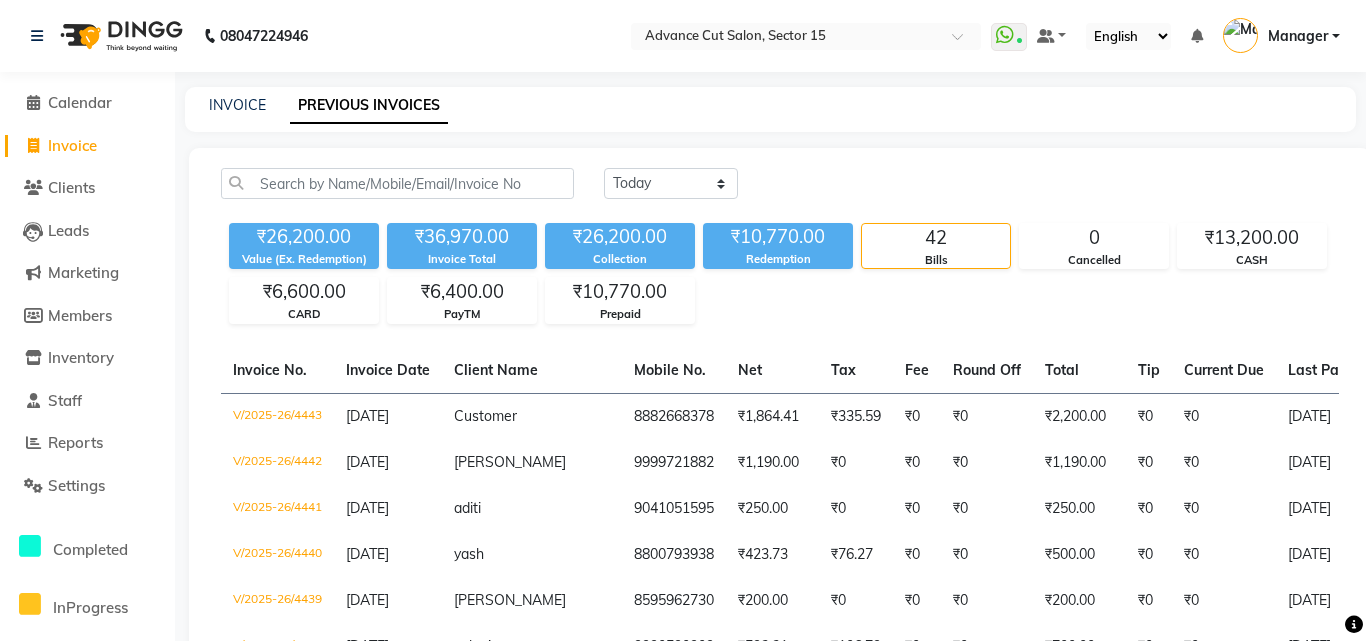select on "service" 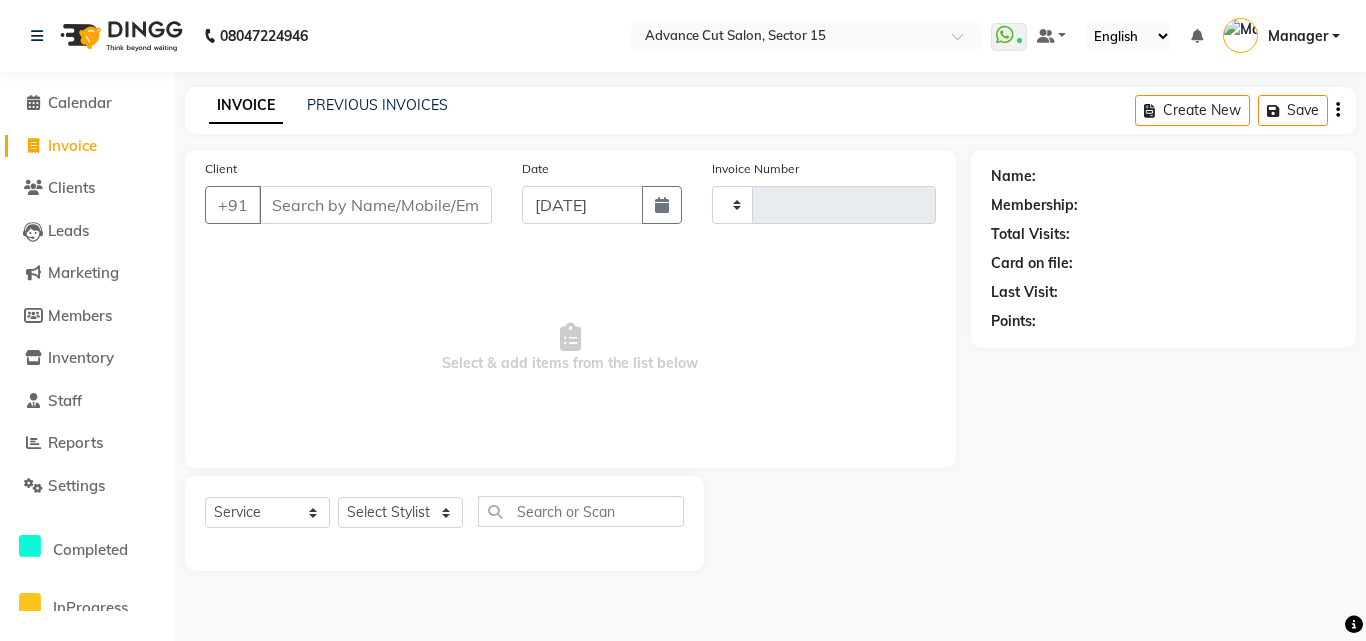 type on "4448" 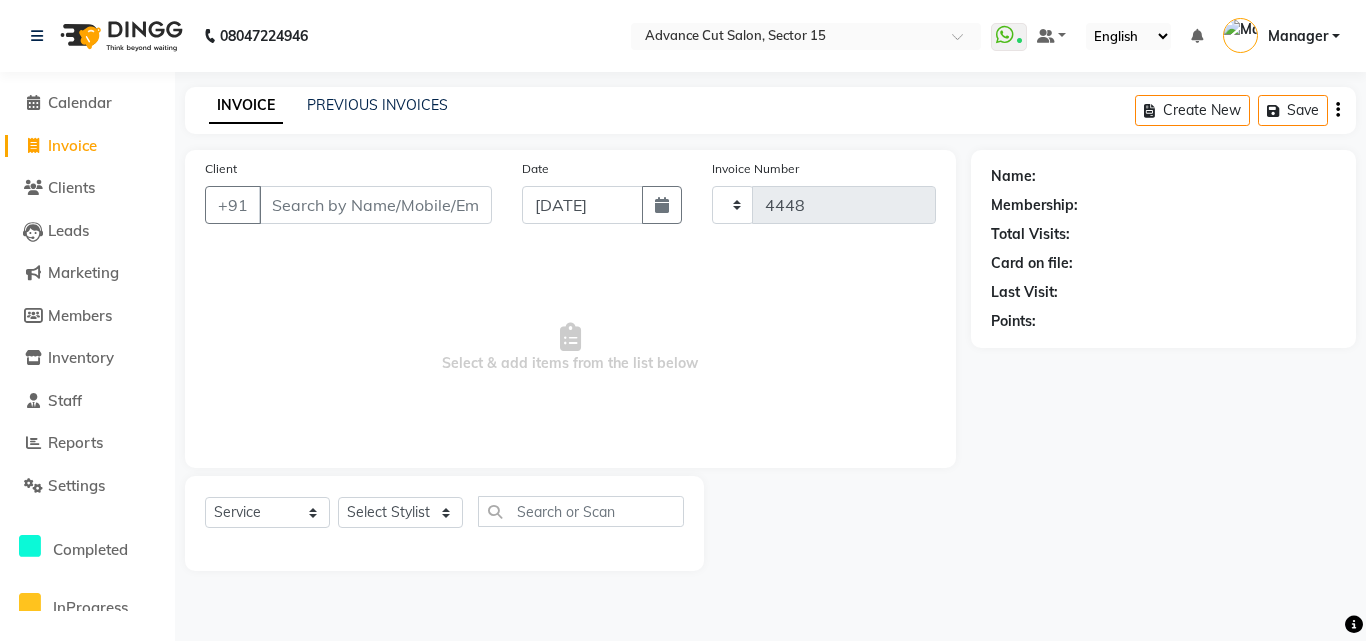 select on "6255" 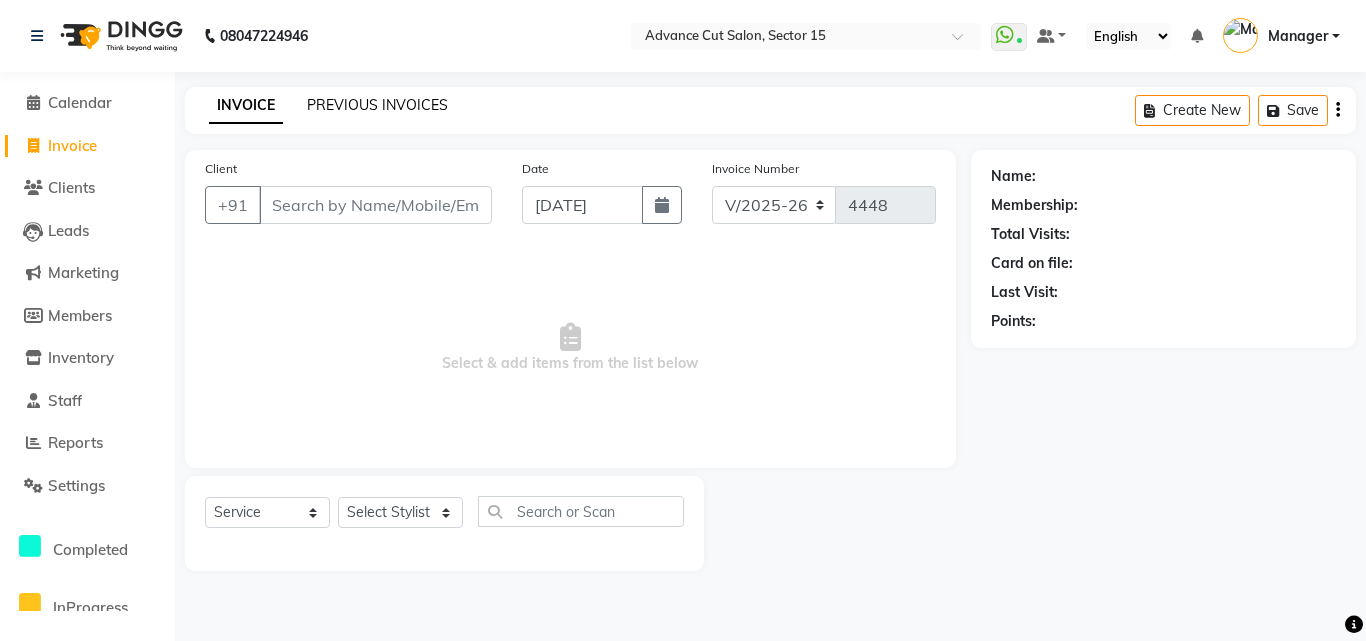 click on "PREVIOUS INVOICES" 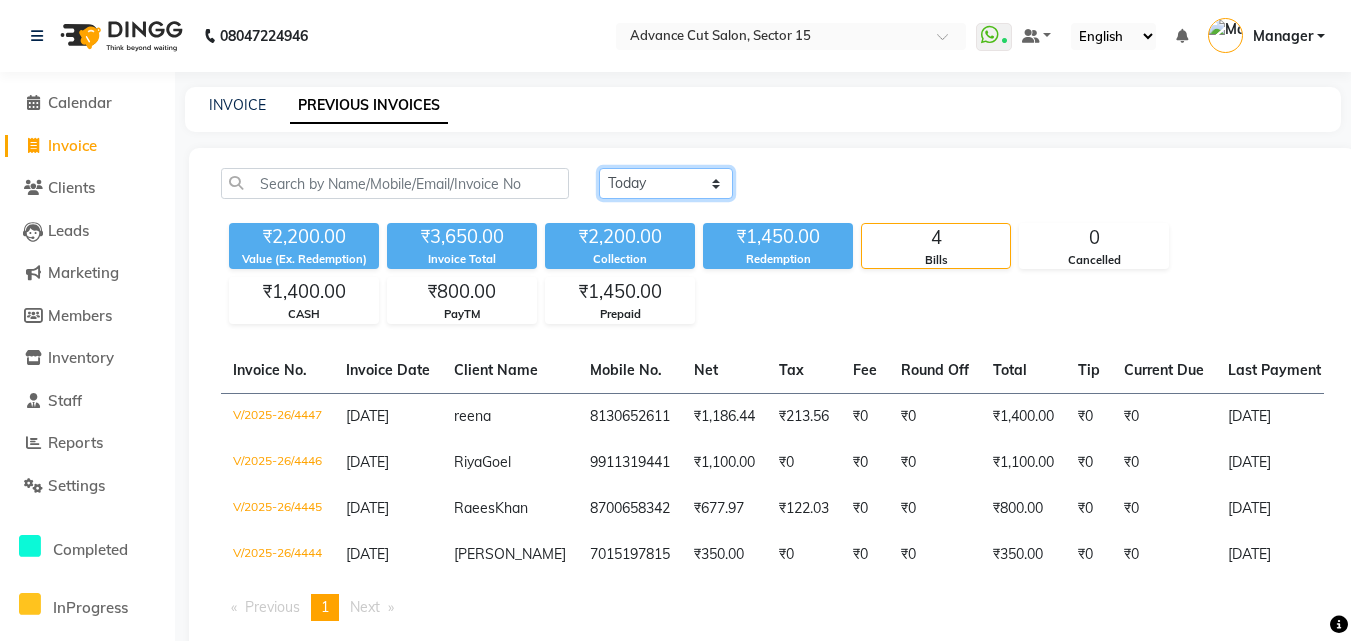 click on "Today Yesterday Custom Range" 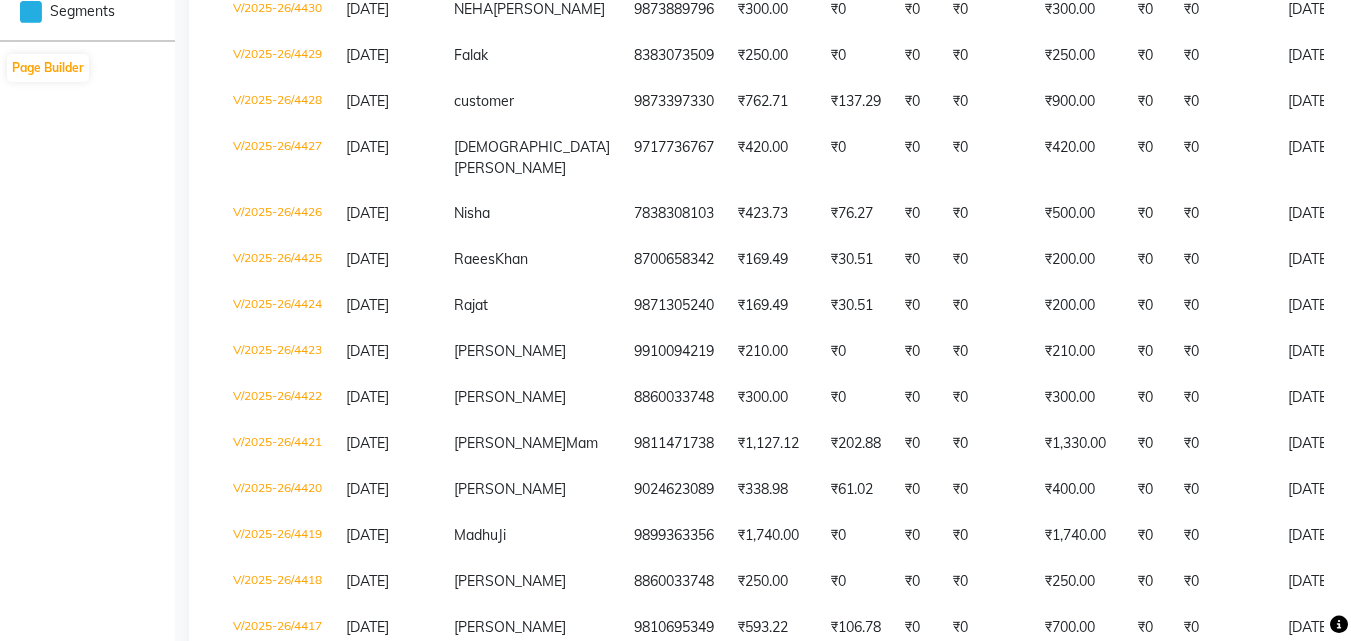 scroll, scrollTop: 1049, scrollLeft: 0, axis: vertical 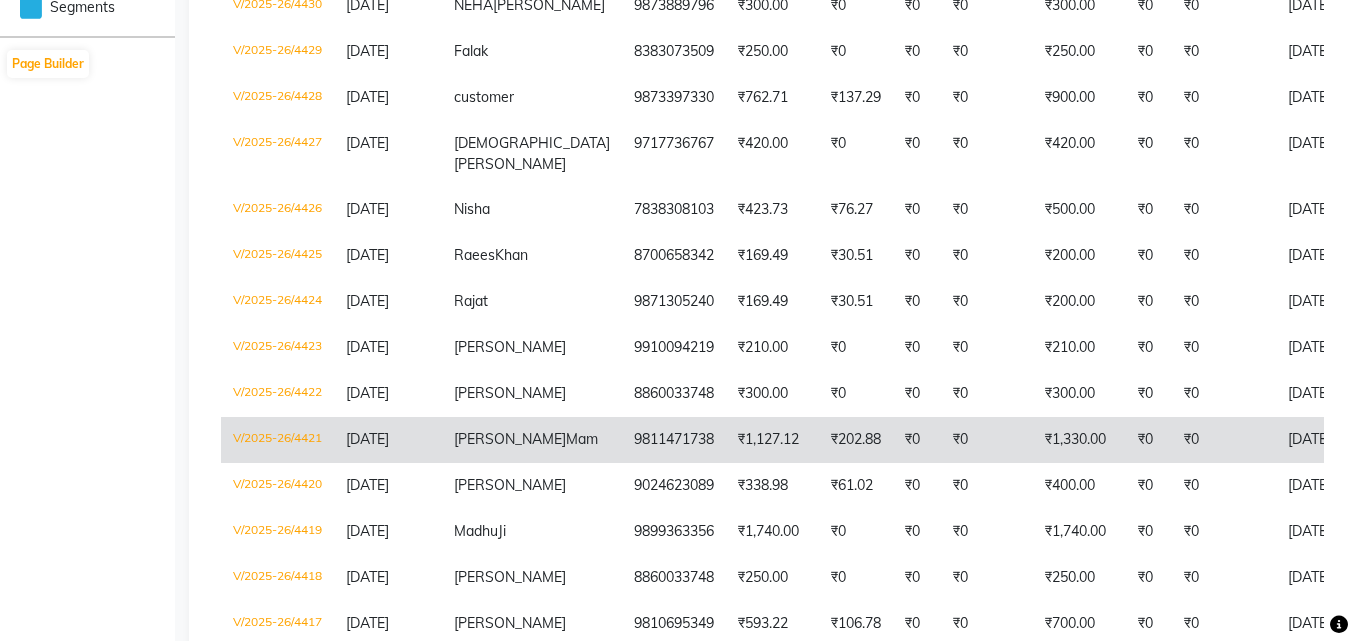 click on "₹1,127.12" 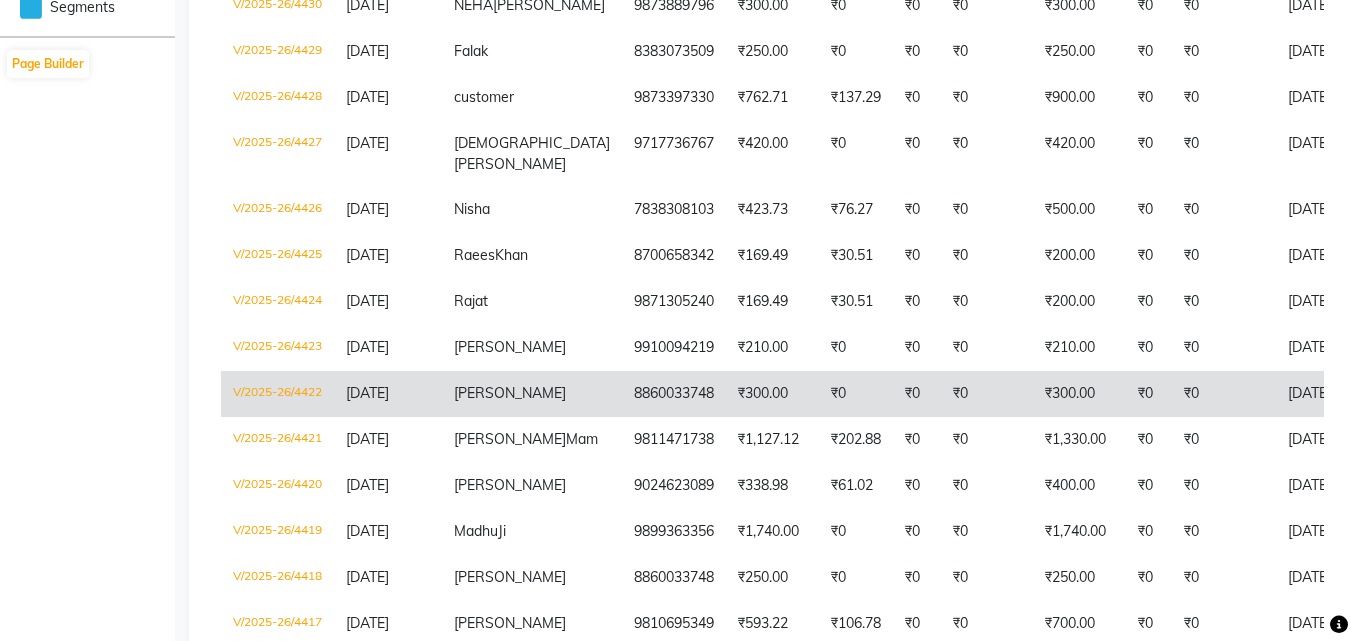 click on "8860033748" 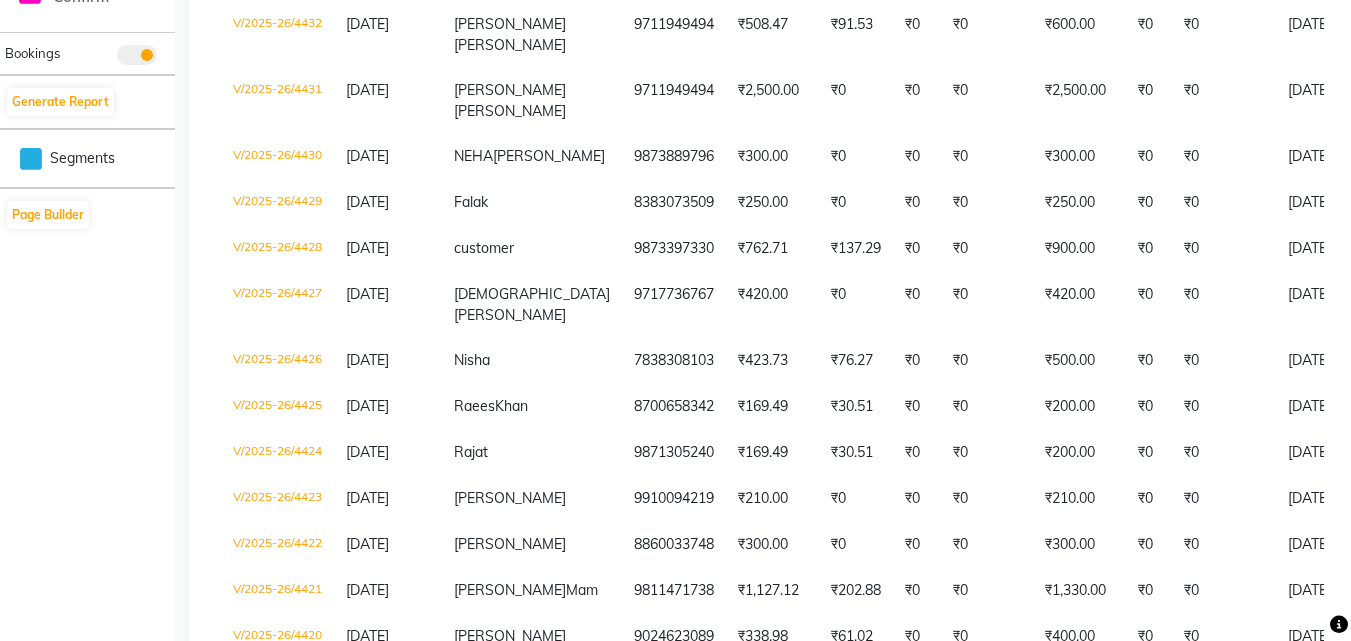 scroll, scrollTop: 894, scrollLeft: 0, axis: vertical 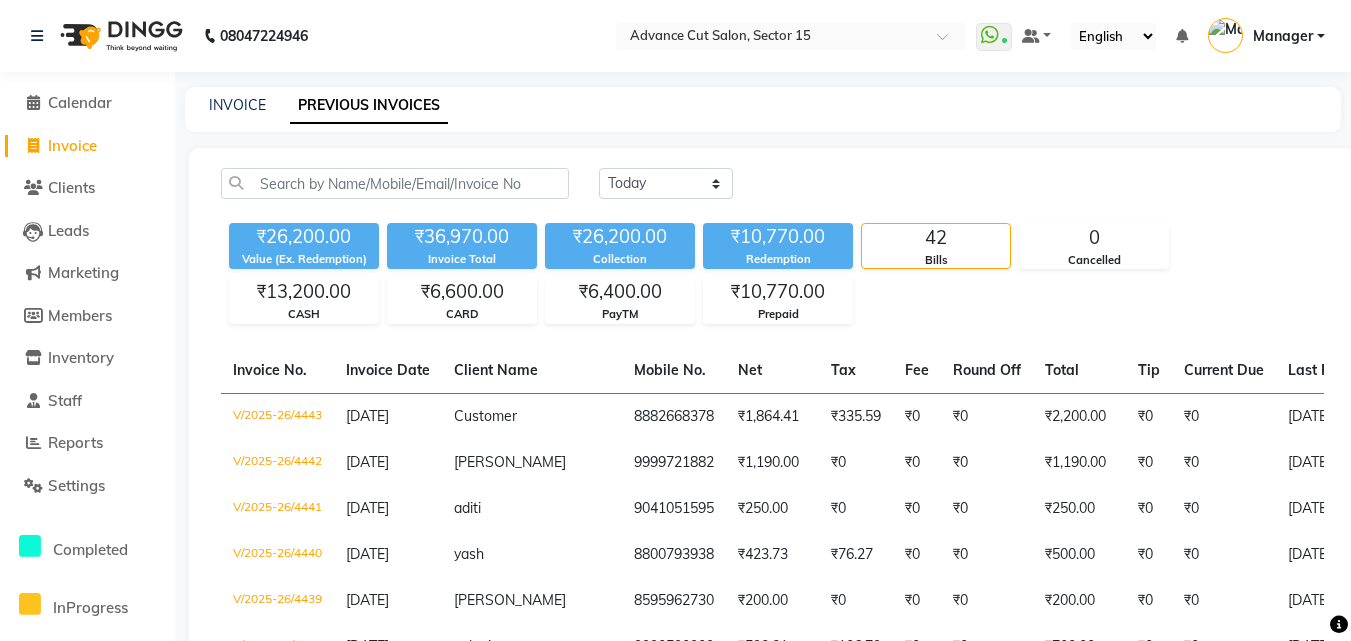 click on "Invoice" 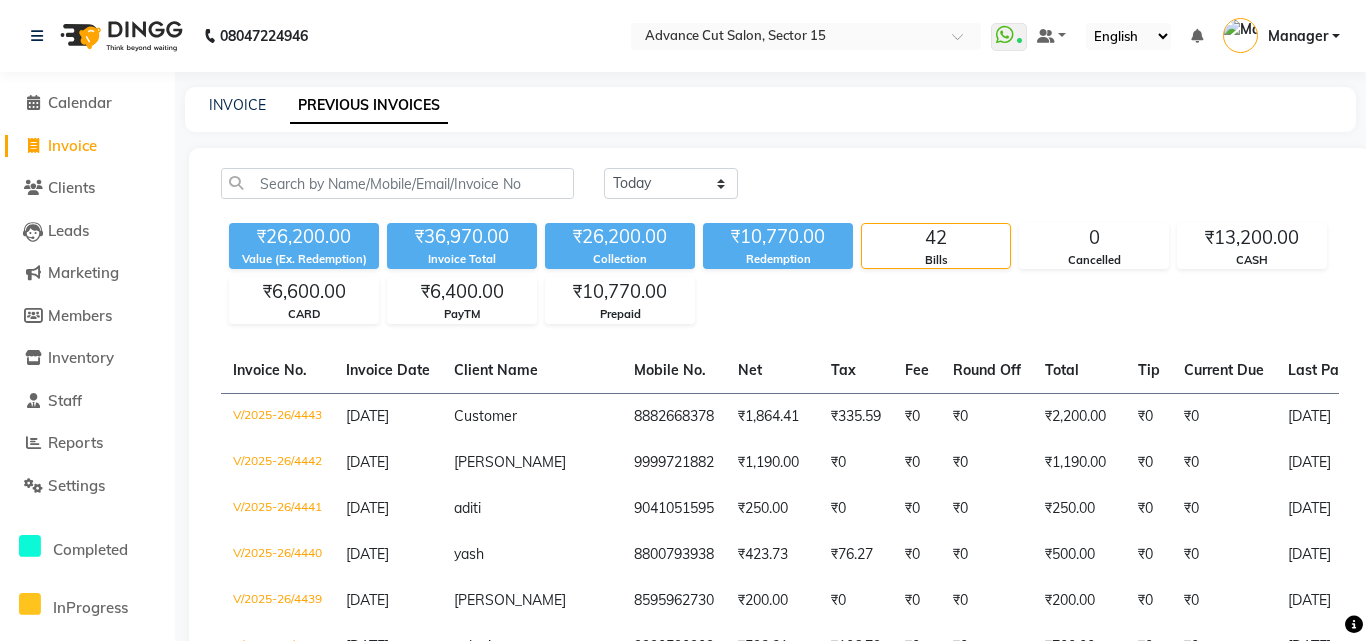 select on "service" 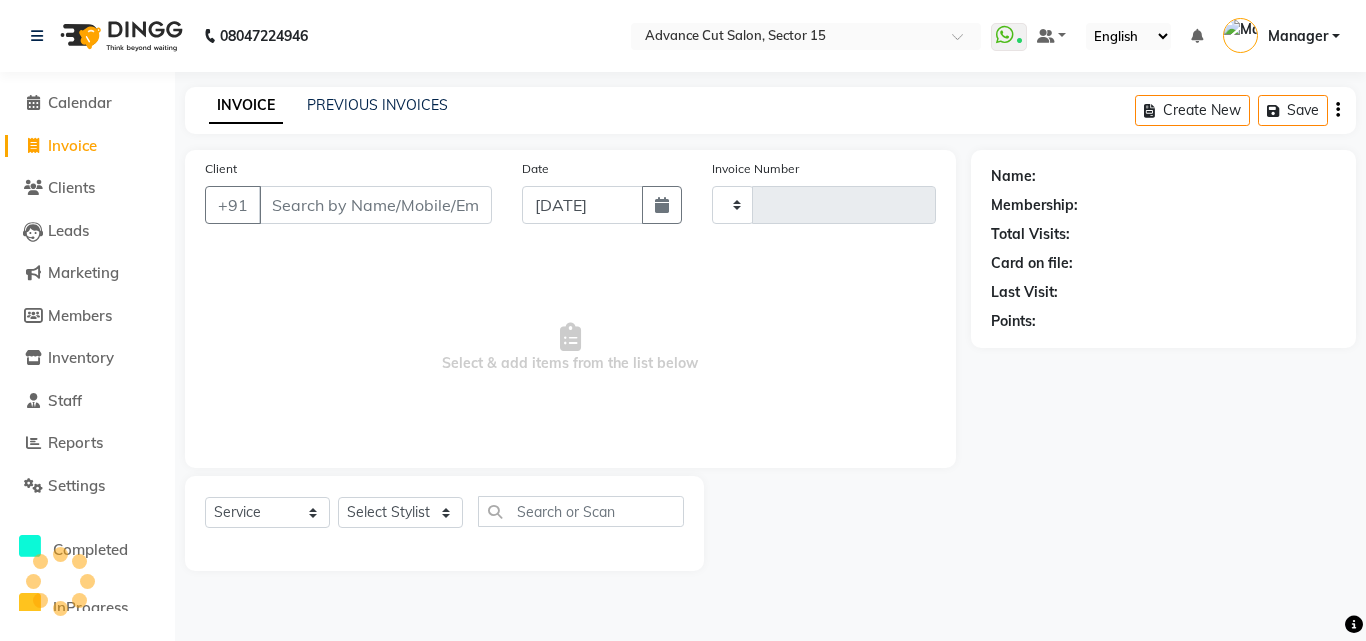 type on "4448" 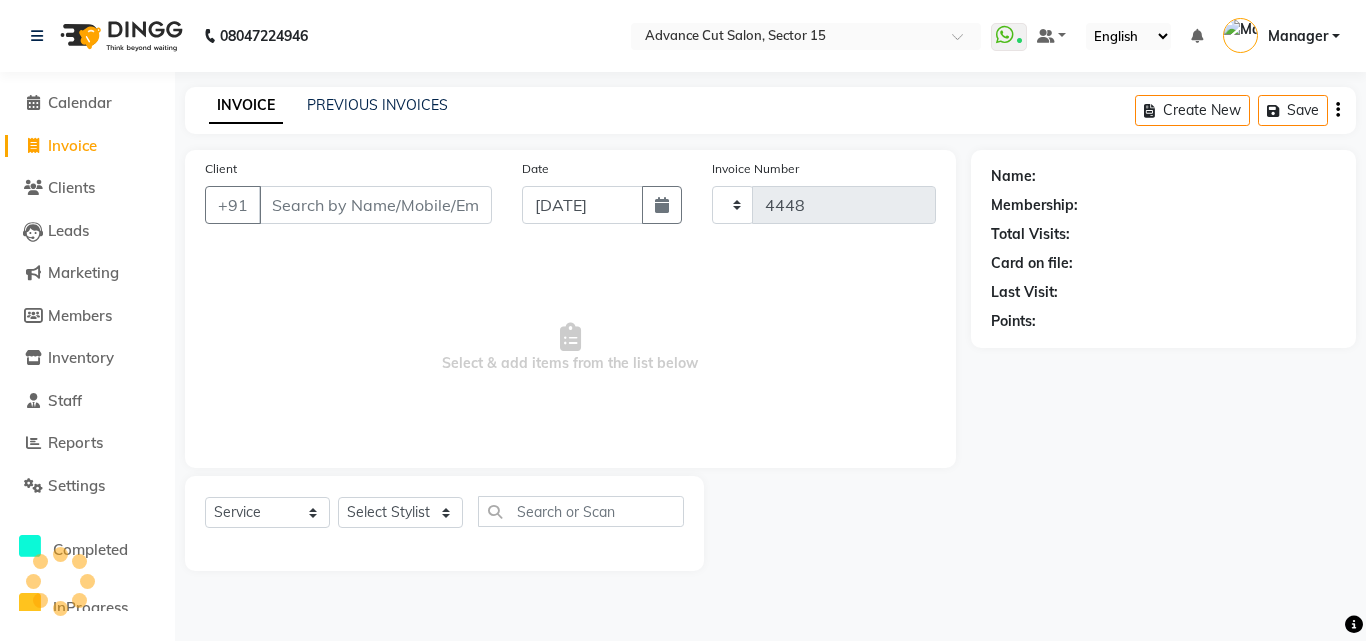 select on "6255" 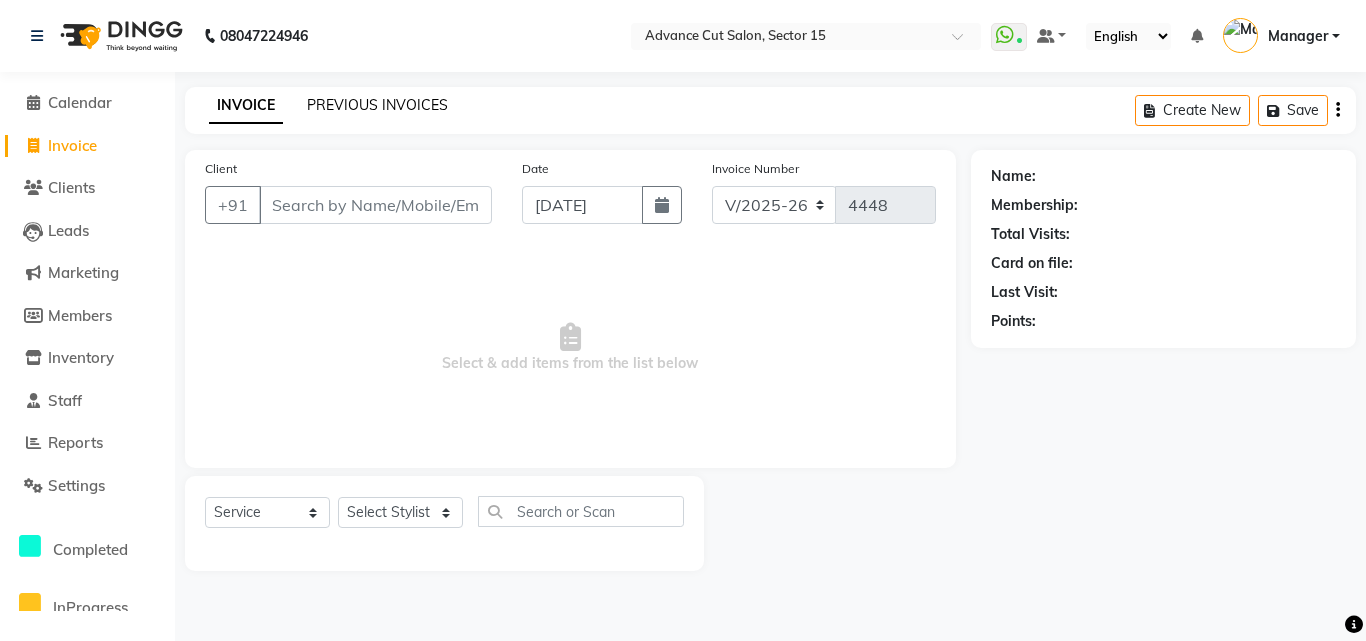 click on "PREVIOUS INVOICES" 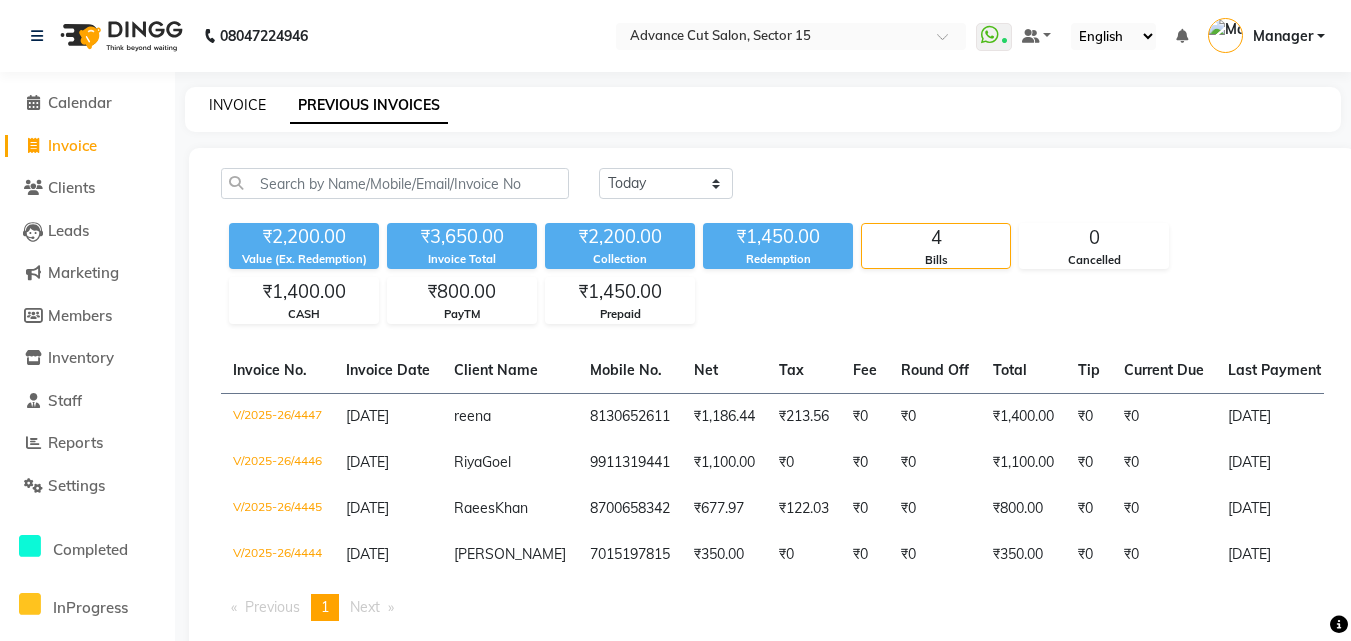 click on "INVOICE" 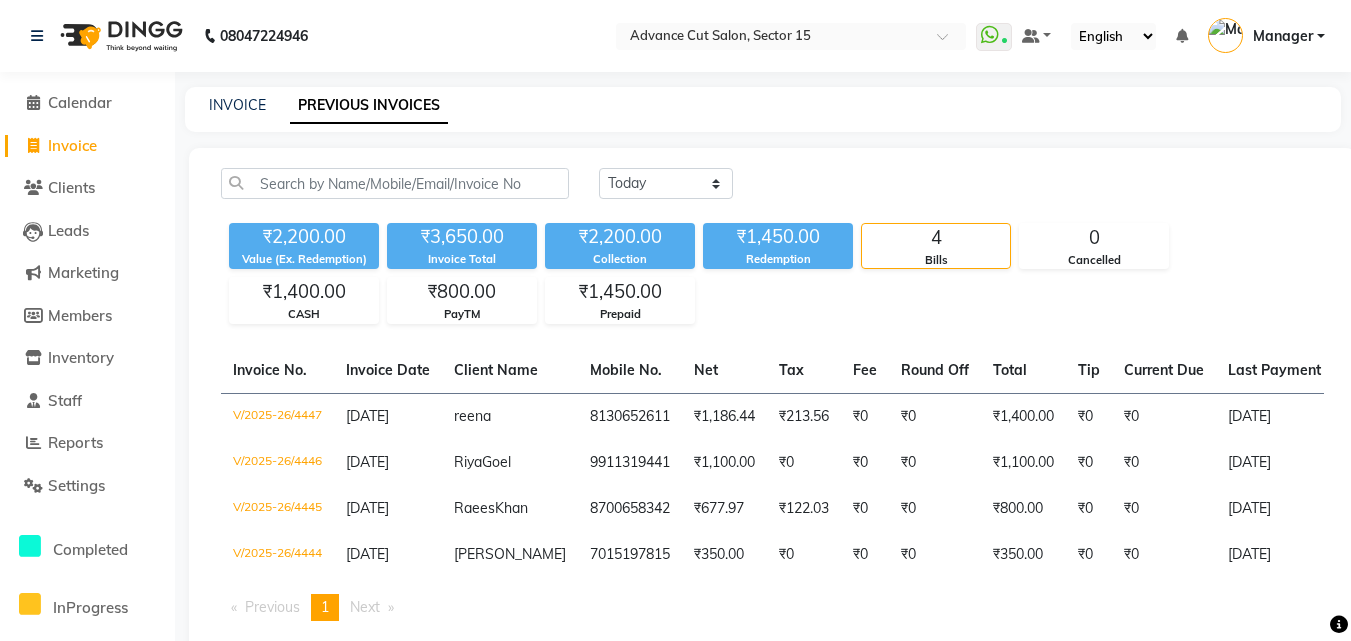 select on "service" 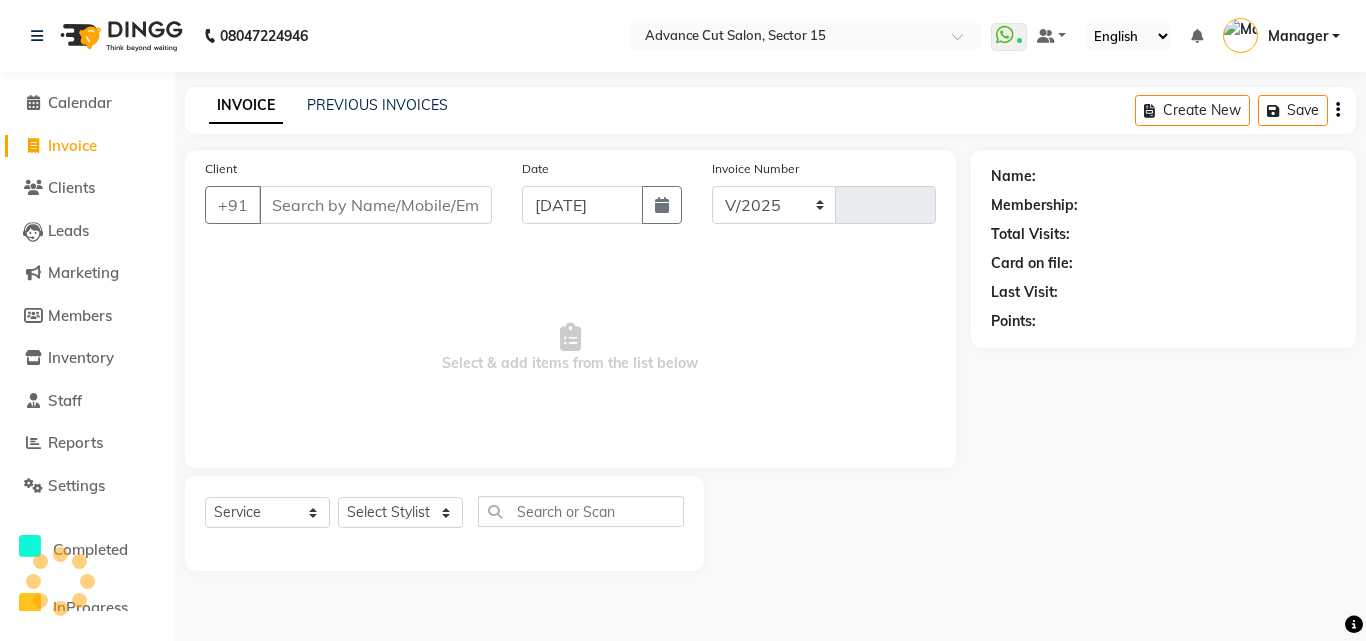 select on "6255" 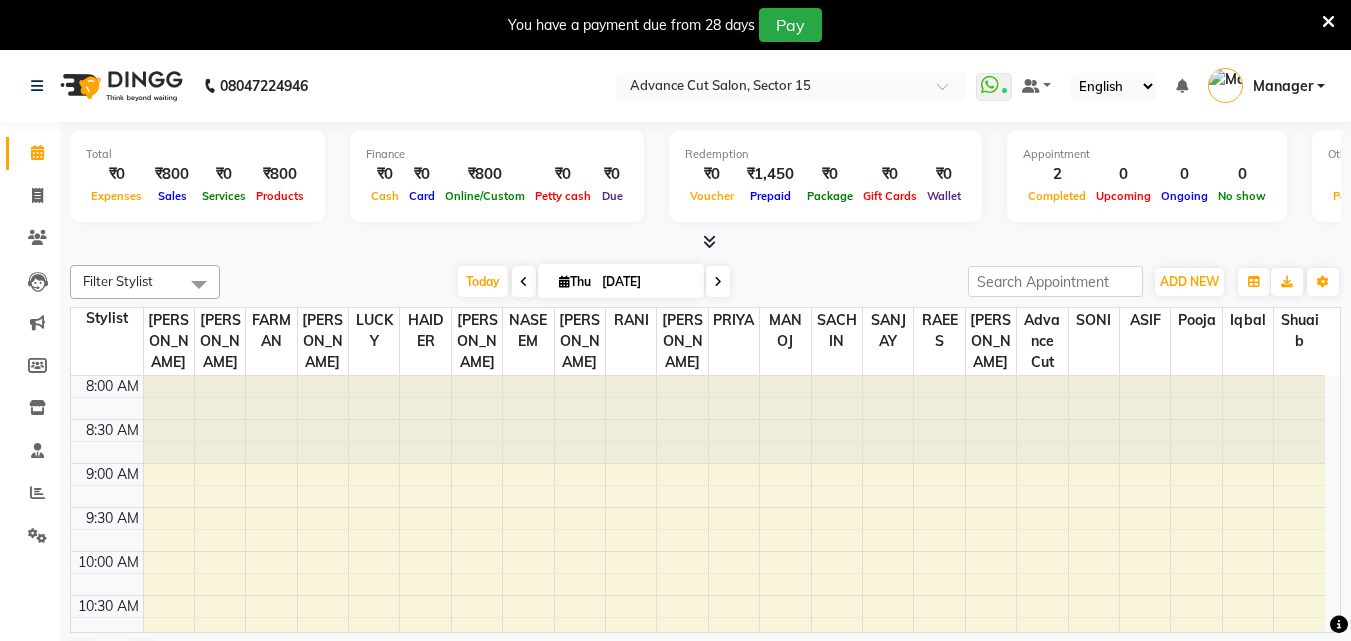 click at bounding box center [1328, 22] 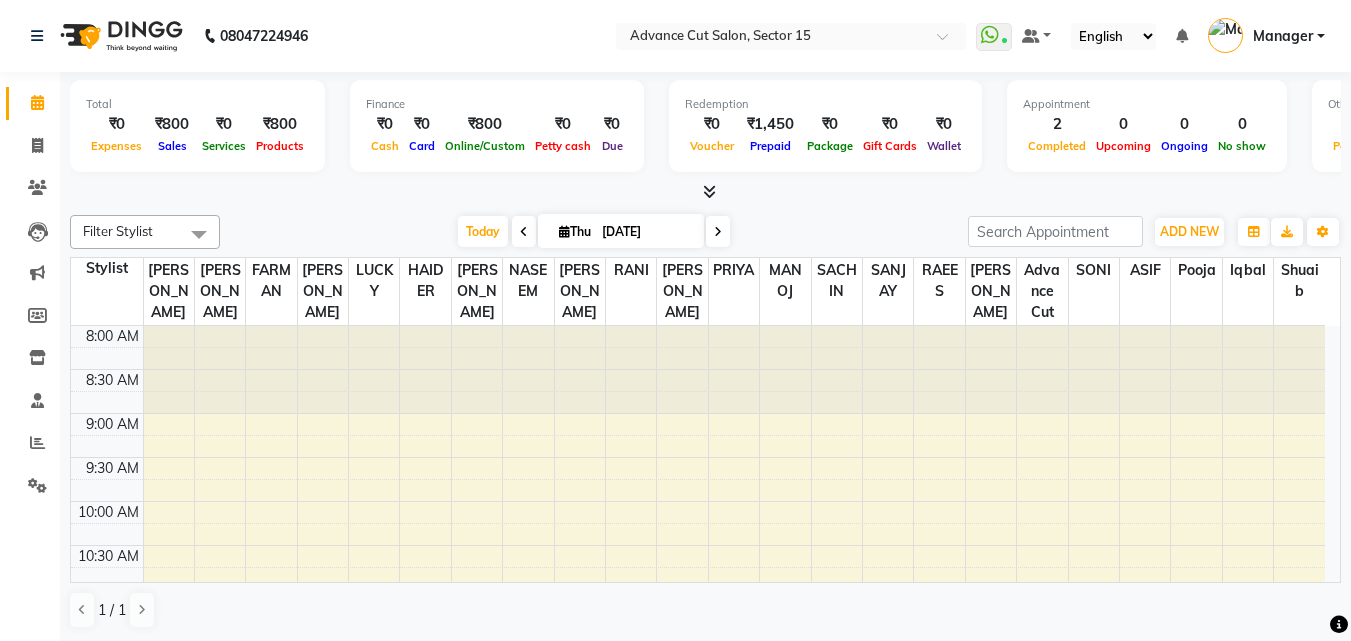 scroll, scrollTop: 0, scrollLeft: 0, axis: both 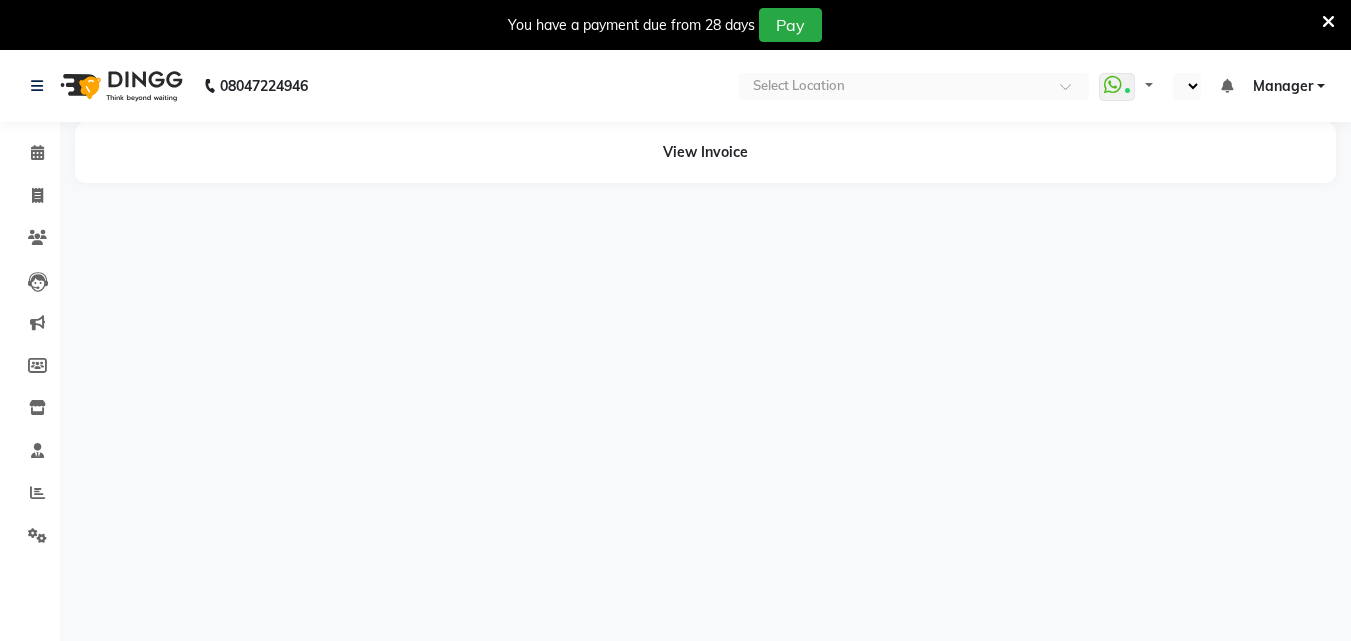 click at bounding box center [1328, 22] 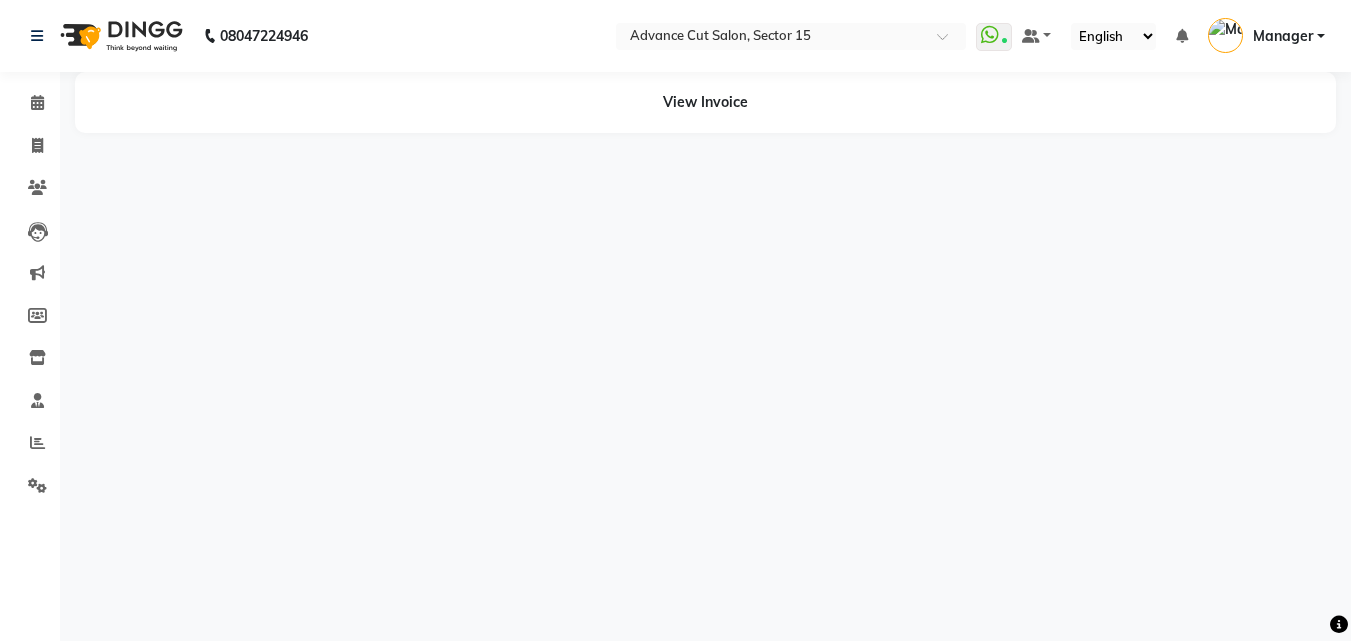 select on "en" 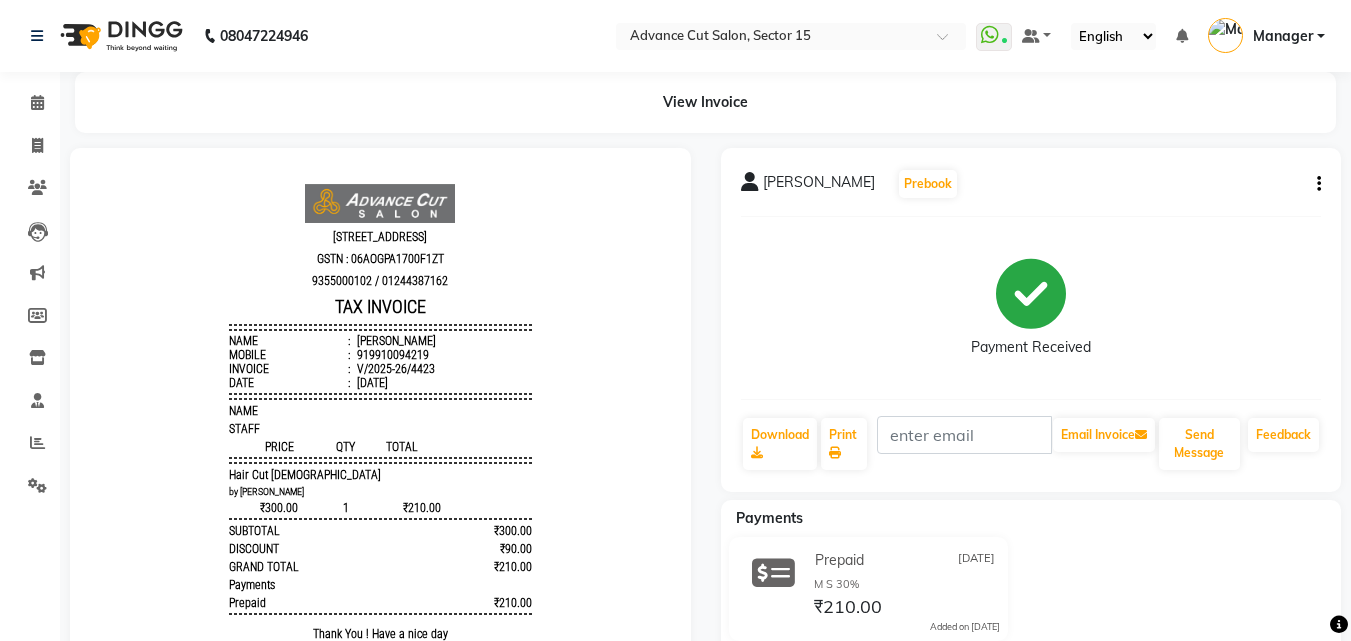 scroll, scrollTop: 0, scrollLeft: 0, axis: both 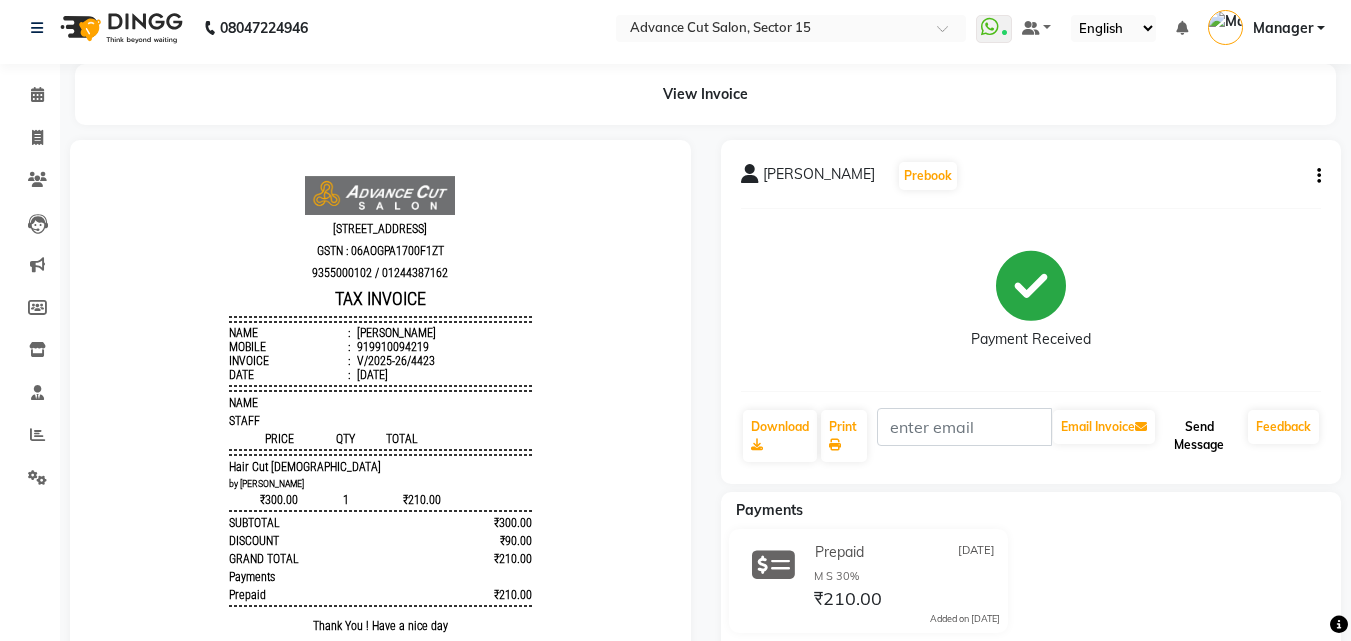 click on "Send Message" 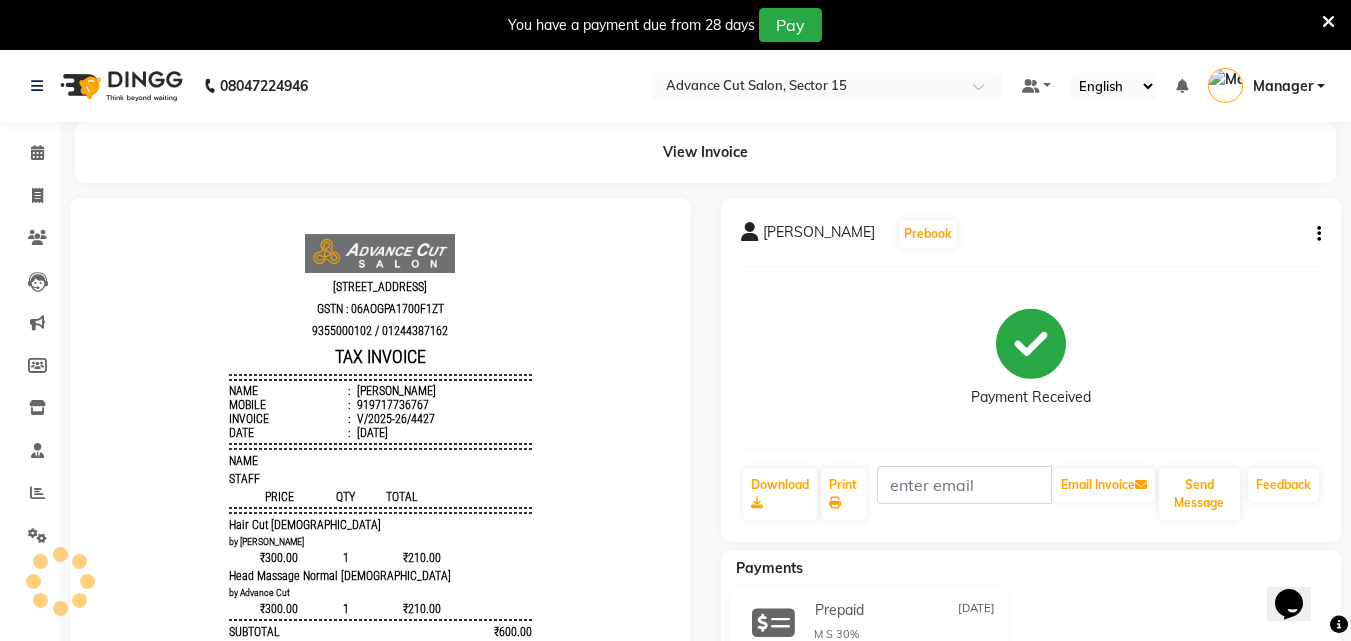 scroll, scrollTop: 0, scrollLeft: 0, axis: both 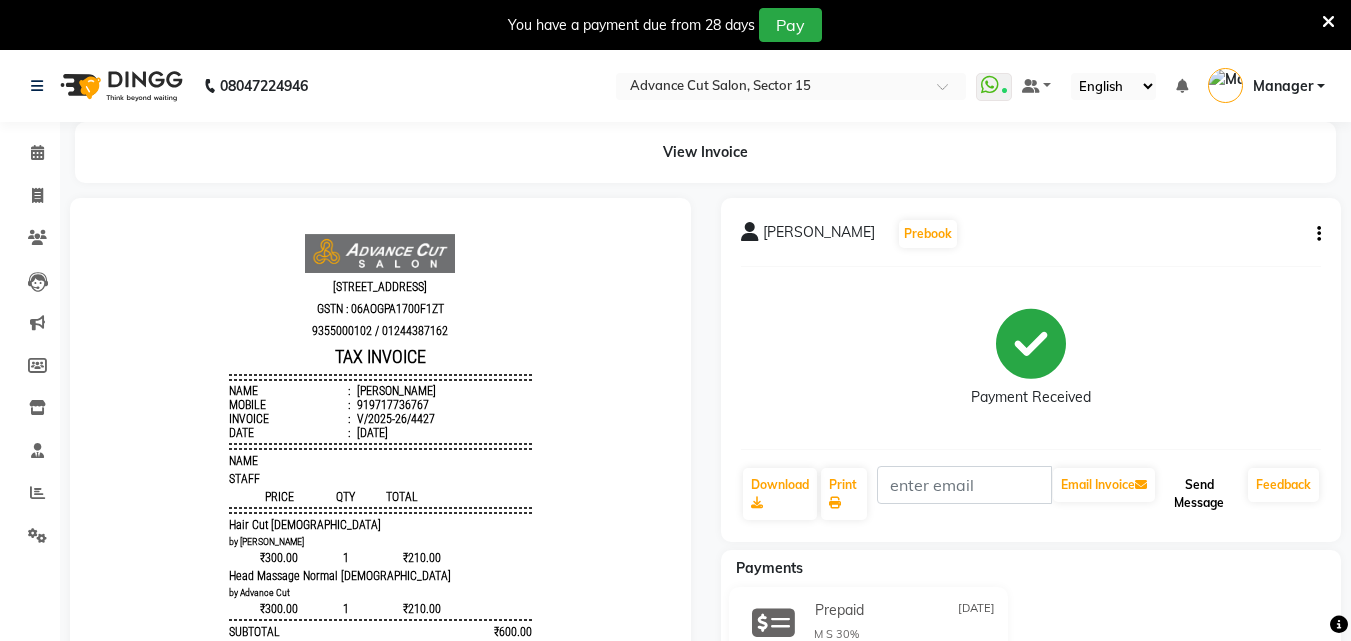 click on "Send Message" 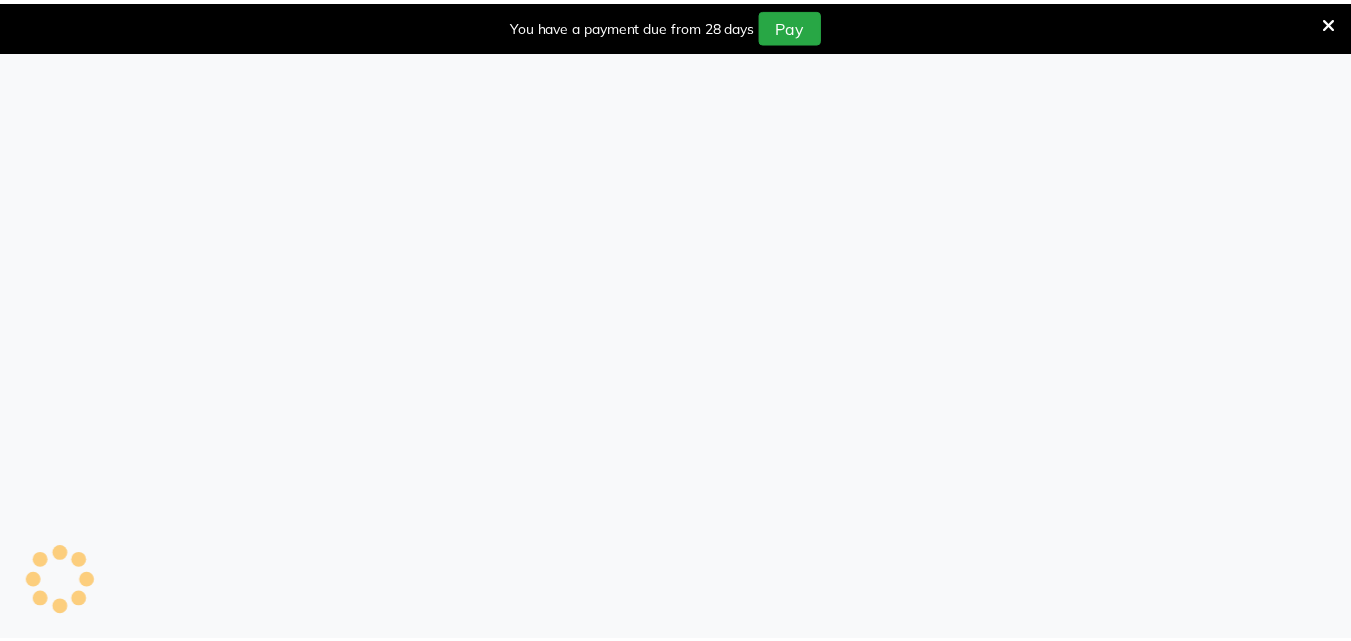 scroll, scrollTop: 0, scrollLeft: 0, axis: both 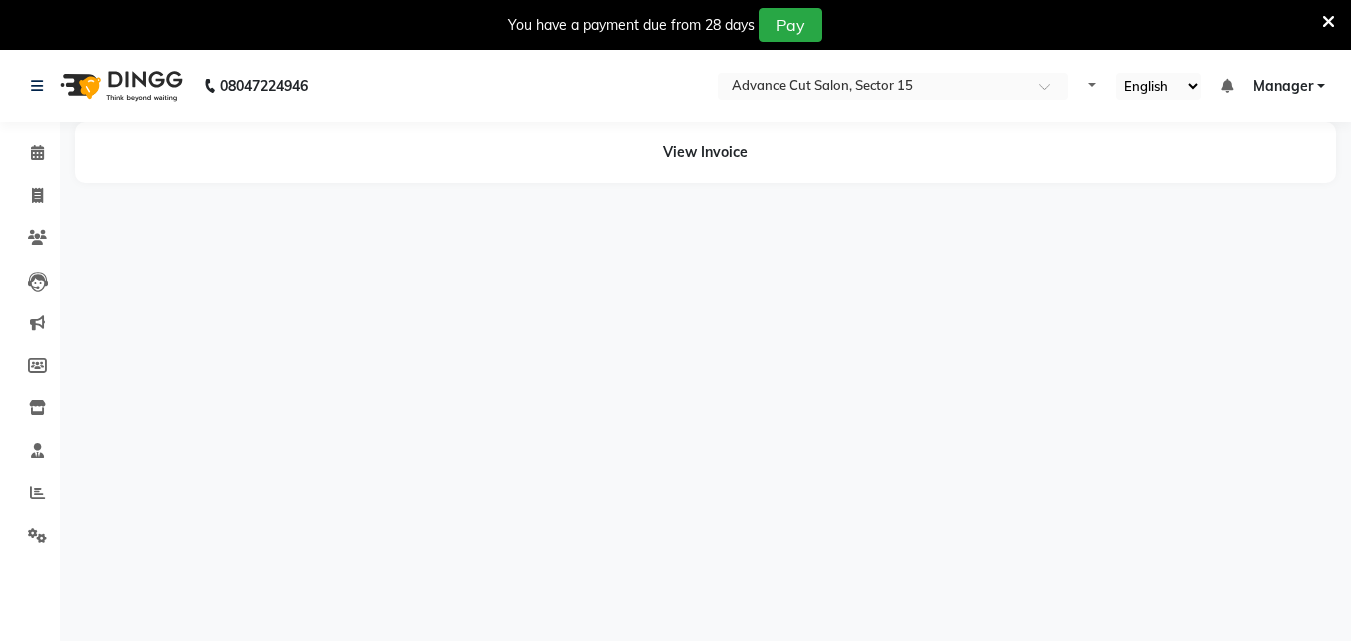 select on "en" 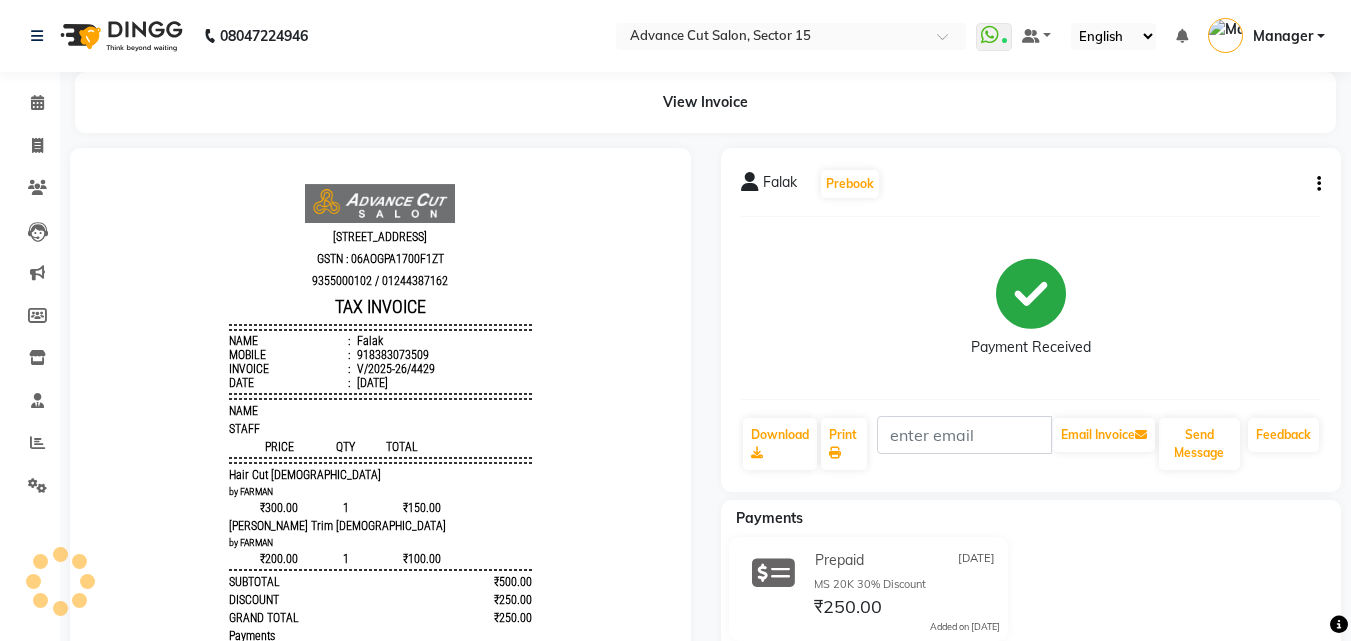 scroll, scrollTop: 0, scrollLeft: 0, axis: both 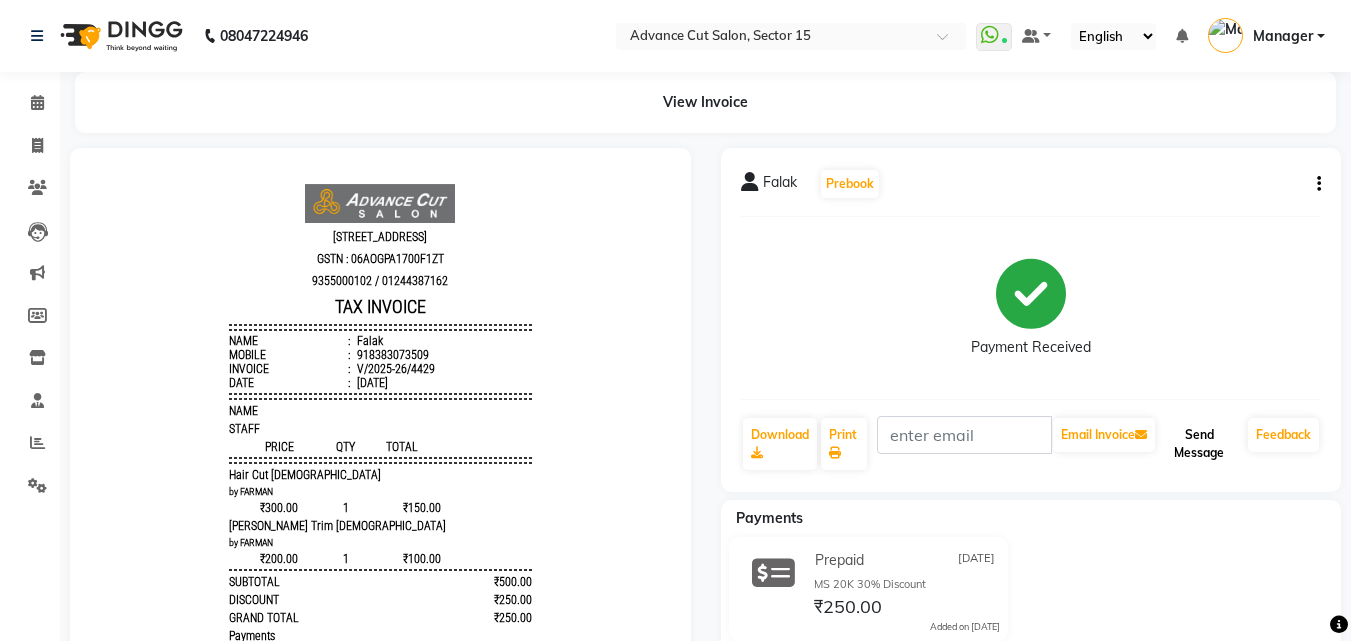 click on "Send Message" 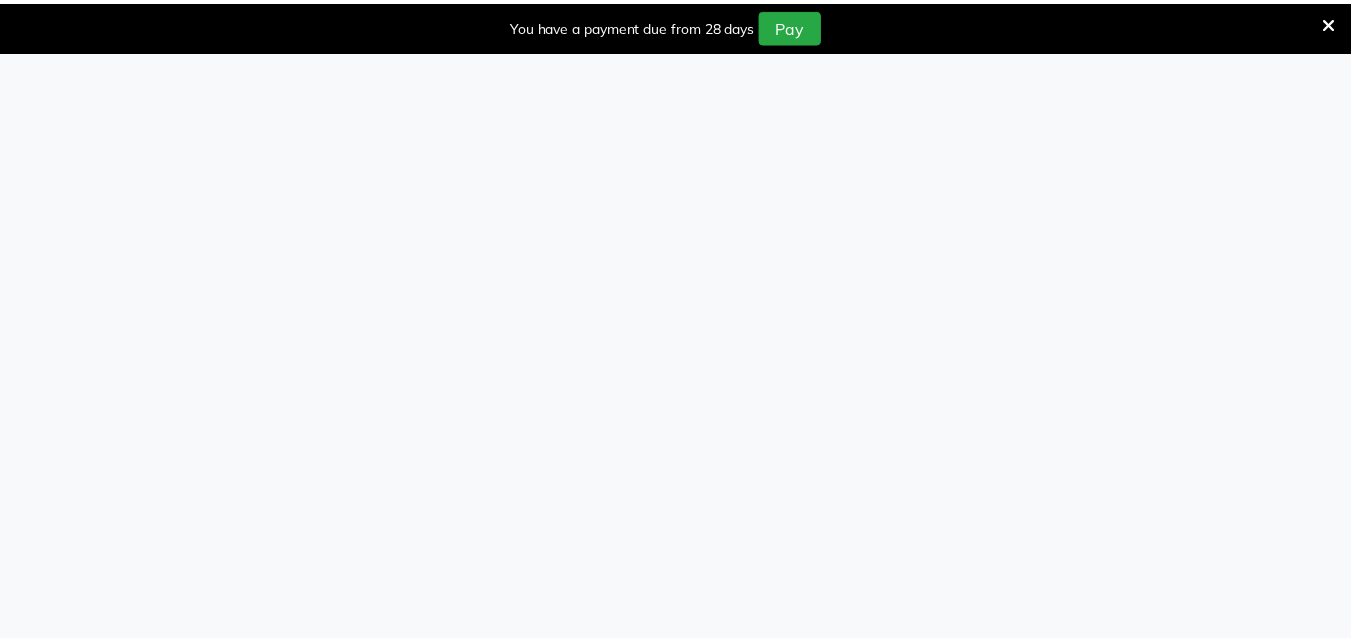 scroll, scrollTop: 0, scrollLeft: 0, axis: both 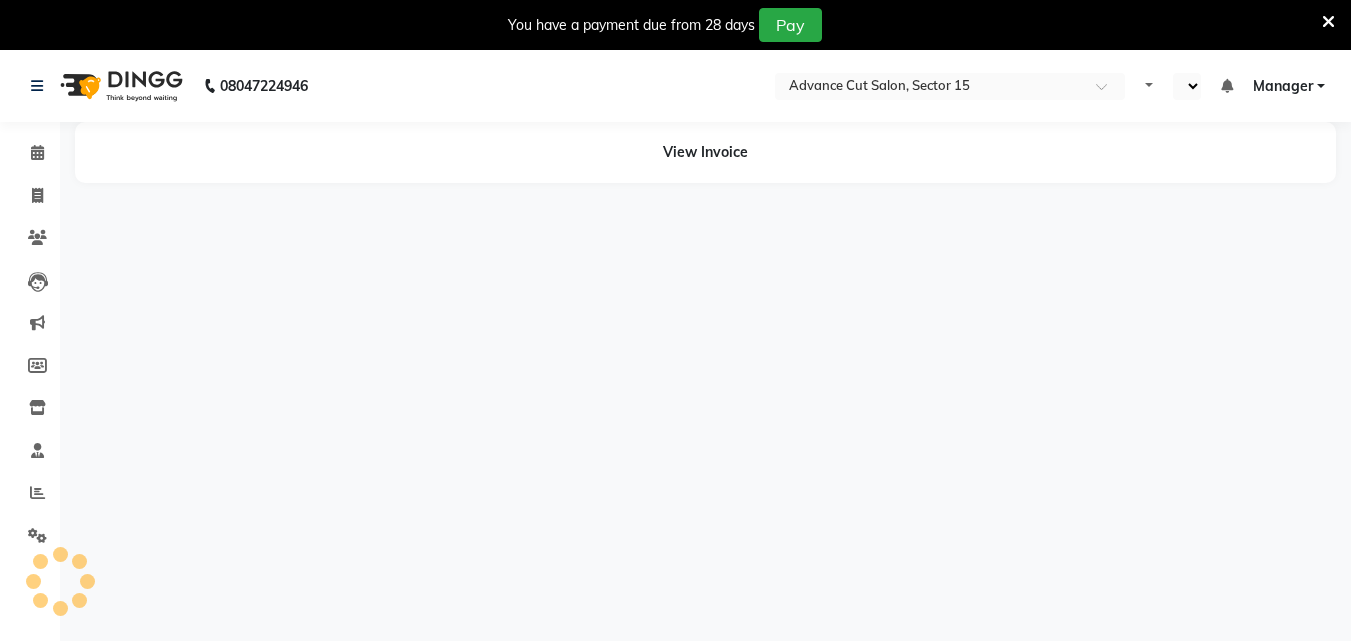 select on "en" 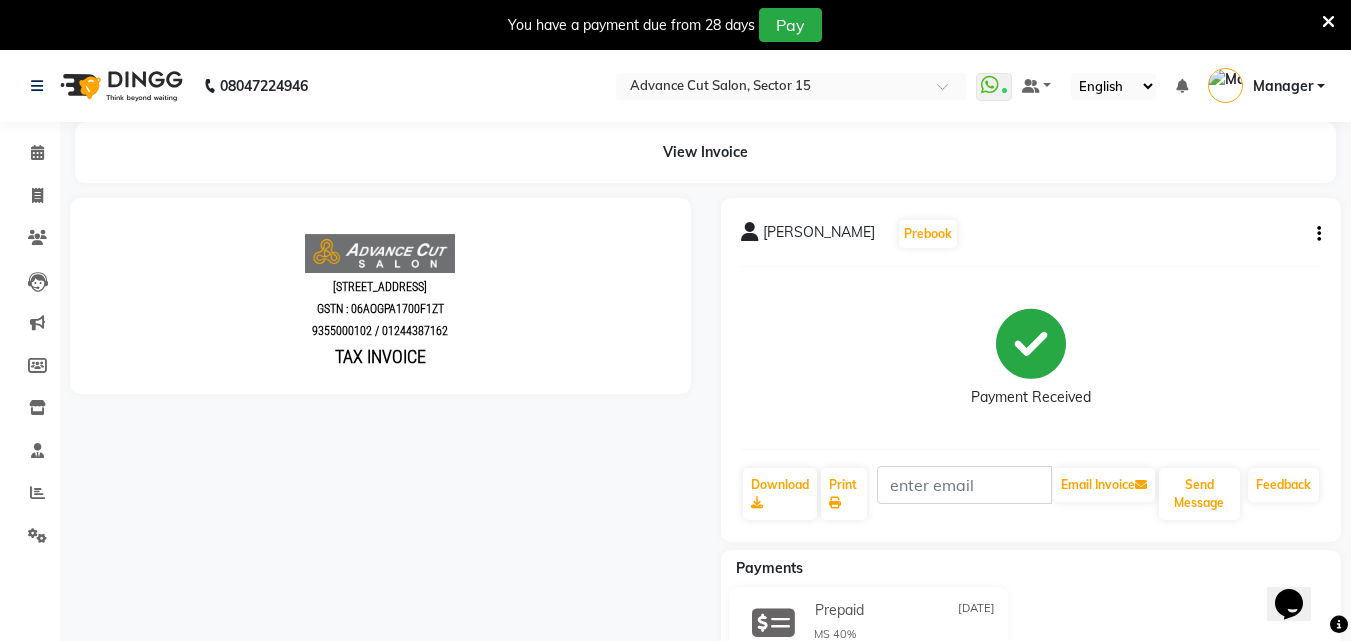 scroll, scrollTop: 0, scrollLeft: 0, axis: both 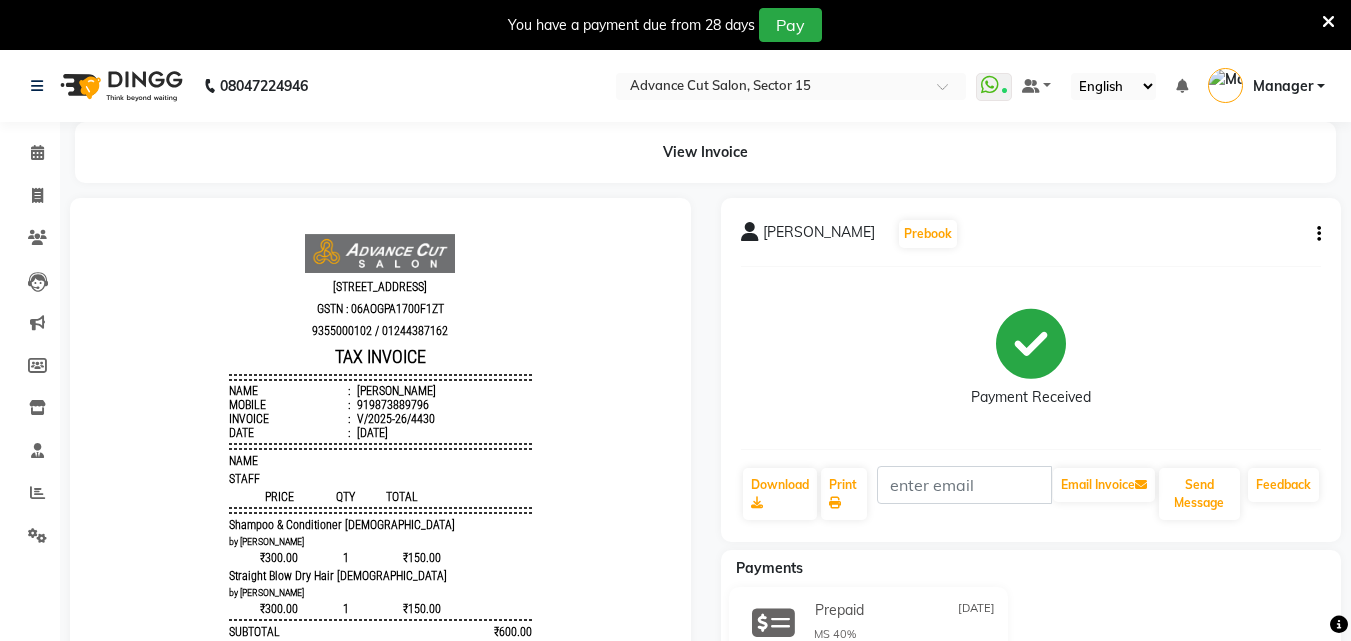 click at bounding box center (1328, 22) 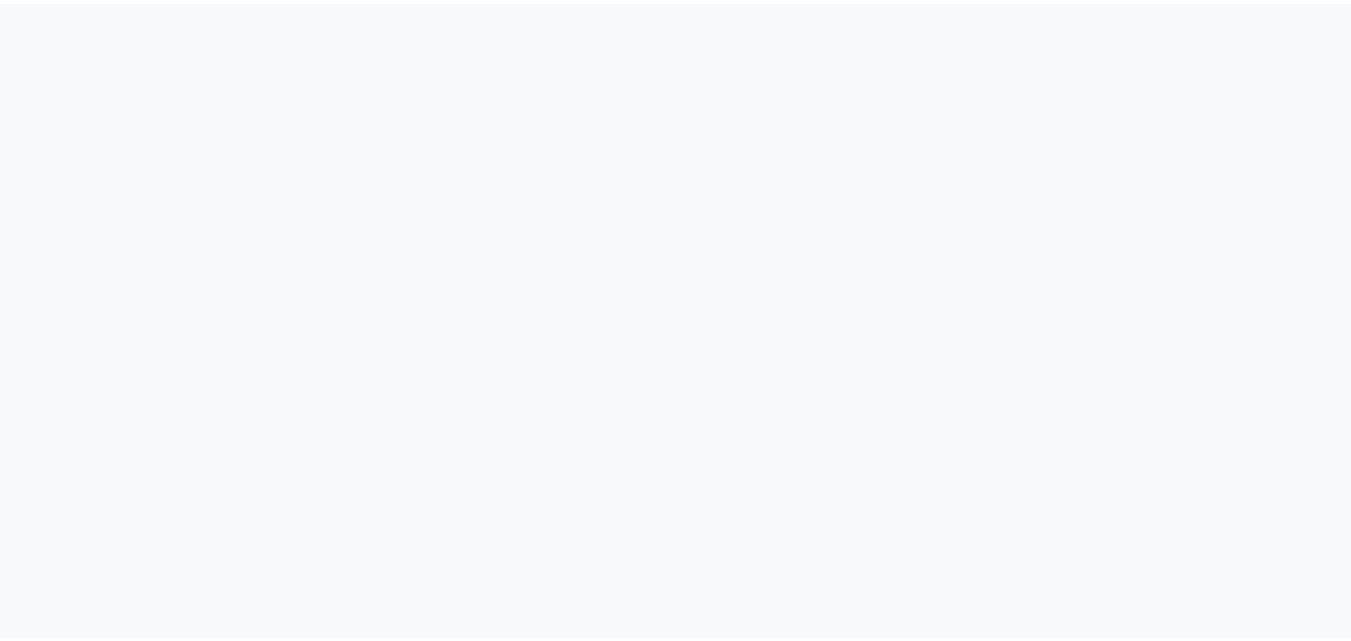 scroll, scrollTop: 0, scrollLeft: 0, axis: both 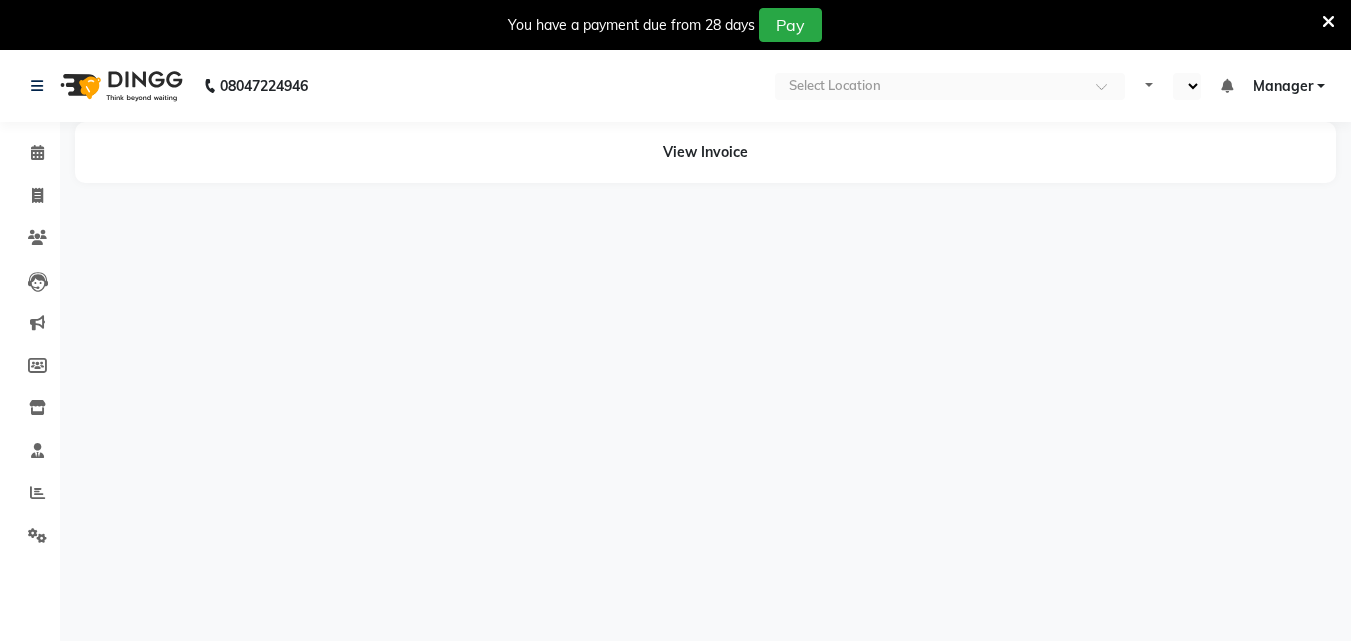 select on "en" 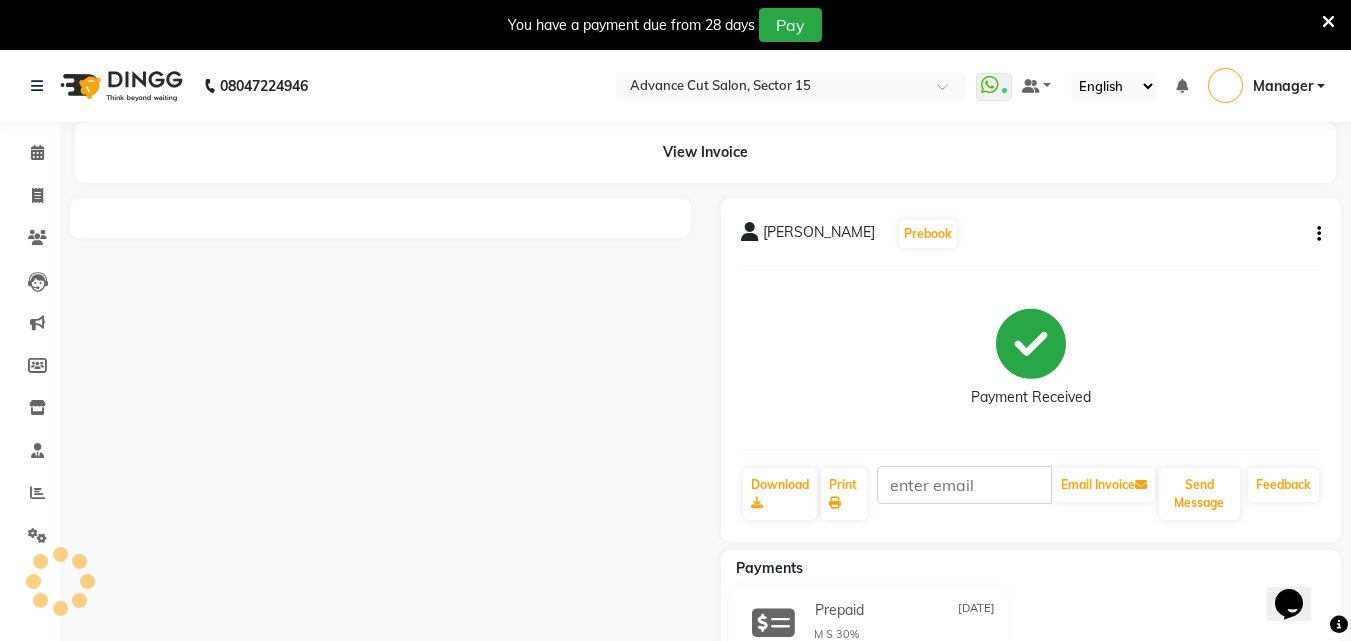 scroll, scrollTop: 0, scrollLeft: 0, axis: both 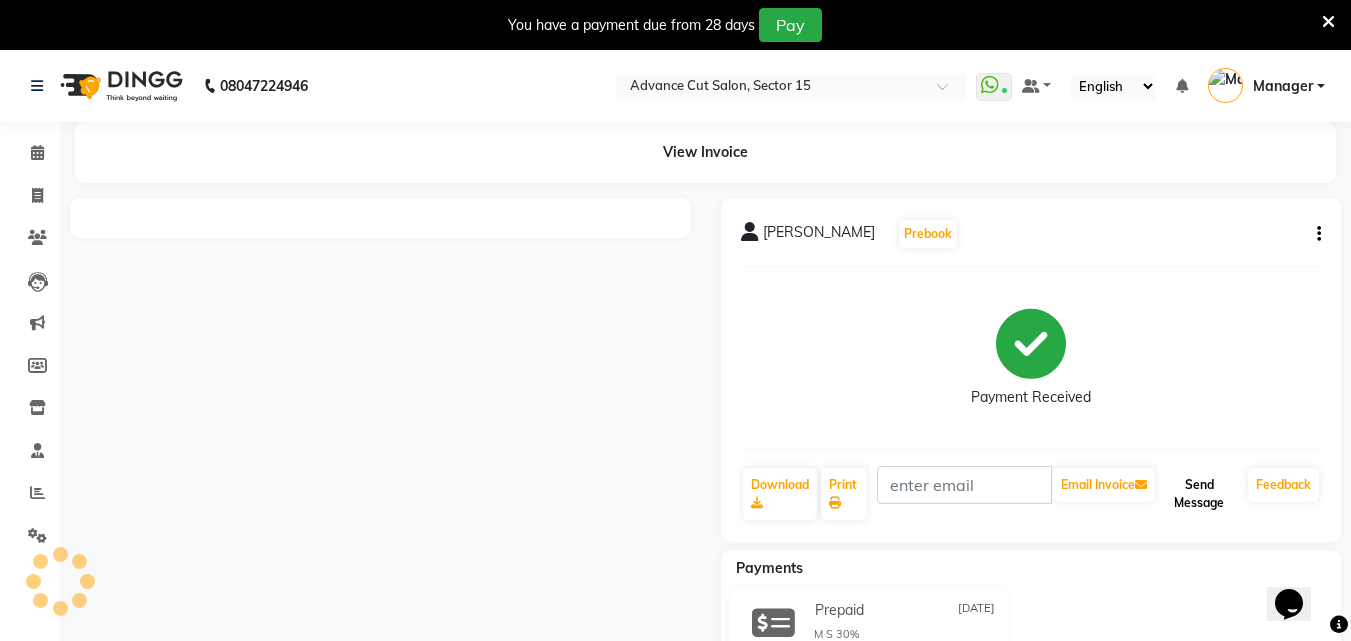 click on "Send Message" 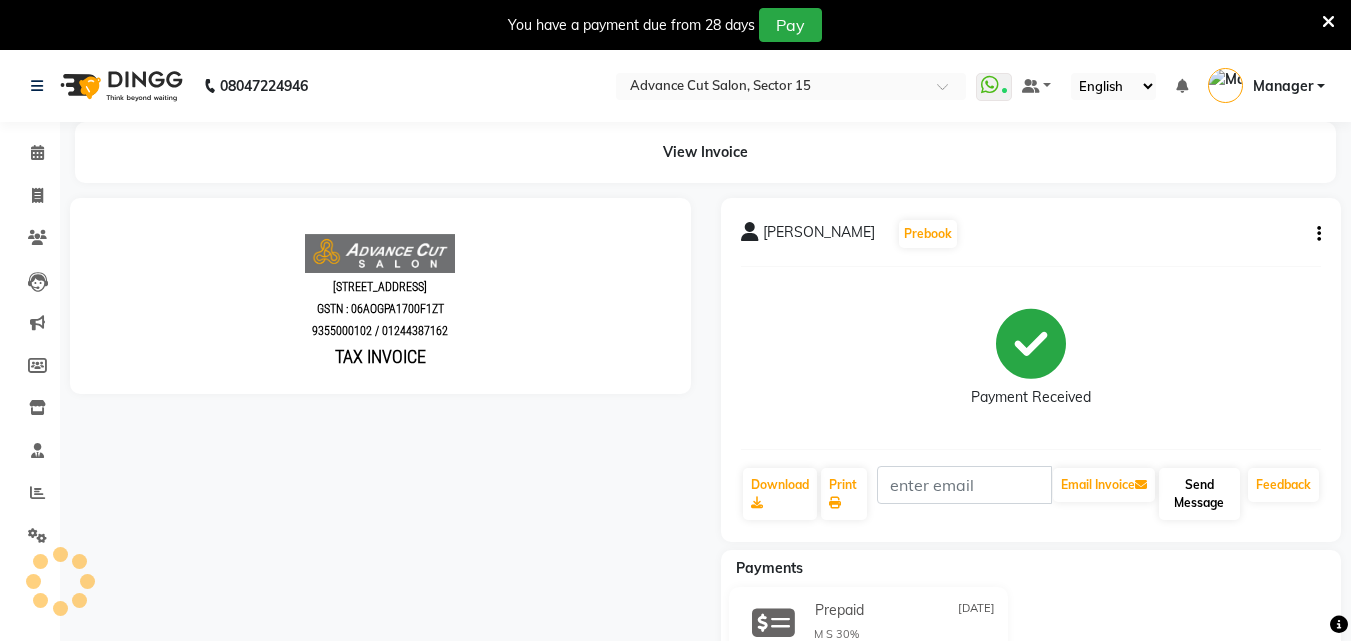 scroll, scrollTop: 0, scrollLeft: 0, axis: both 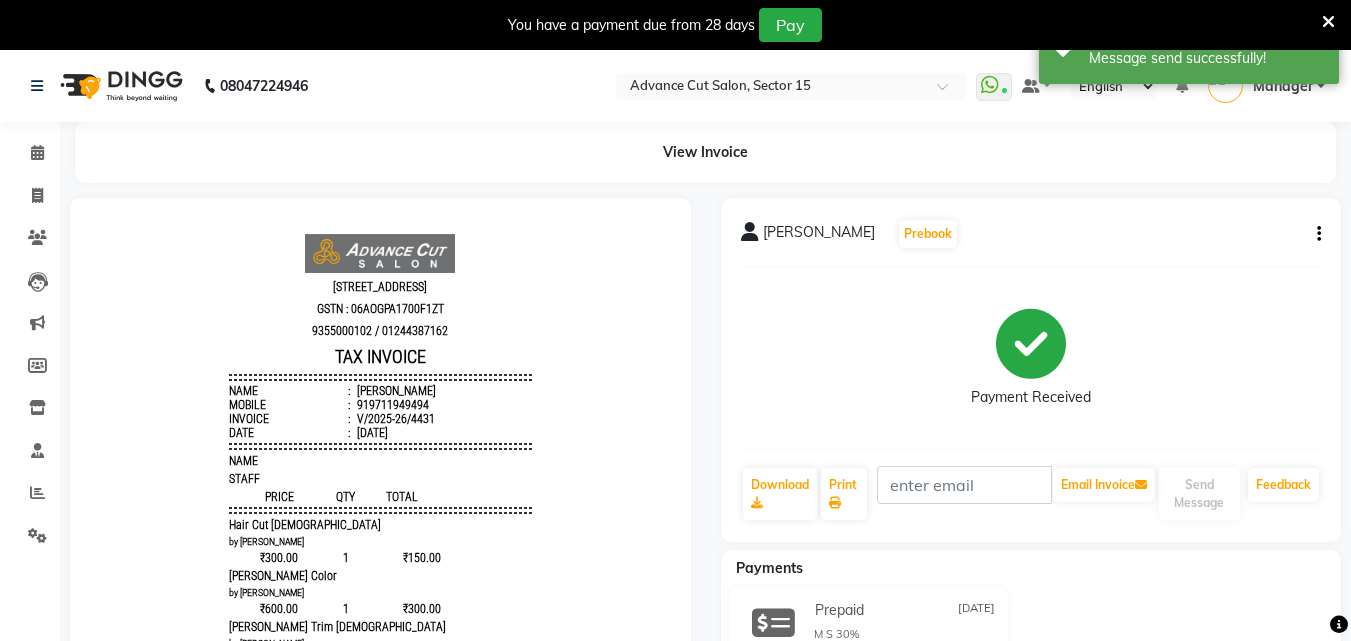 click at bounding box center (1328, 22) 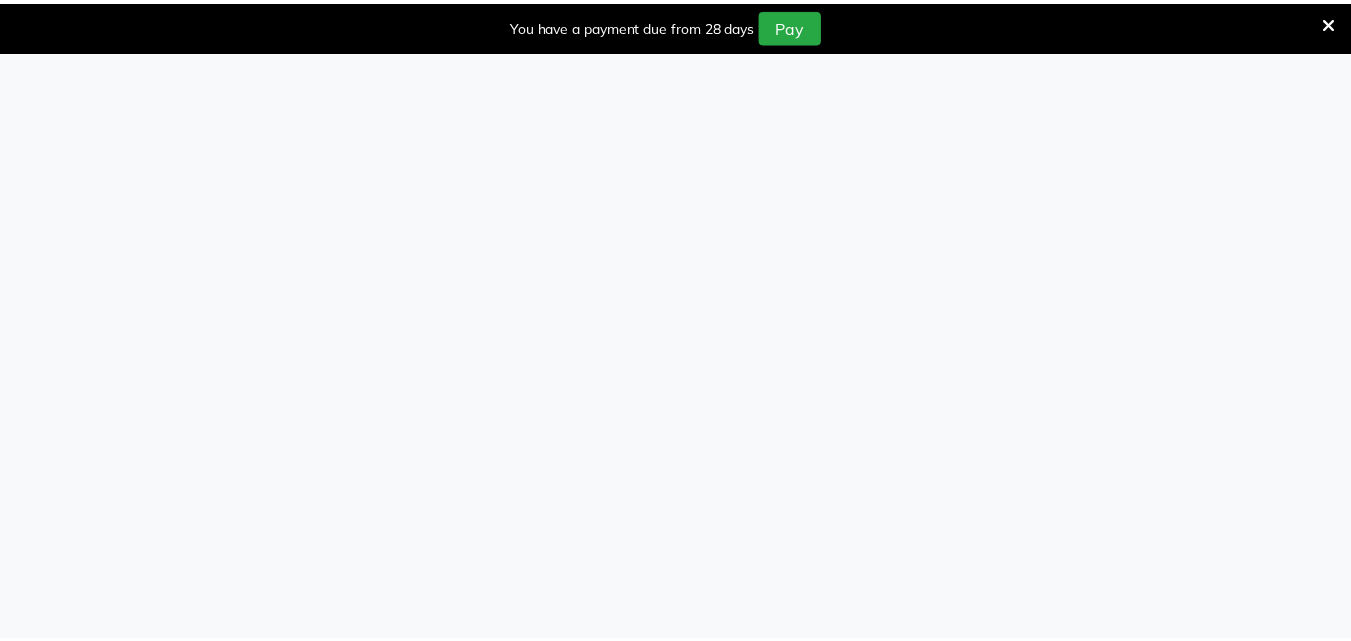 scroll, scrollTop: 0, scrollLeft: 0, axis: both 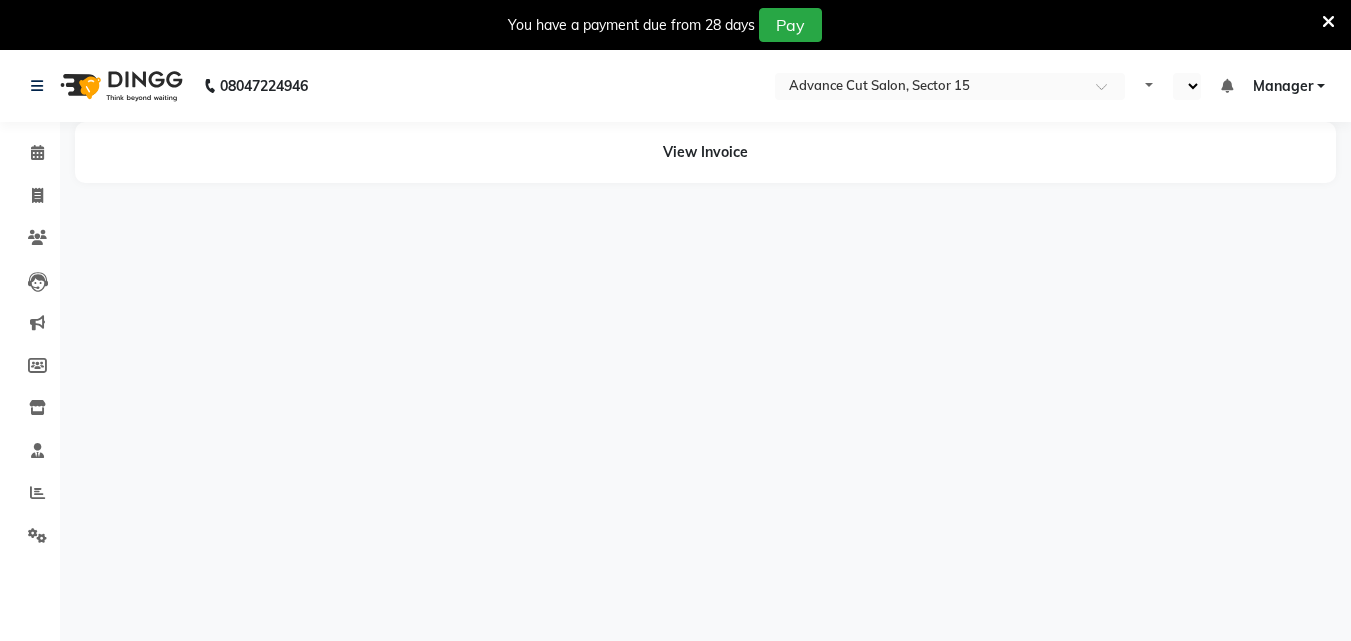select on "en" 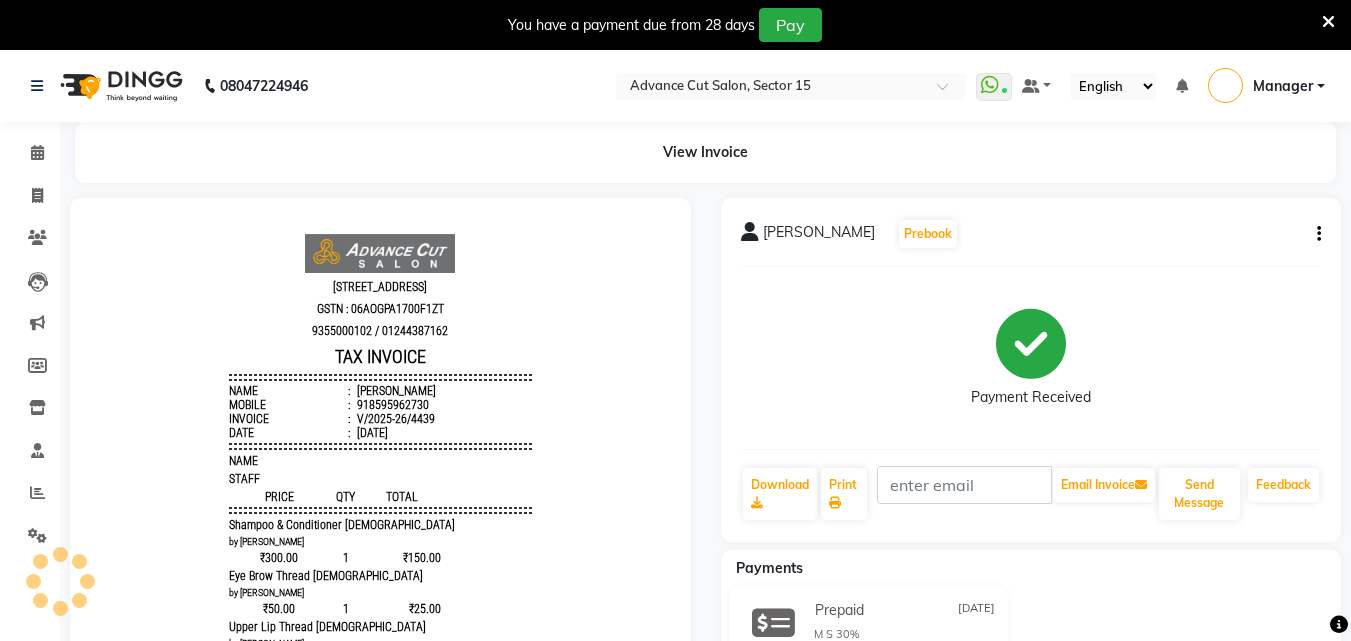 scroll, scrollTop: 0, scrollLeft: 0, axis: both 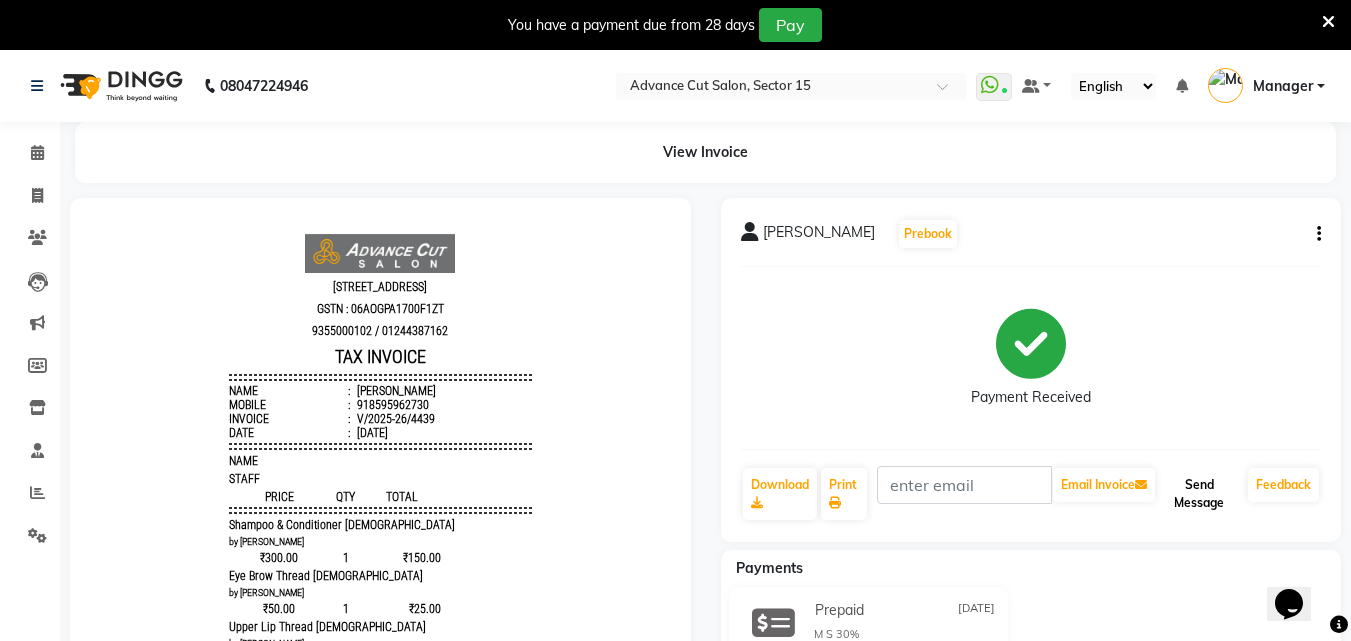 click on "Send Message" 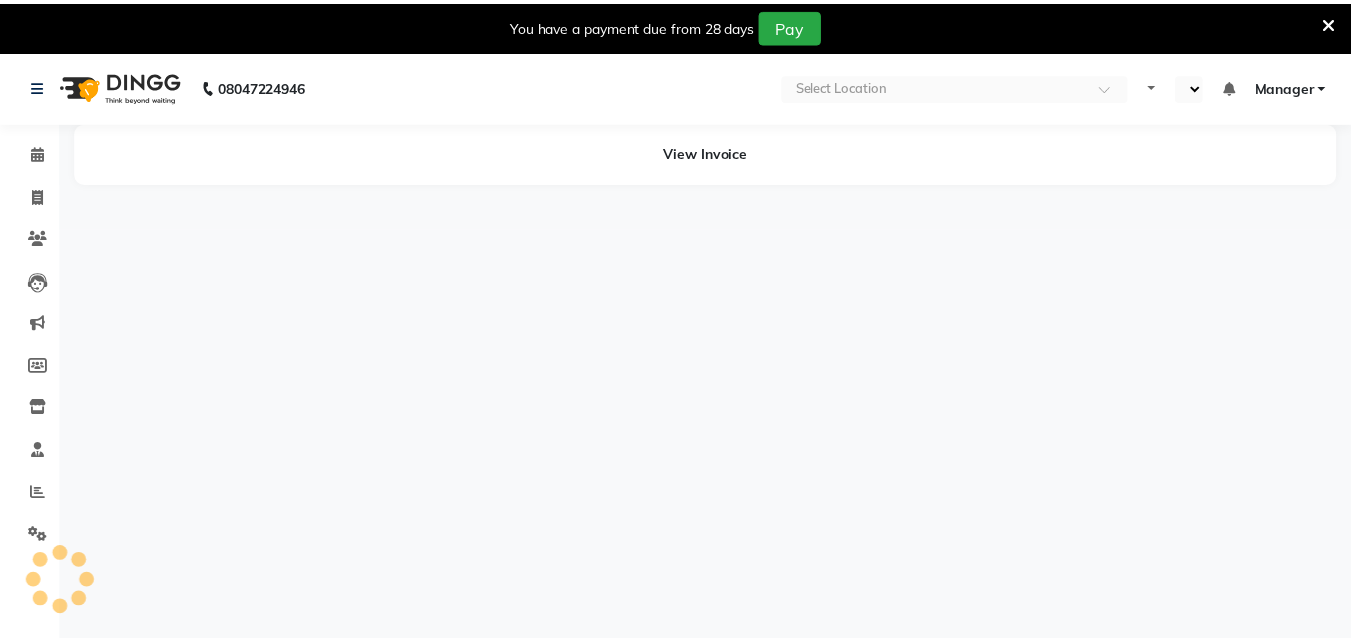 scroll, scrollTop: 0, scrollLeft: 0, axis: both 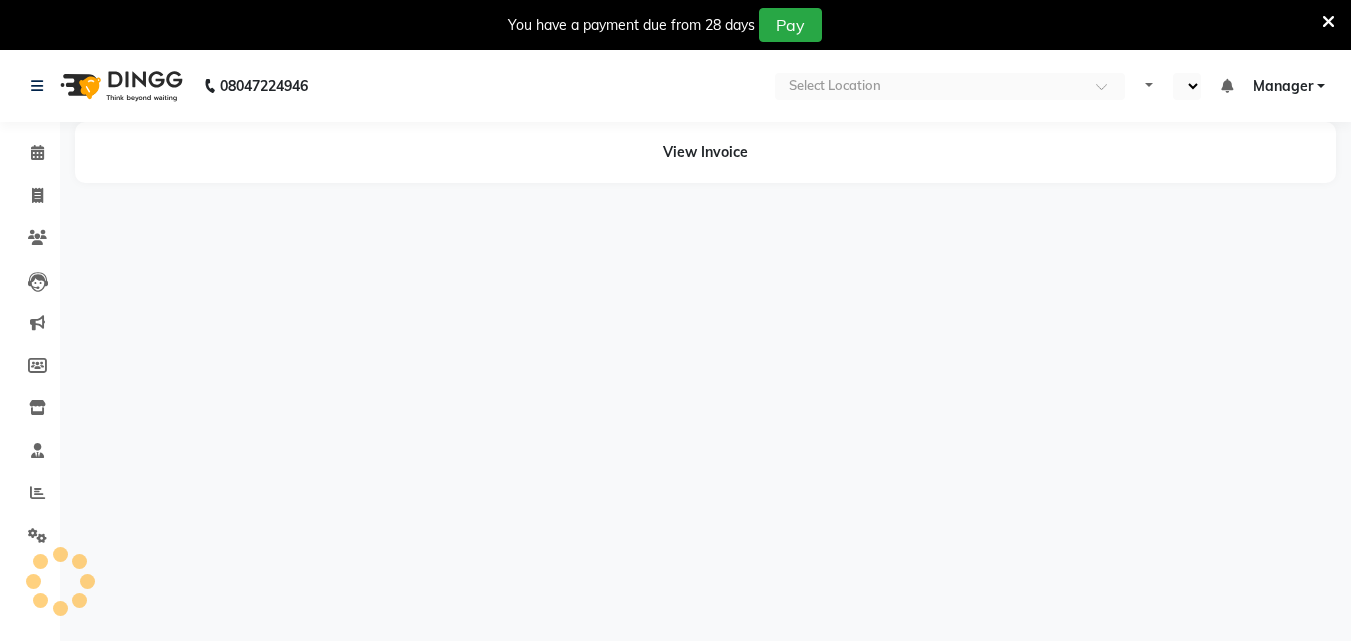 select on "en" 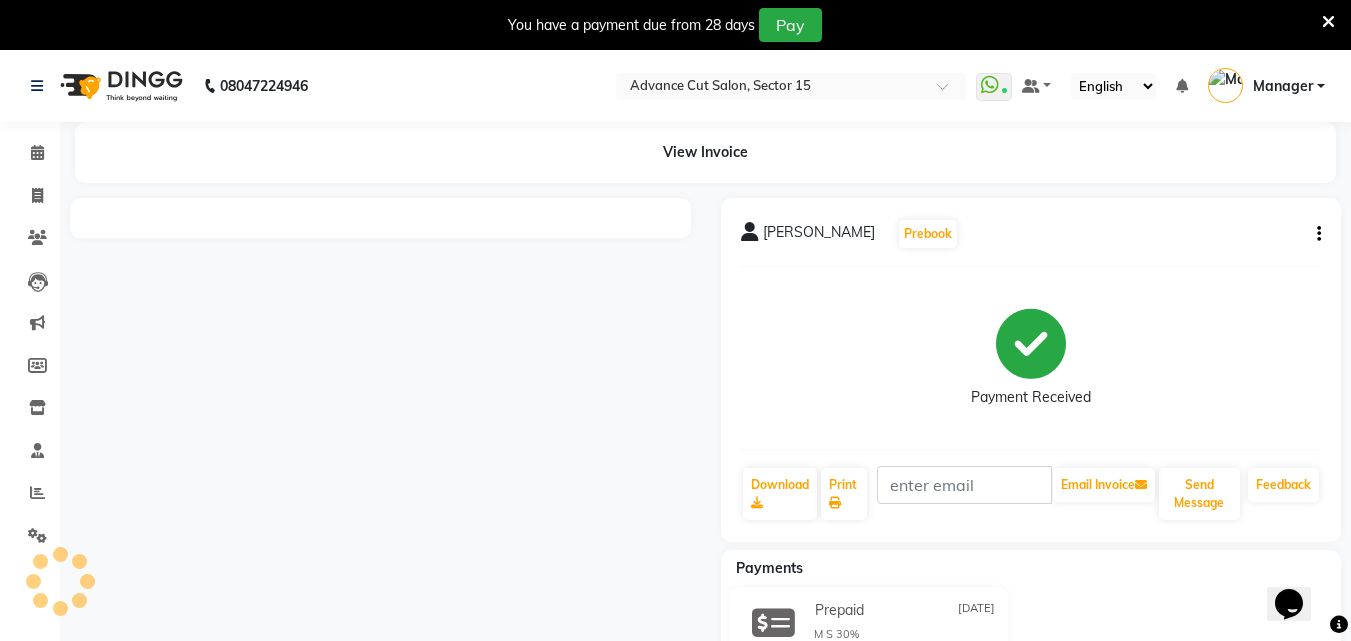 scroll, scrollTop: 0, scrollLeft: 0, axis: both 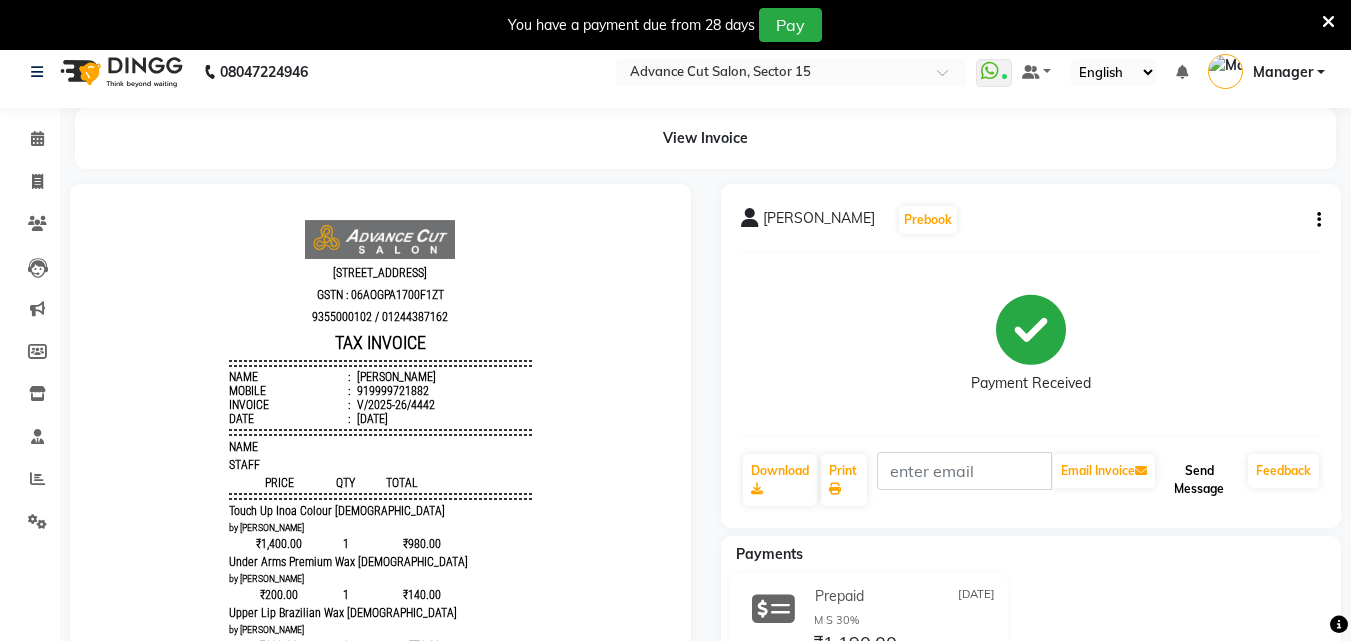 click on "Send Message" 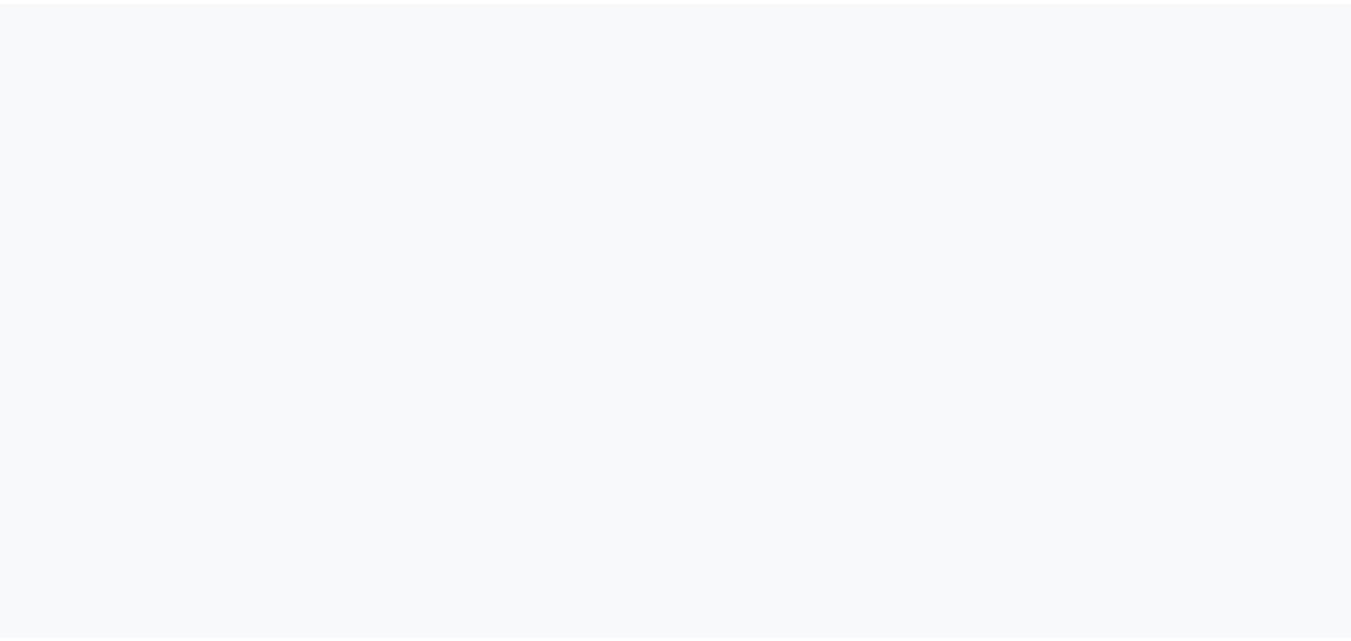 scroll, scrollTop: 0, scrollLeft: 0, axis: both 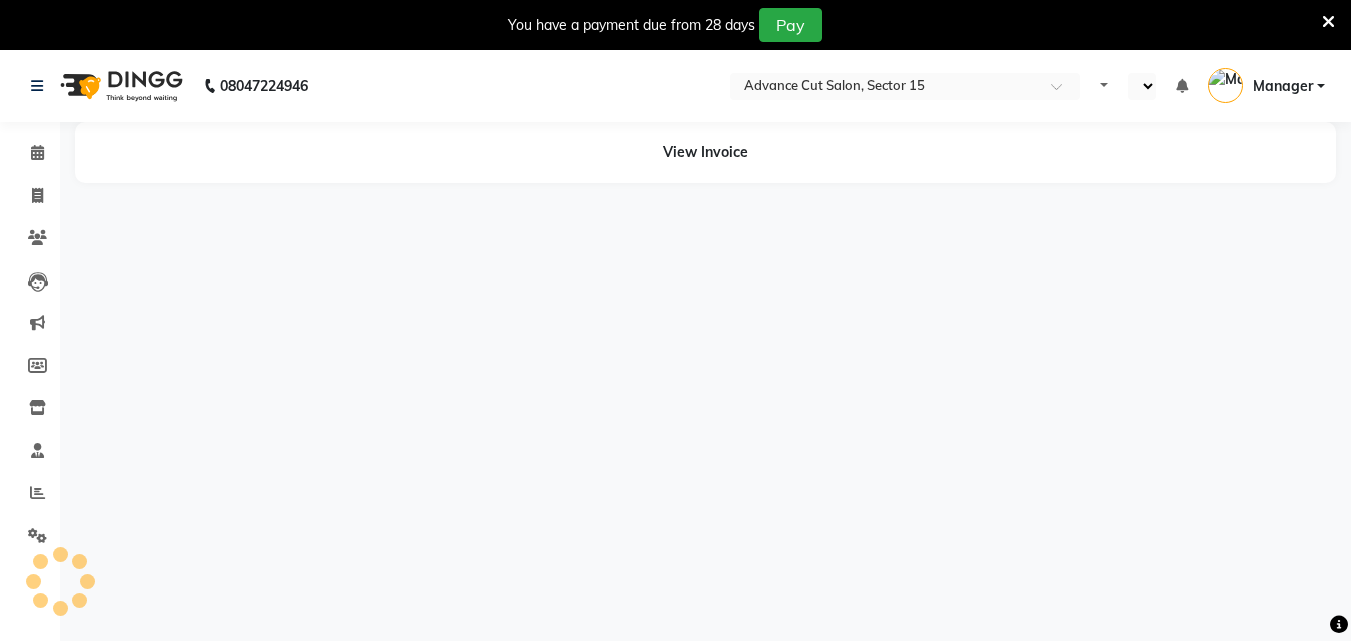 select on "en" 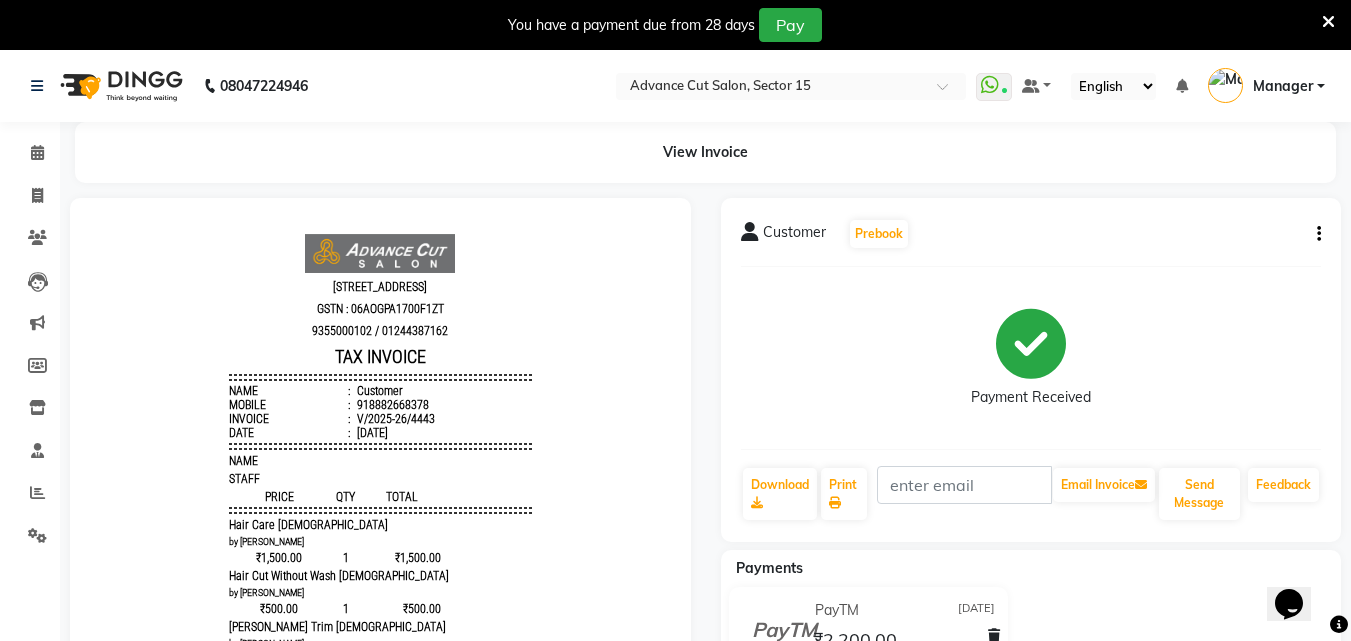 scroll, scrollTop: 0, scrollLeft: 0, axis: both 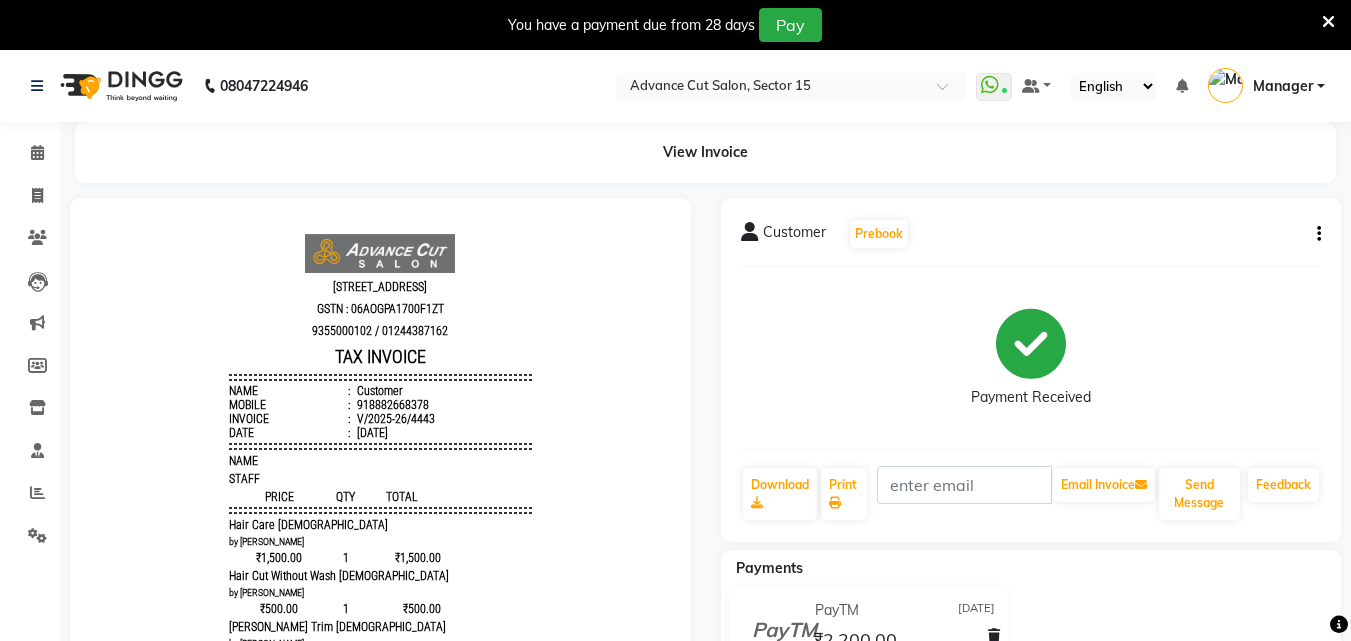 click at bounding box center (1328, 22) 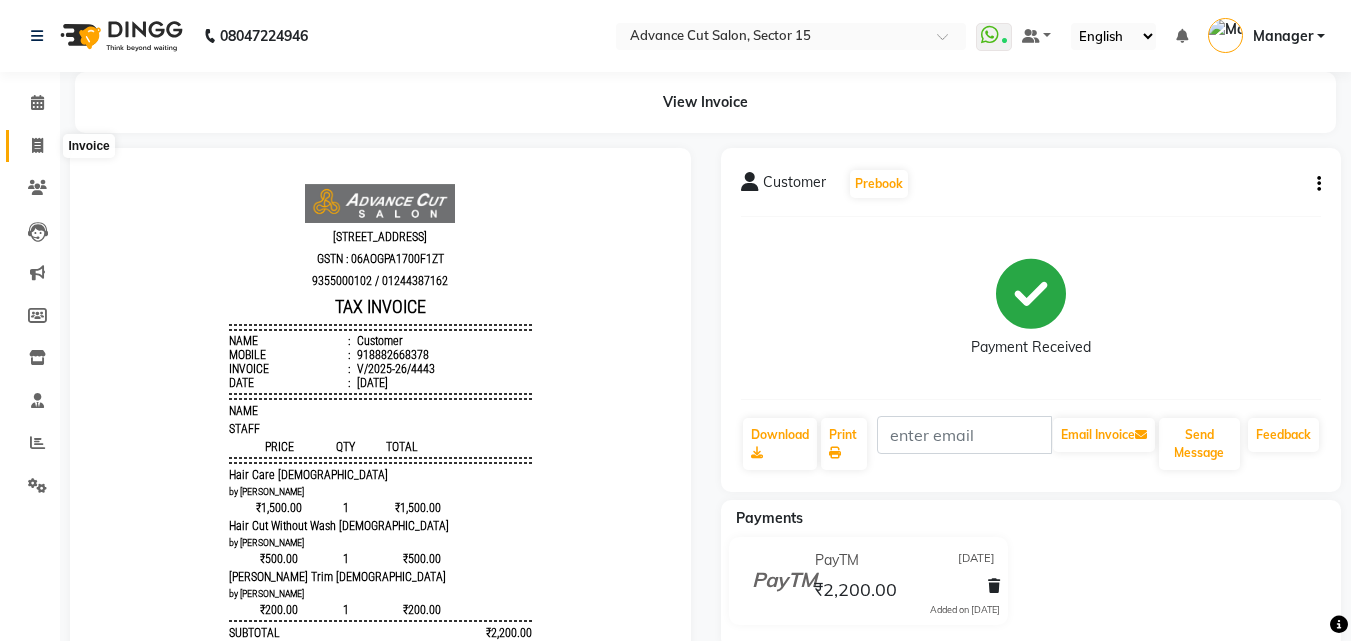 click 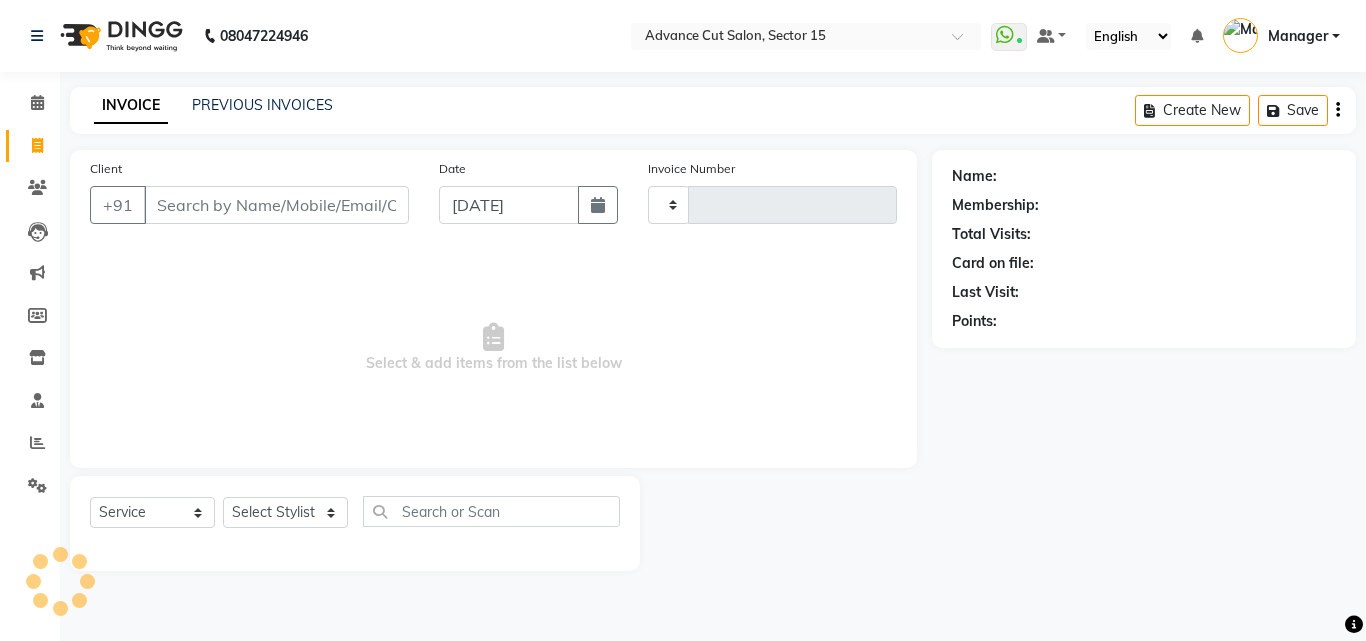 type on "4448" 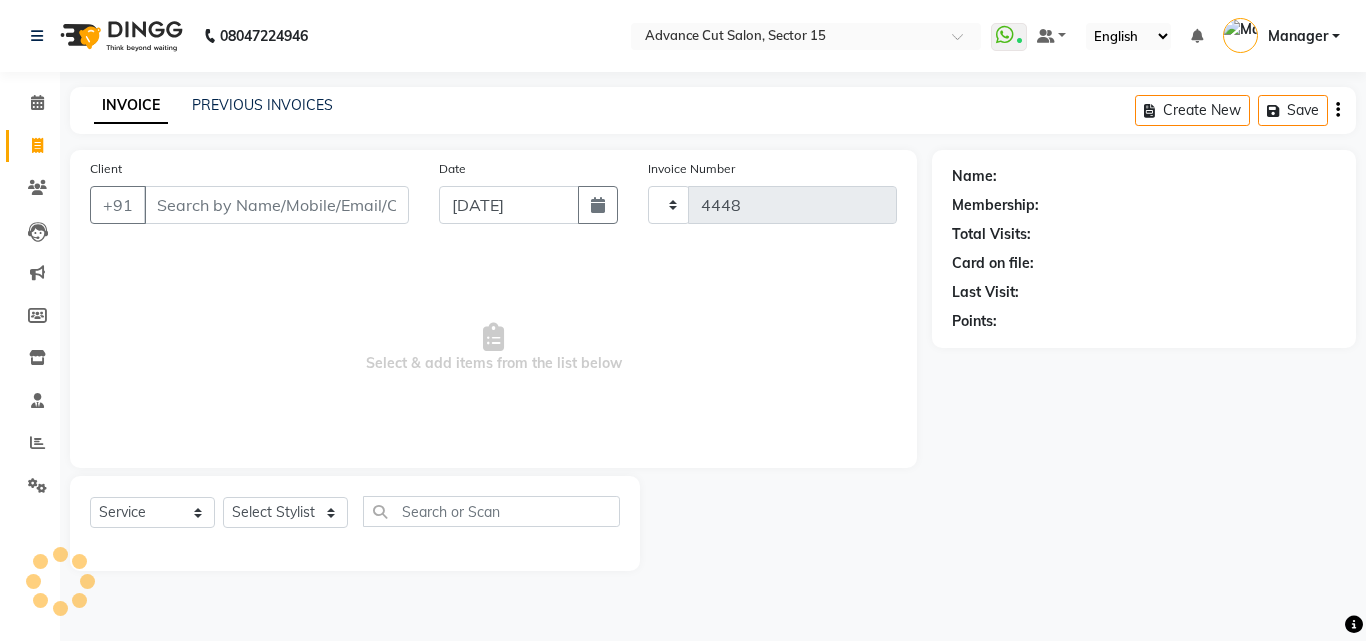 select on "6255" 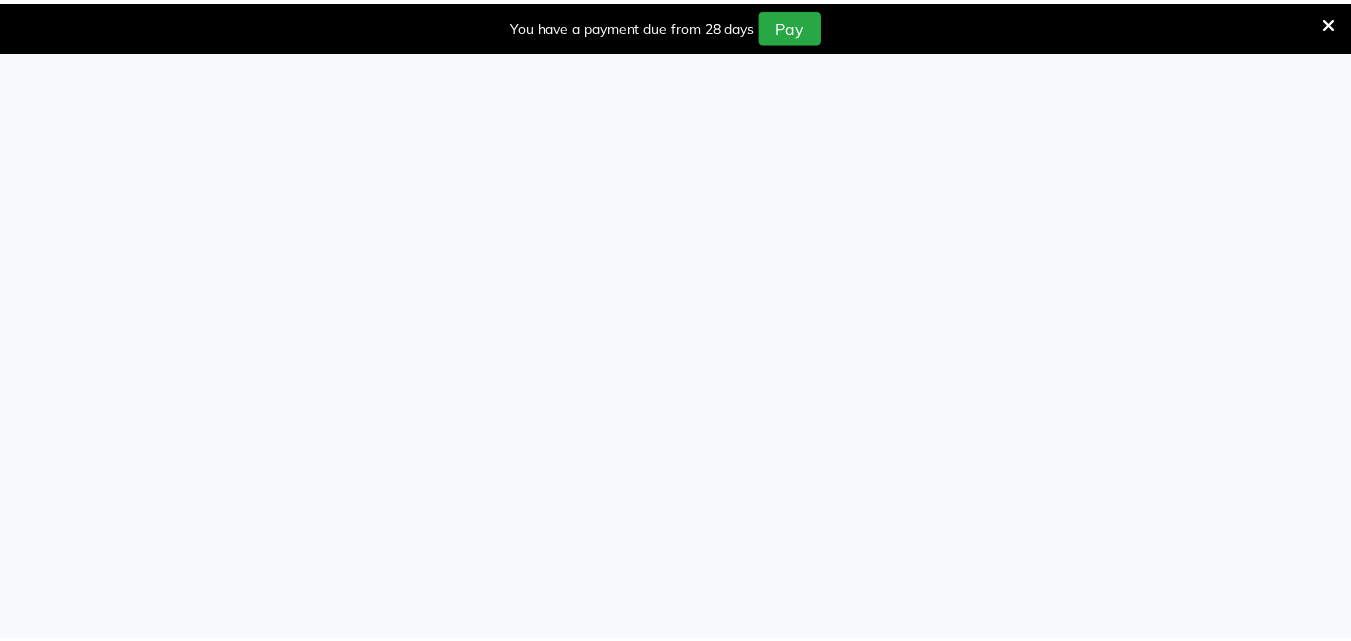 scroll, scrollTop: 0, scrollLeft: 0, axis: both 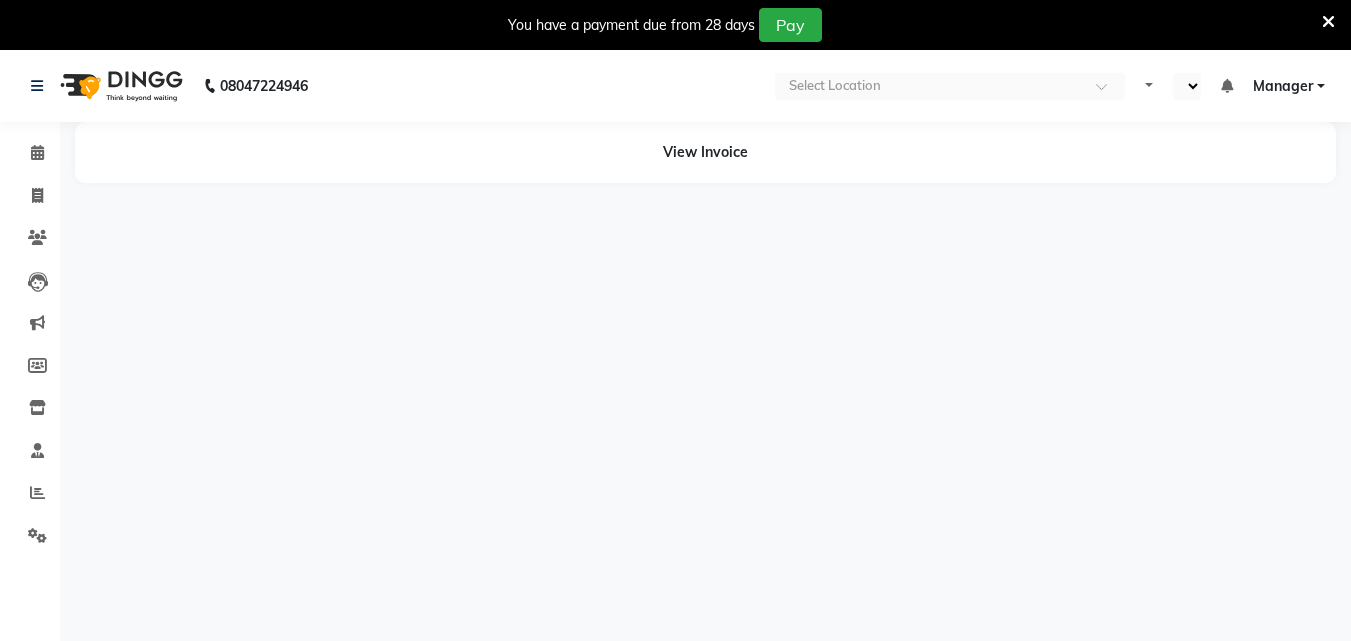 select on "en" 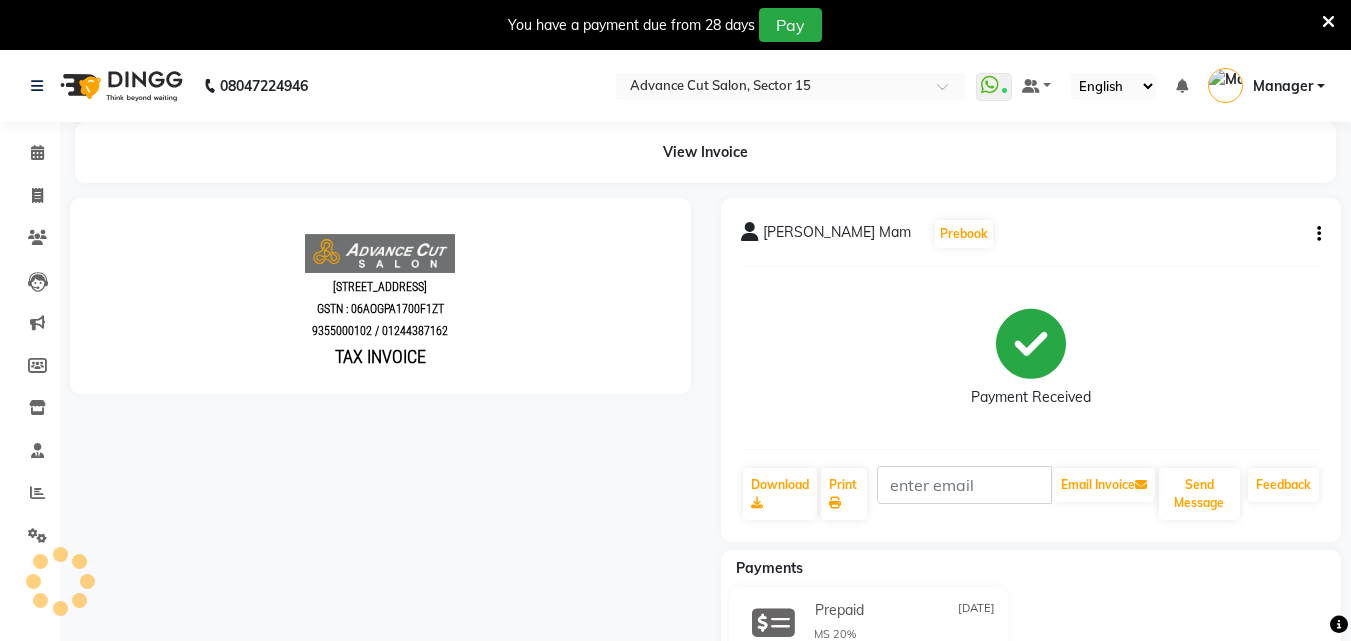 scroll, scrollTop: 0, scrollLeft: 0, axis: both 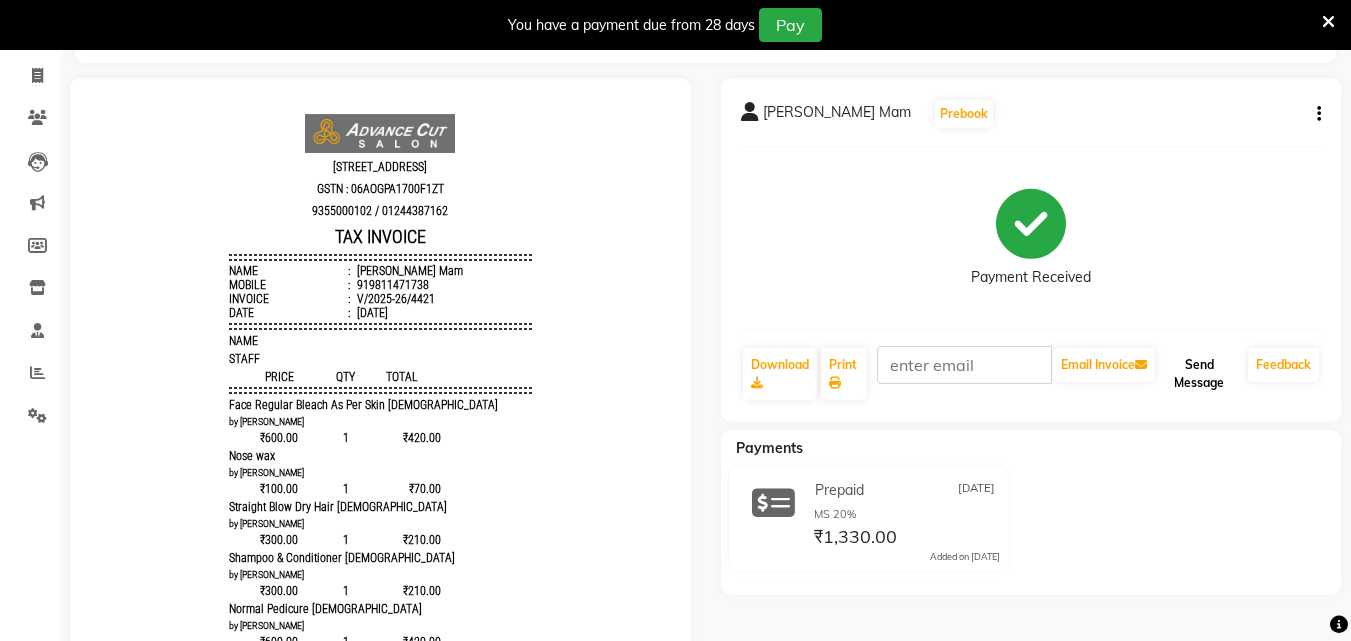 click on "Send Message" 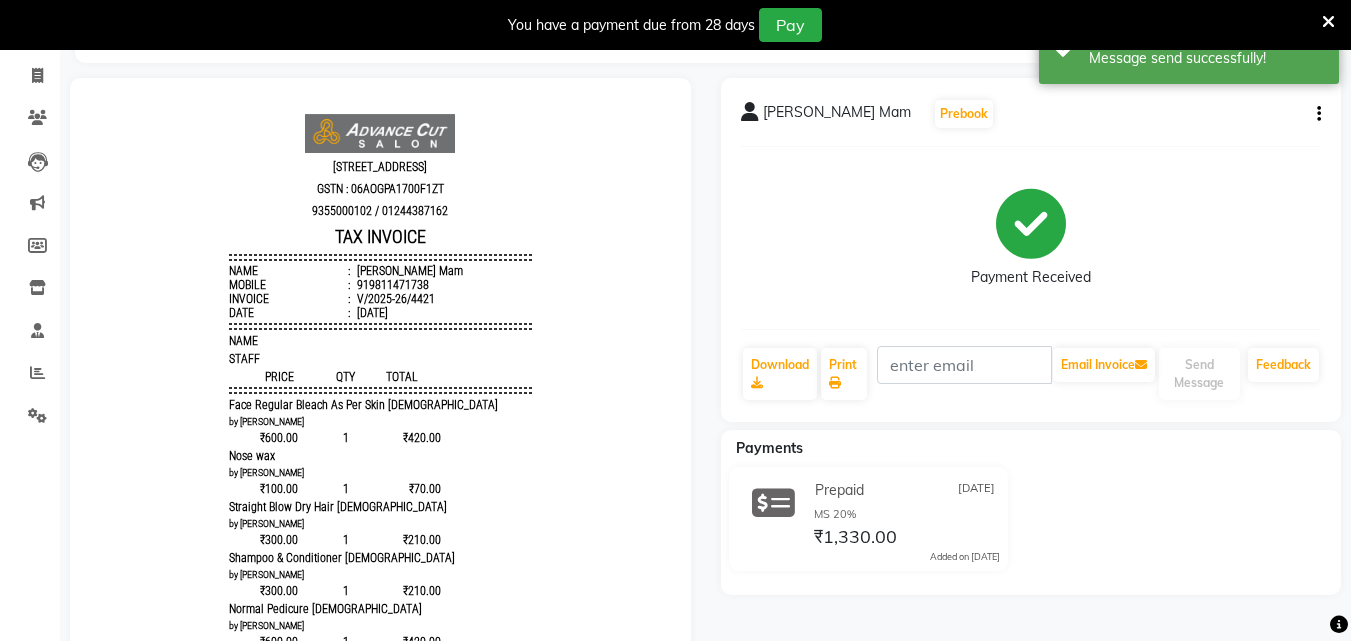 click at bounding box center [1328, 22] 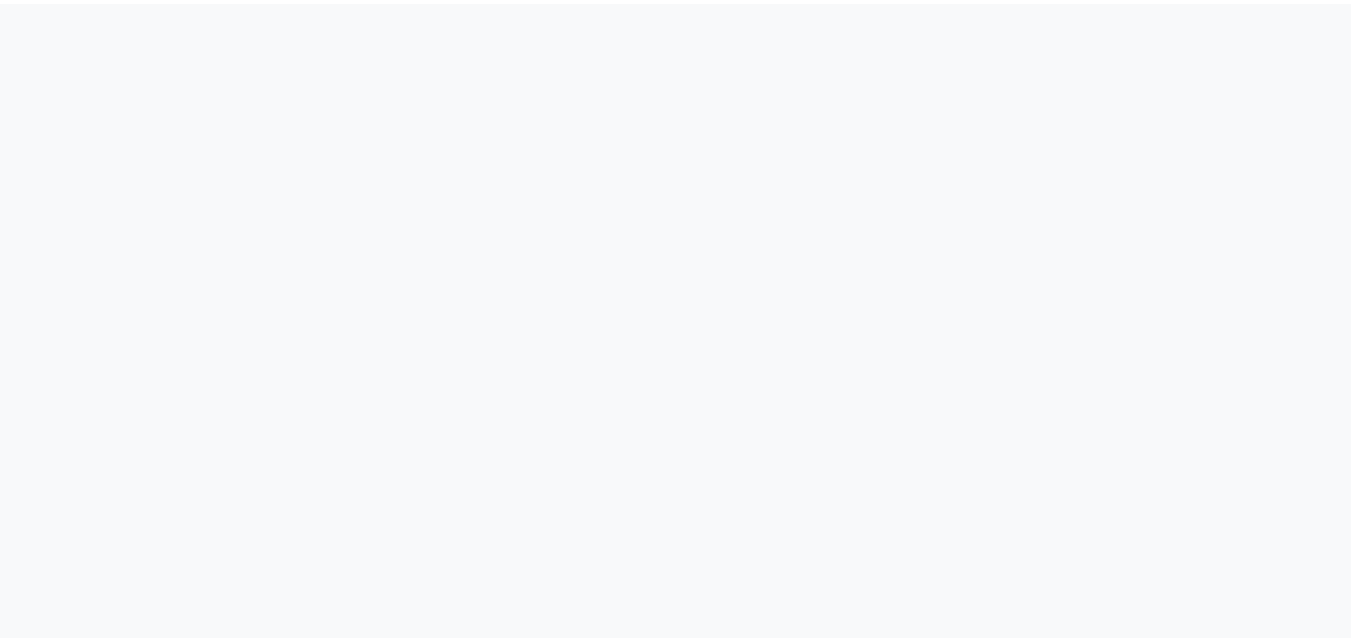 scroll, scrollTop: 0, scrollLeft: 0, axis: both 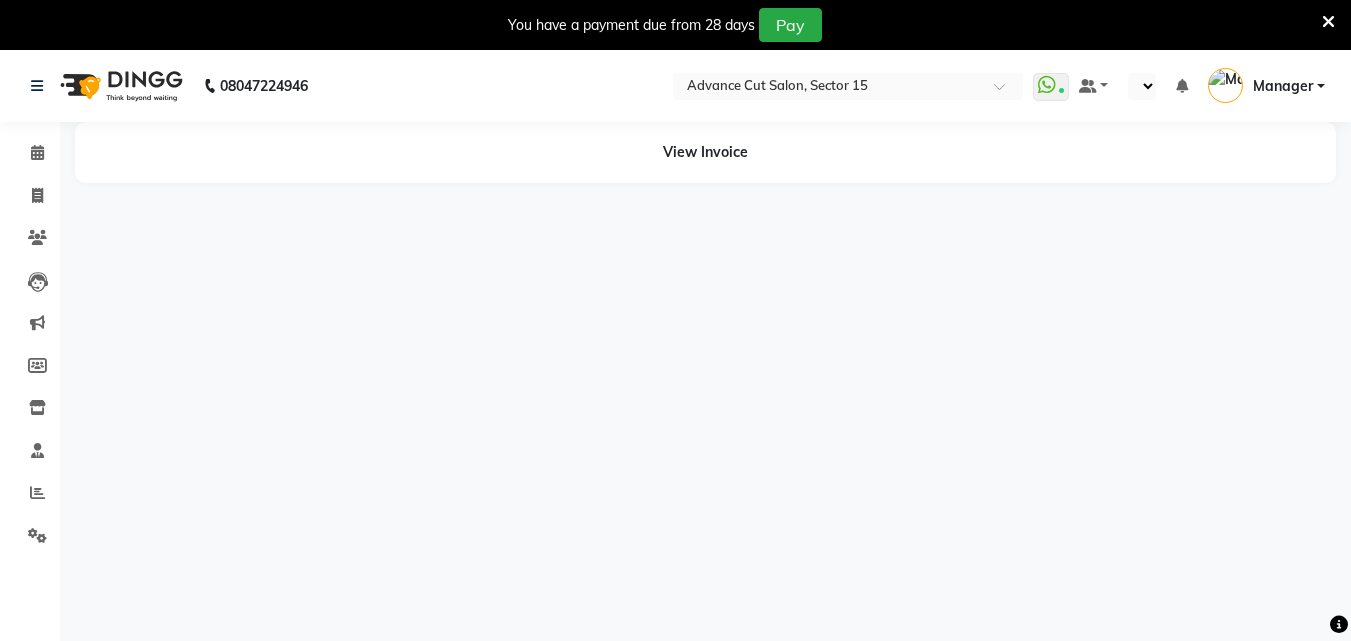 select on "en" 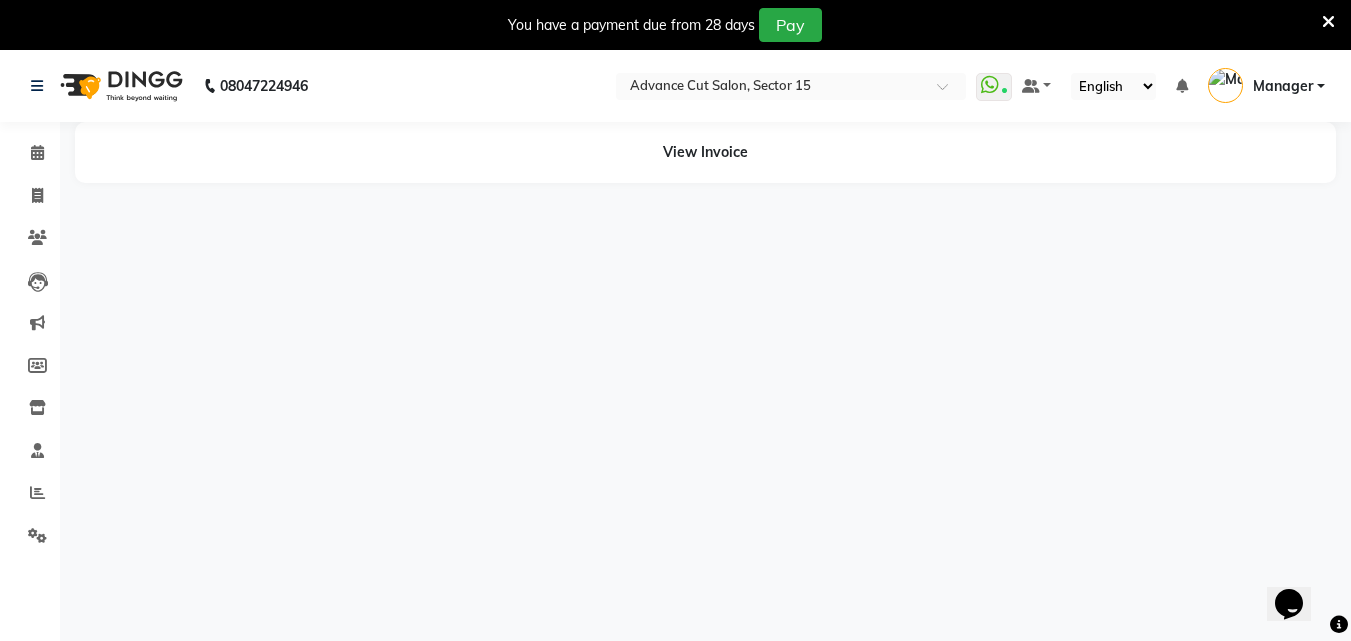 scroll, scrollTop: 0, scrollLeft: 0, axis: both 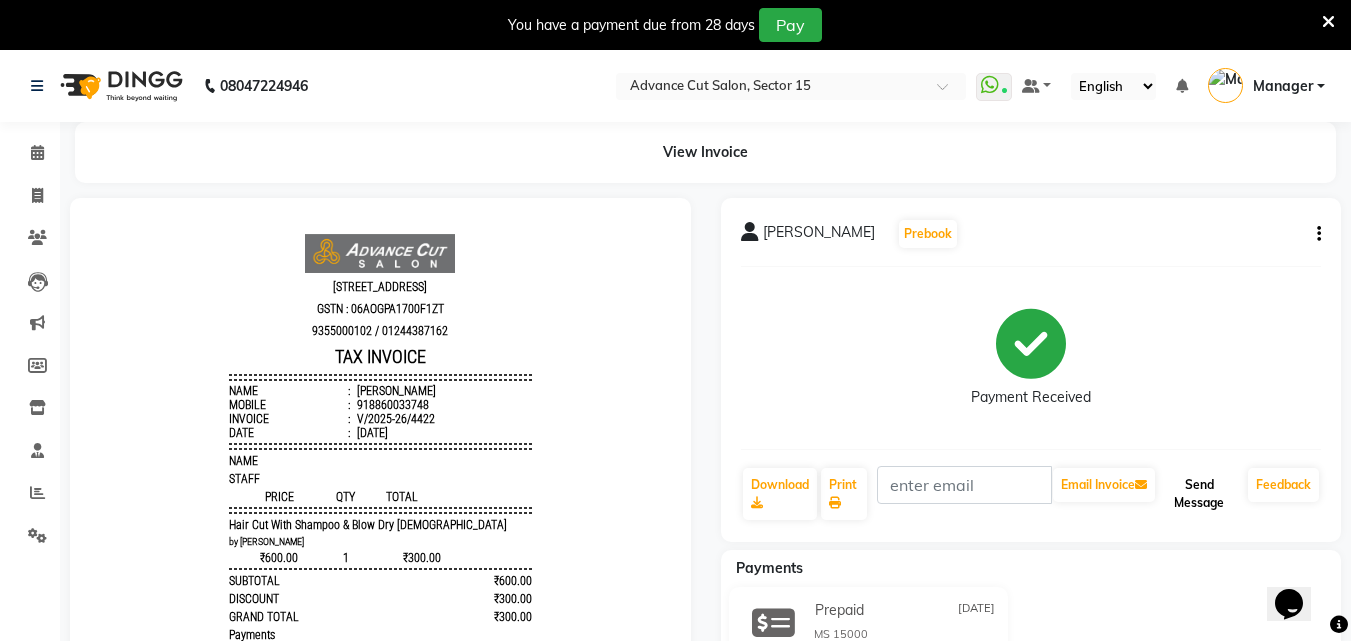 click on "Send Message" 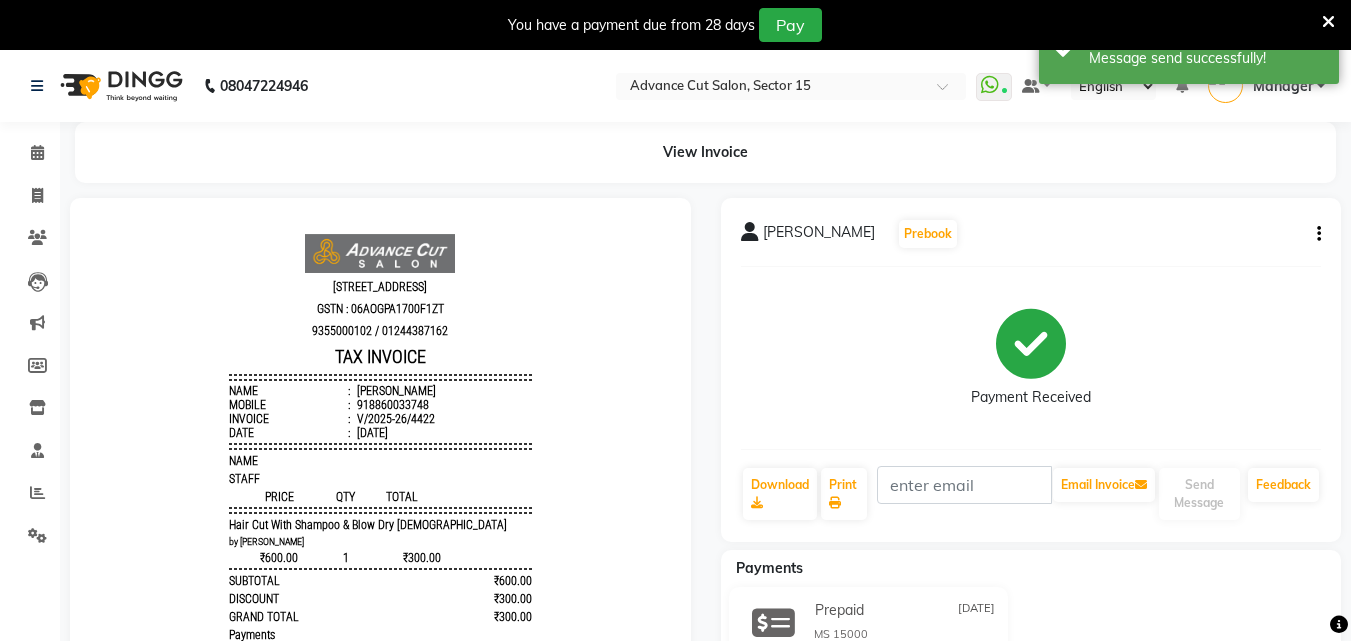 click at bounding box center [1328, 22] 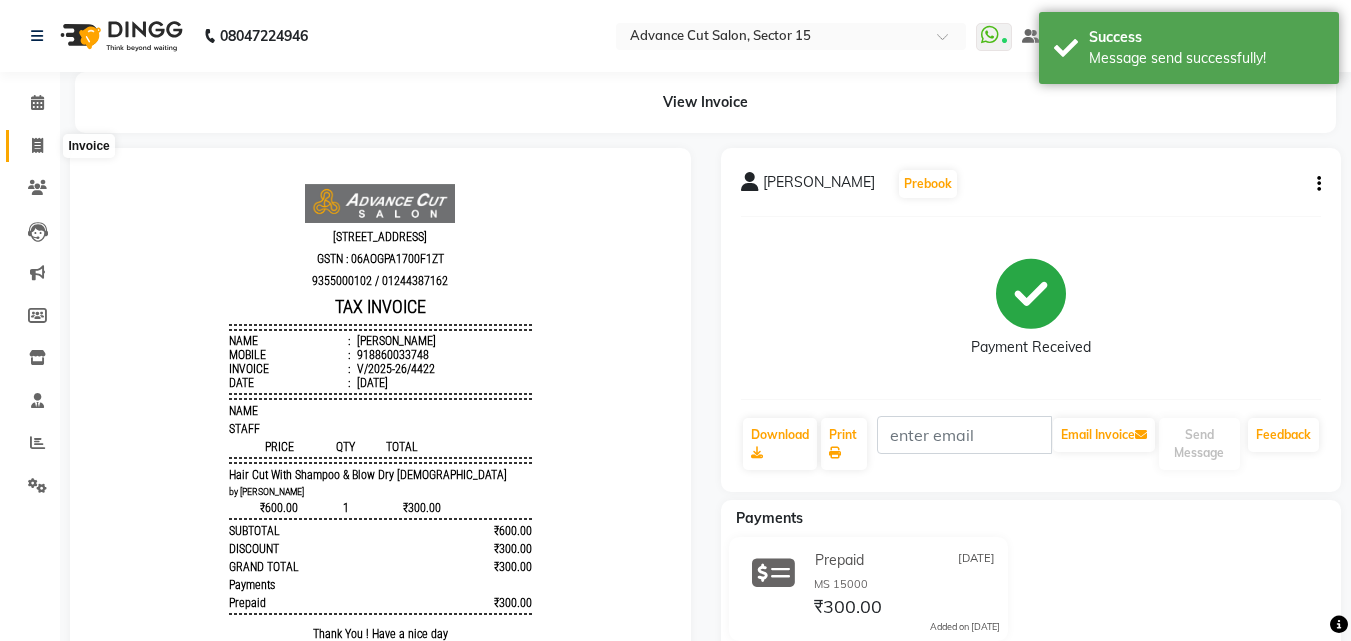 click 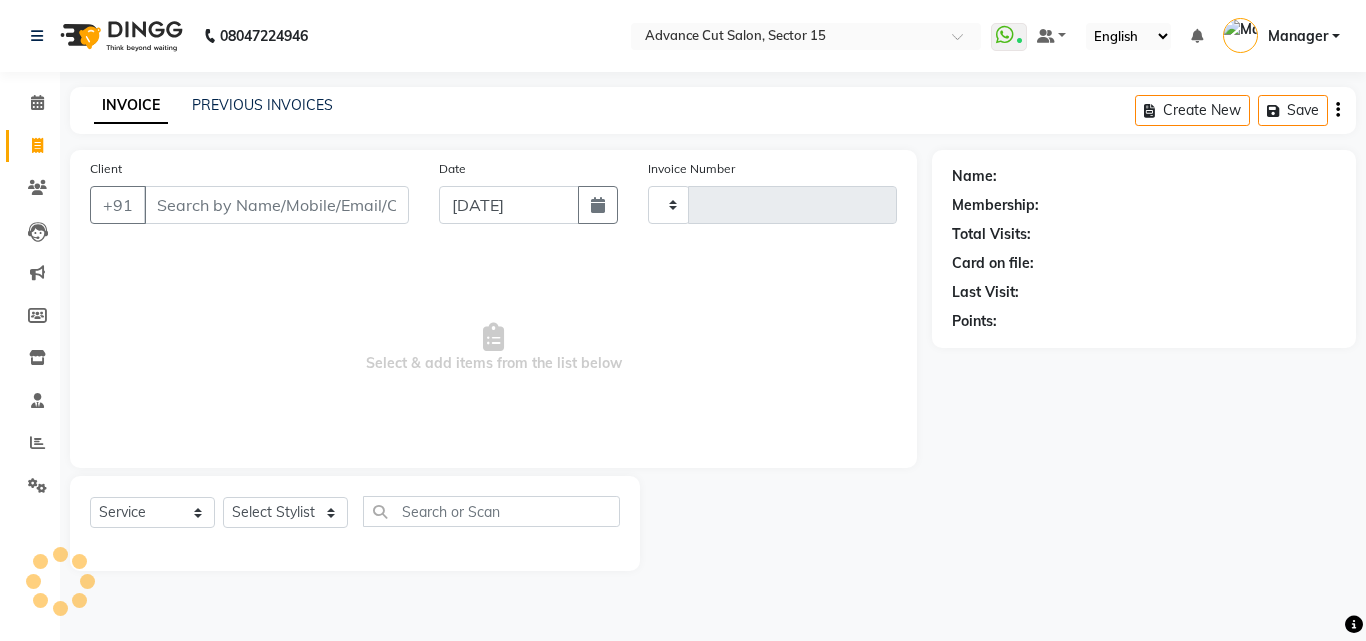 type on "4448" 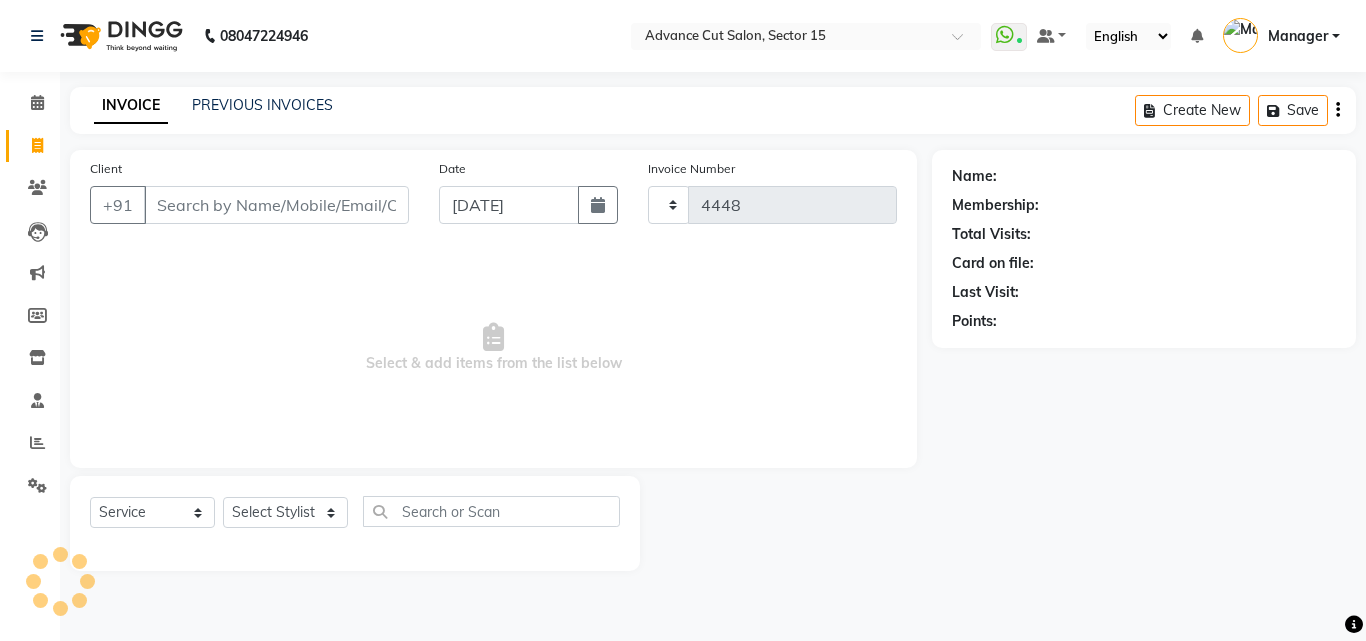 select on "6255" 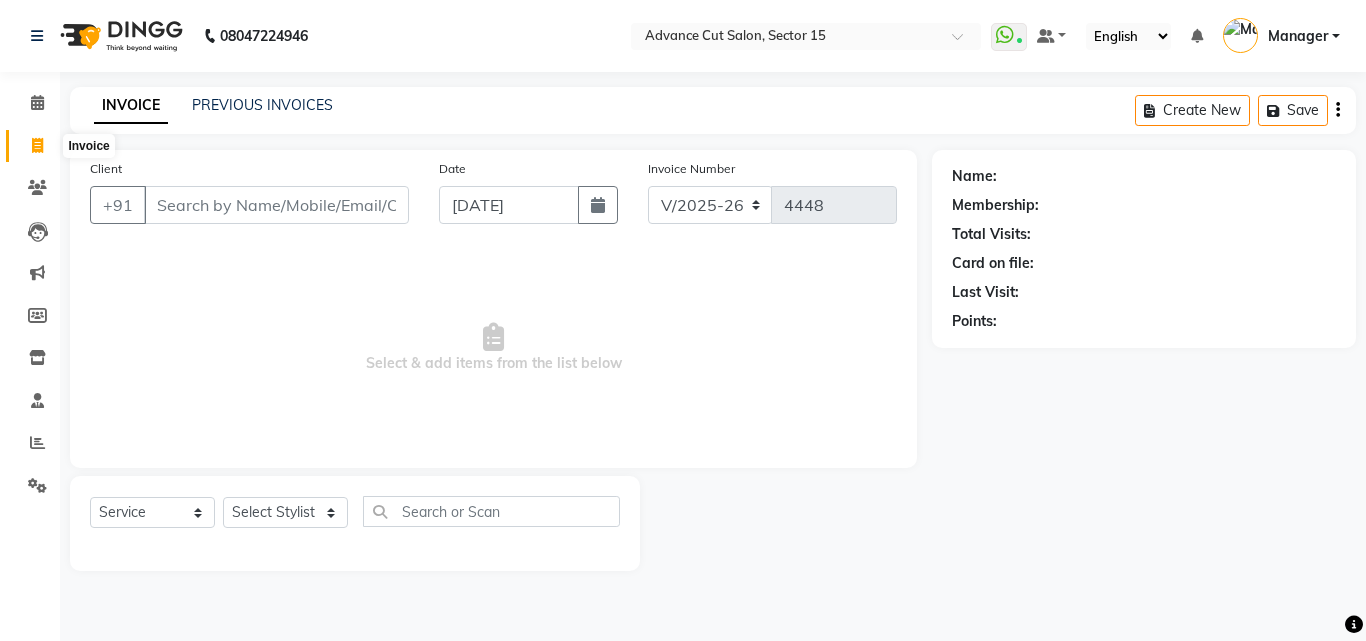 click 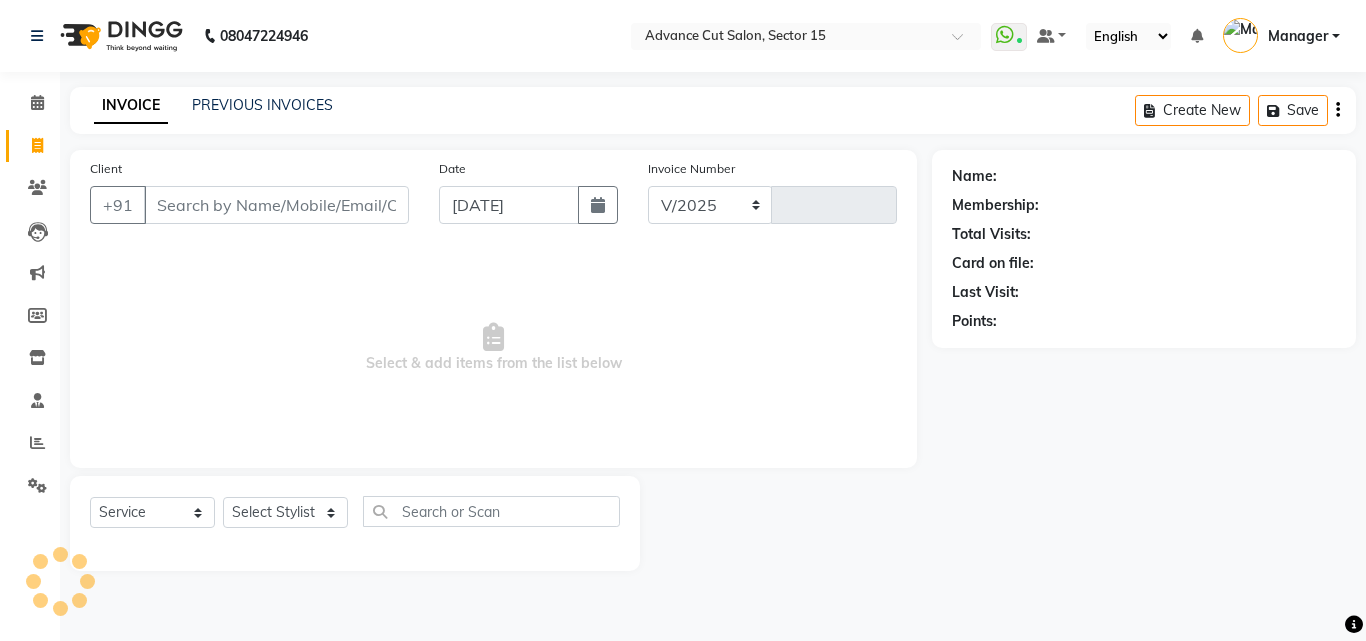 select on "6255" 